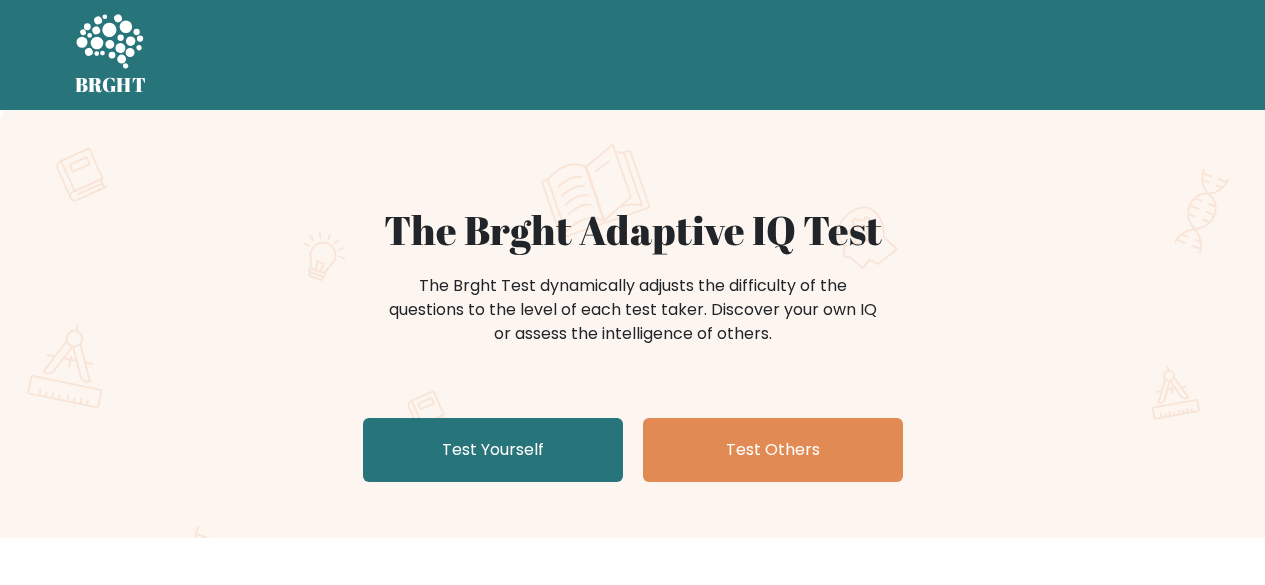scroll, scrollTop: 0, scrollLeft: 0, axis: both 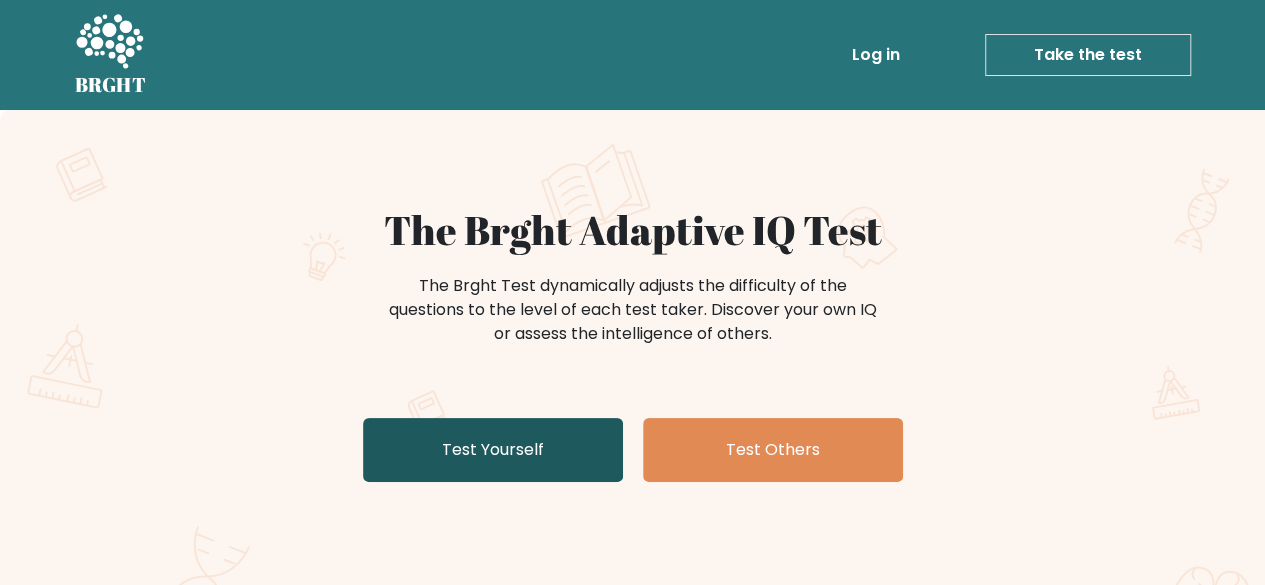 click on "Test Yourself" at bounding box center [493, 450] 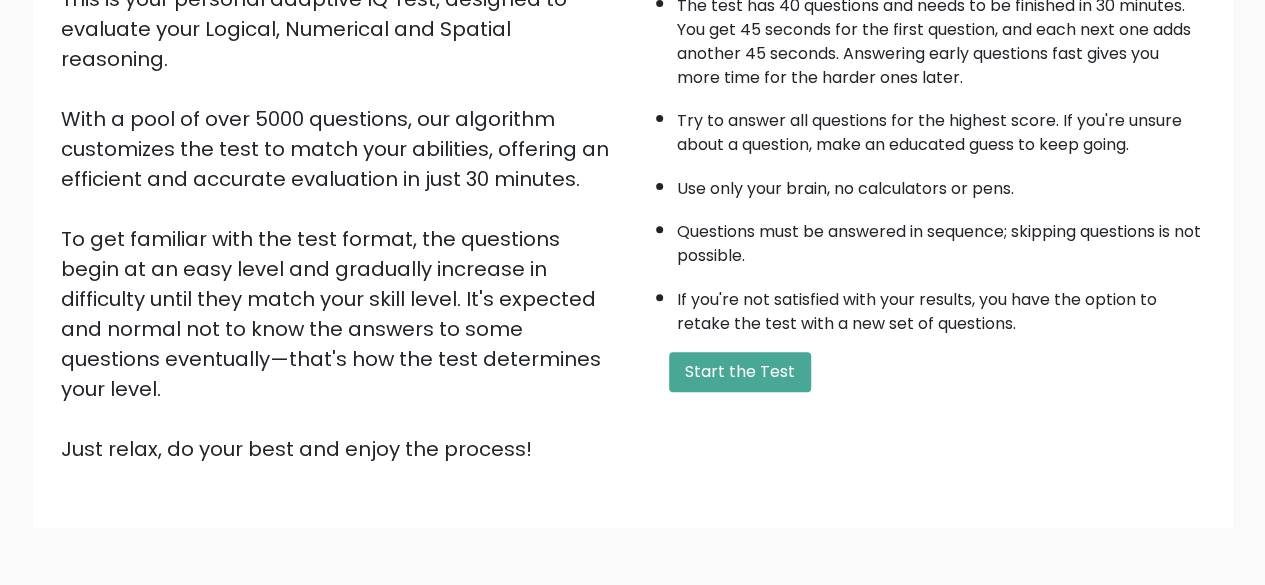 scroll, scrollTop: 266, scrollLeft: 0, axis: vertical 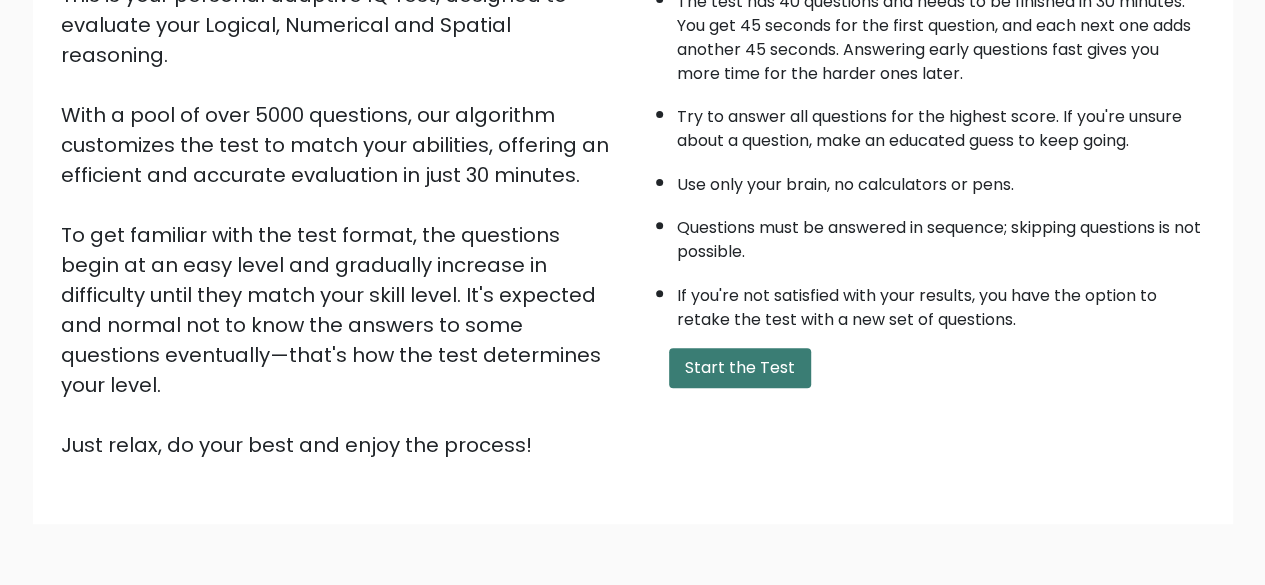 click on "Start the Test" at bounding box center (740, 368) 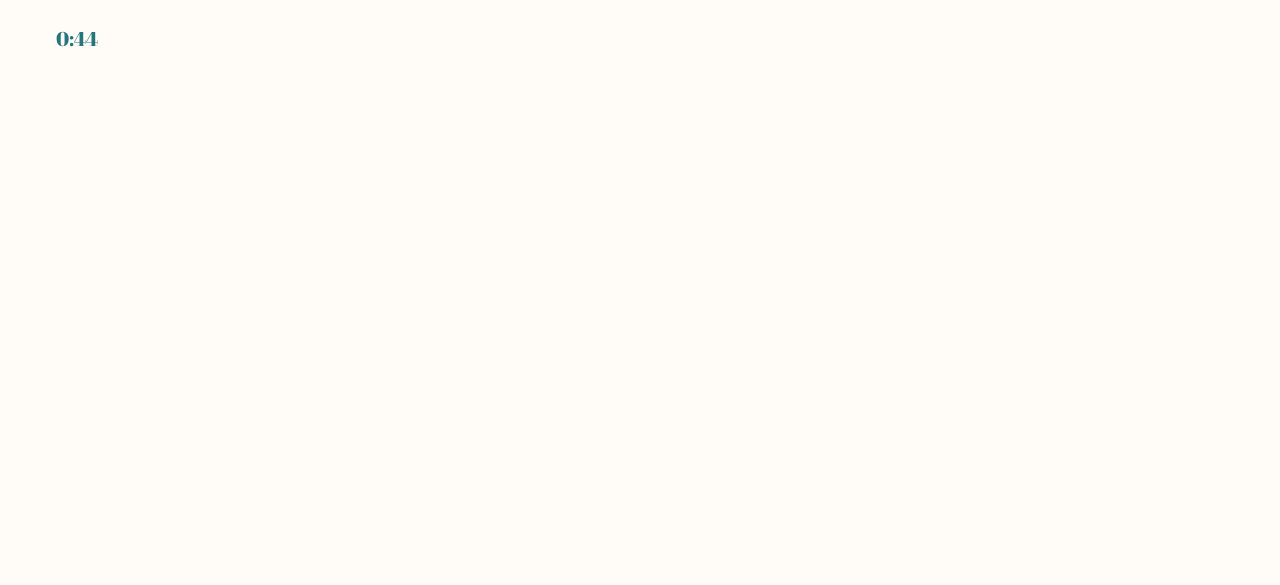 scroll, scrollTop: 0, scrollLeft: 0, axis: both 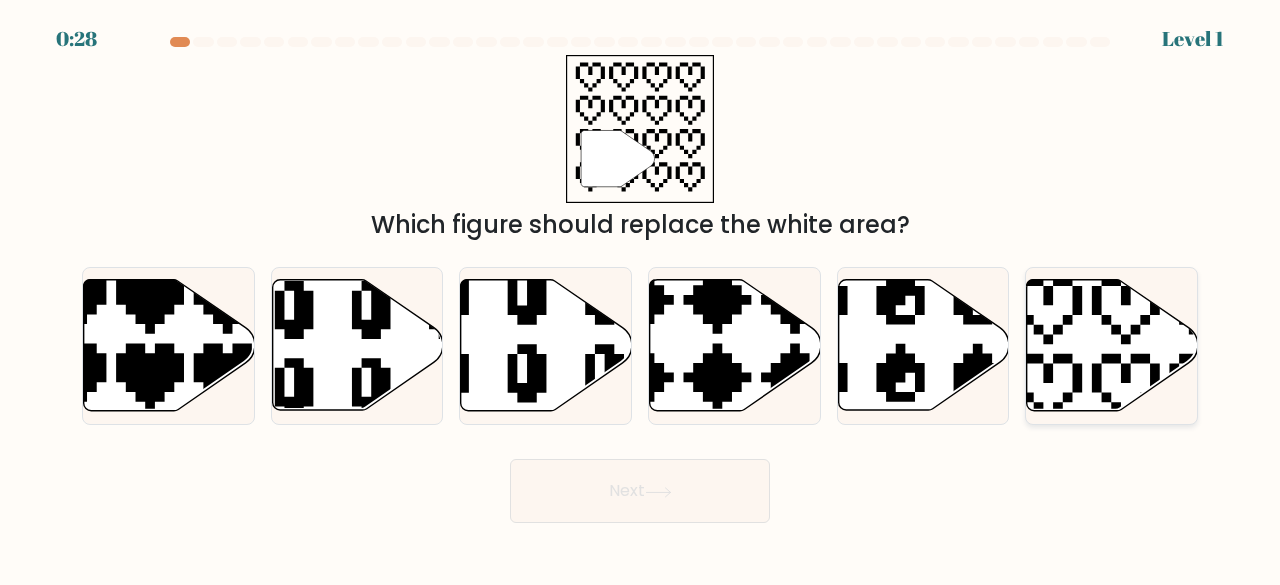 click 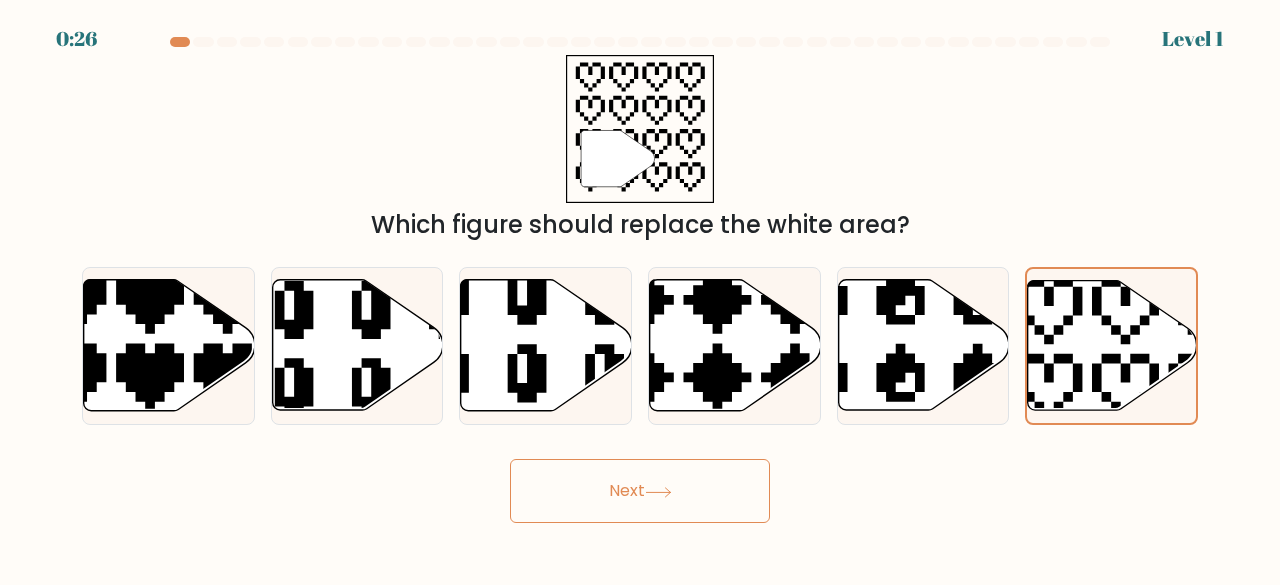 click on "Next" at bounding box center (640, 491) 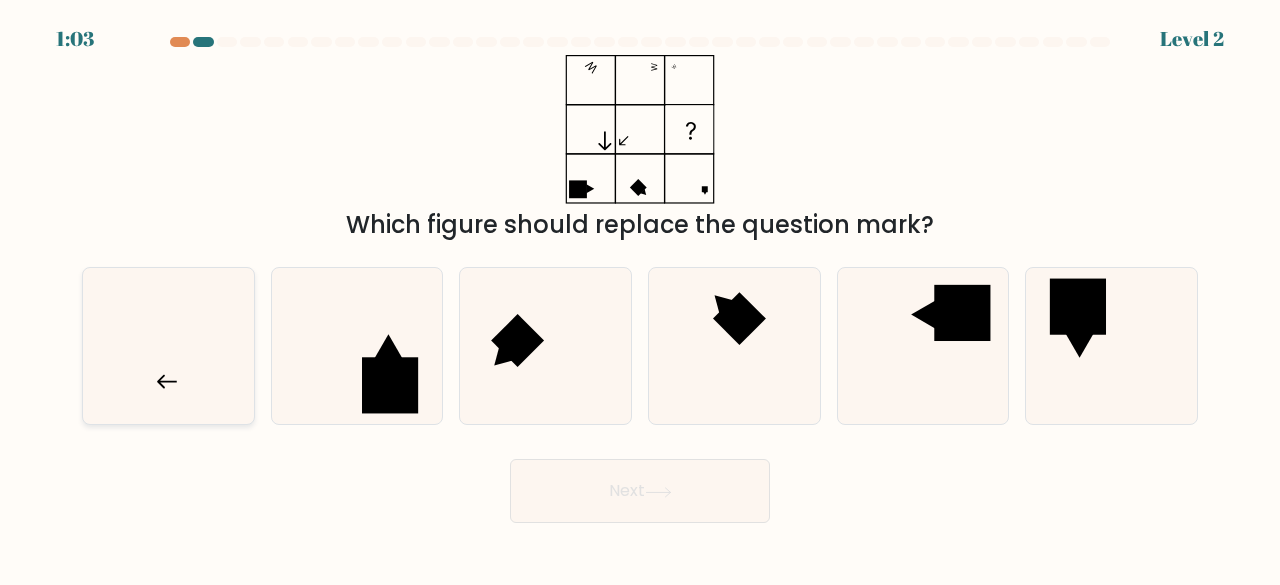 click 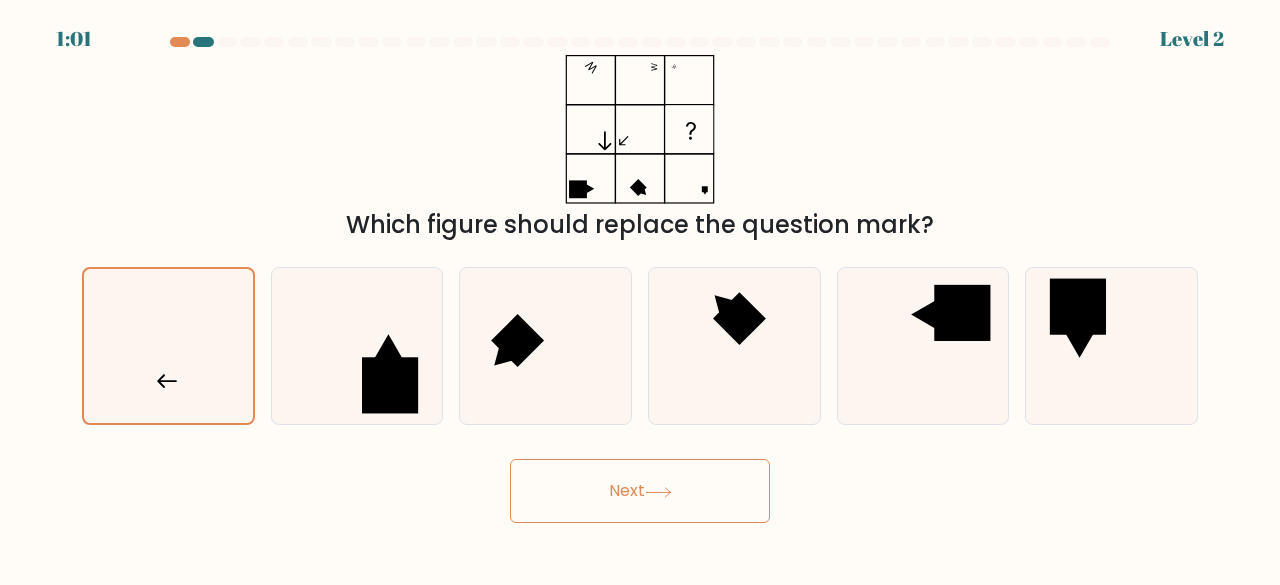 click on "Next" at bounding box center (640, 491) 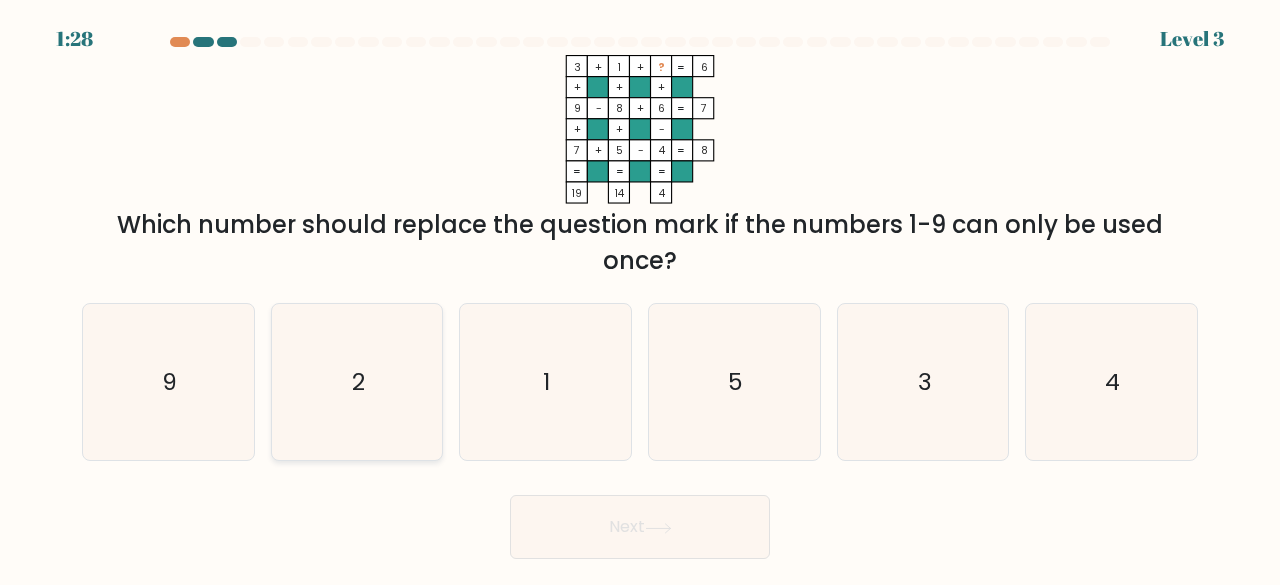 click on "2" 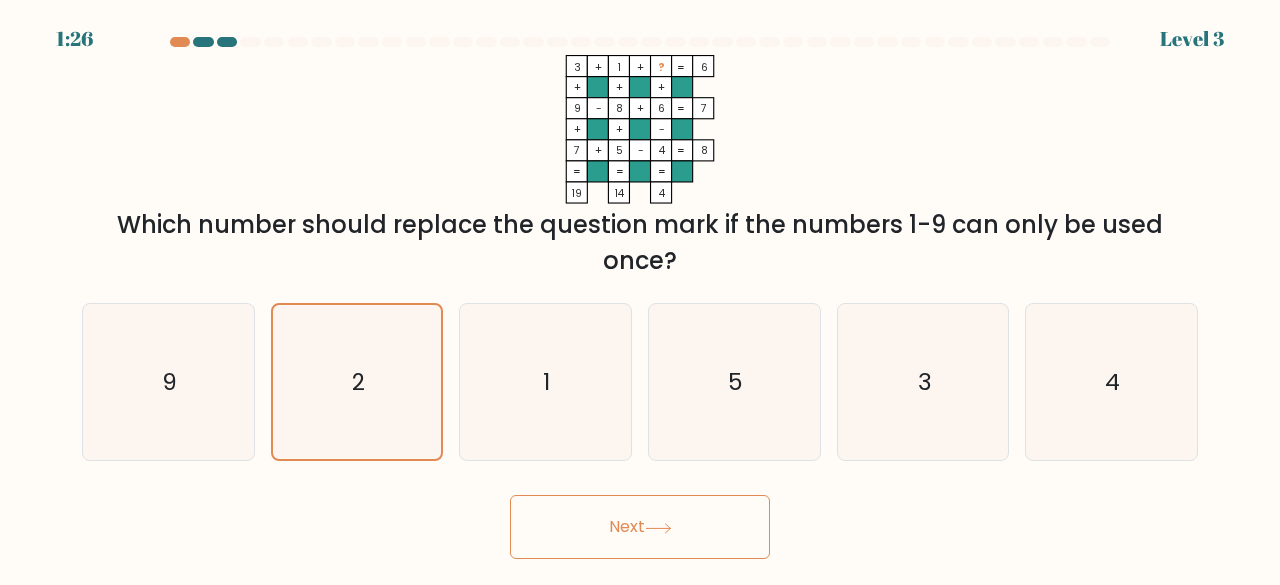 click on "Next" at bounding box center (640, 527) 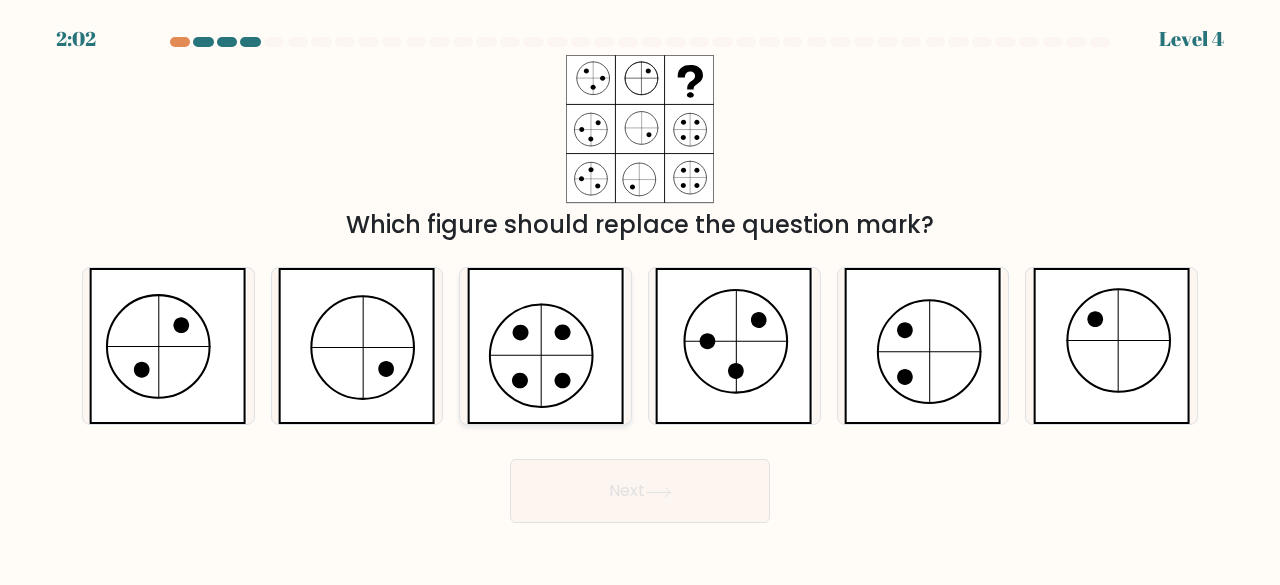 drag, startPoint x: 552, startPoint y: 349, endPoint x: 584, endPoint y: 377, distance: 42.520584 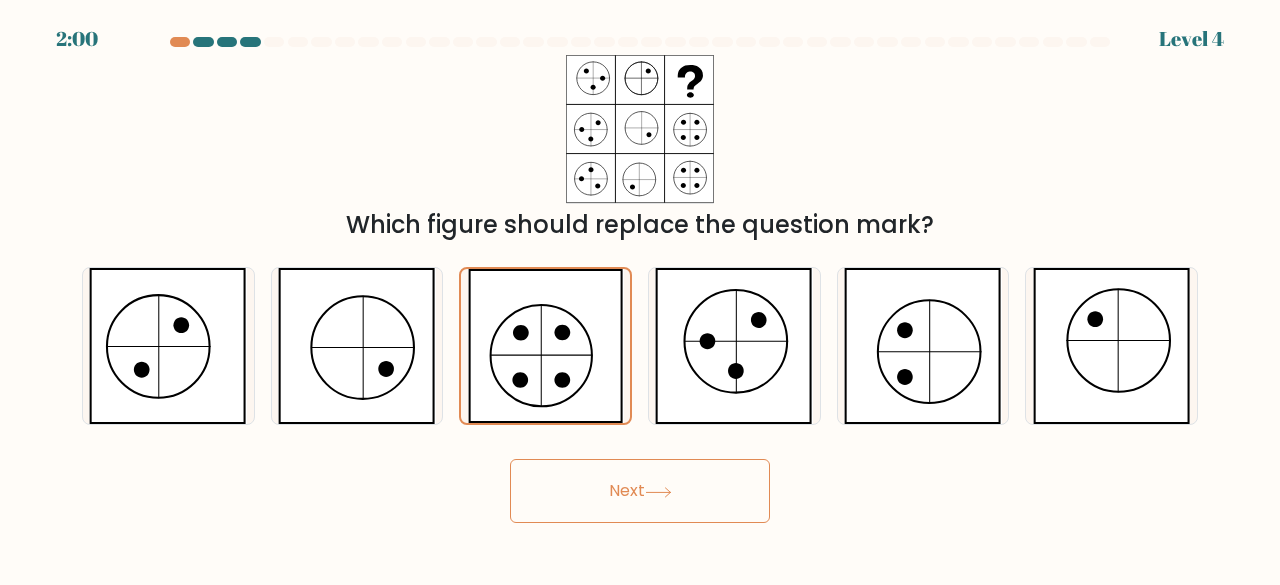 click 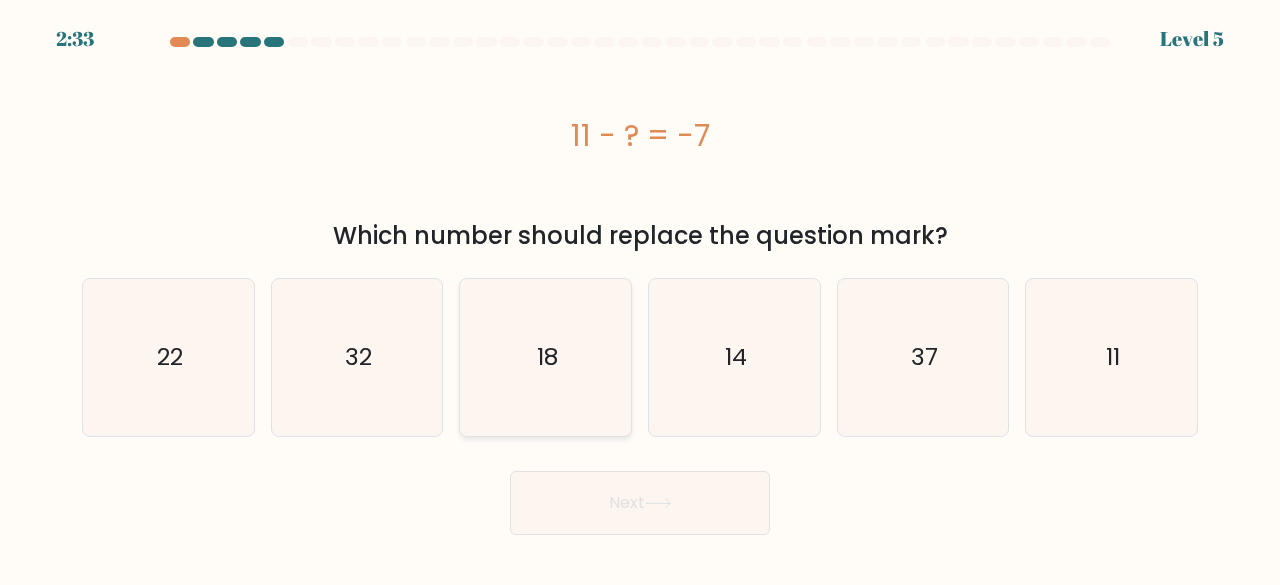 click on "18" 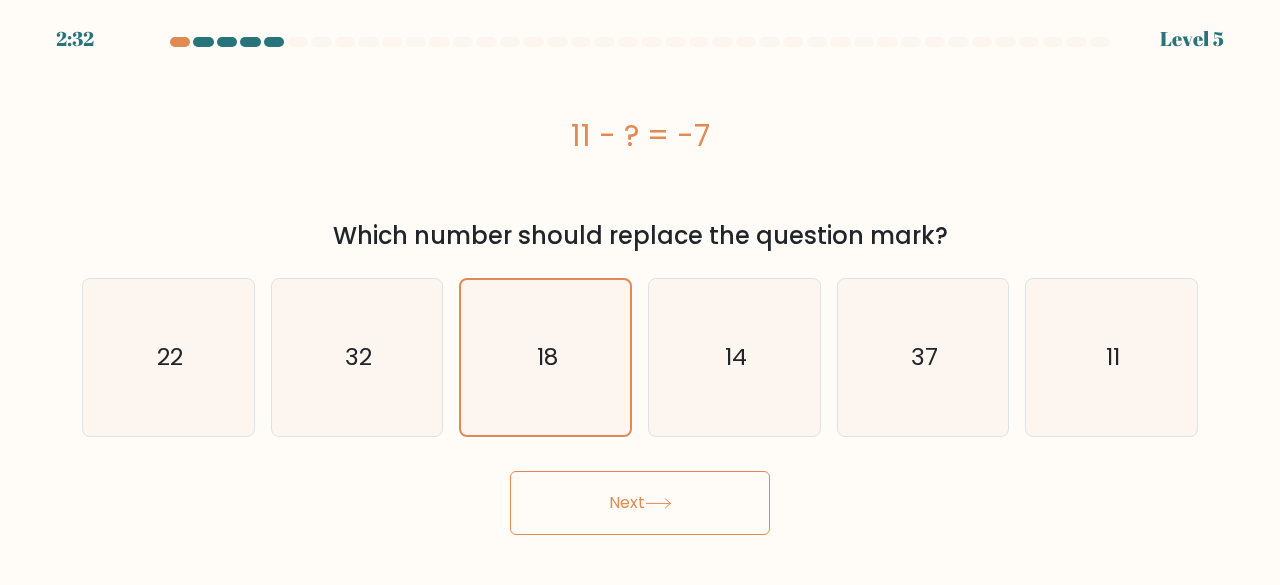click on "Next" at bounding box center (640, 503) 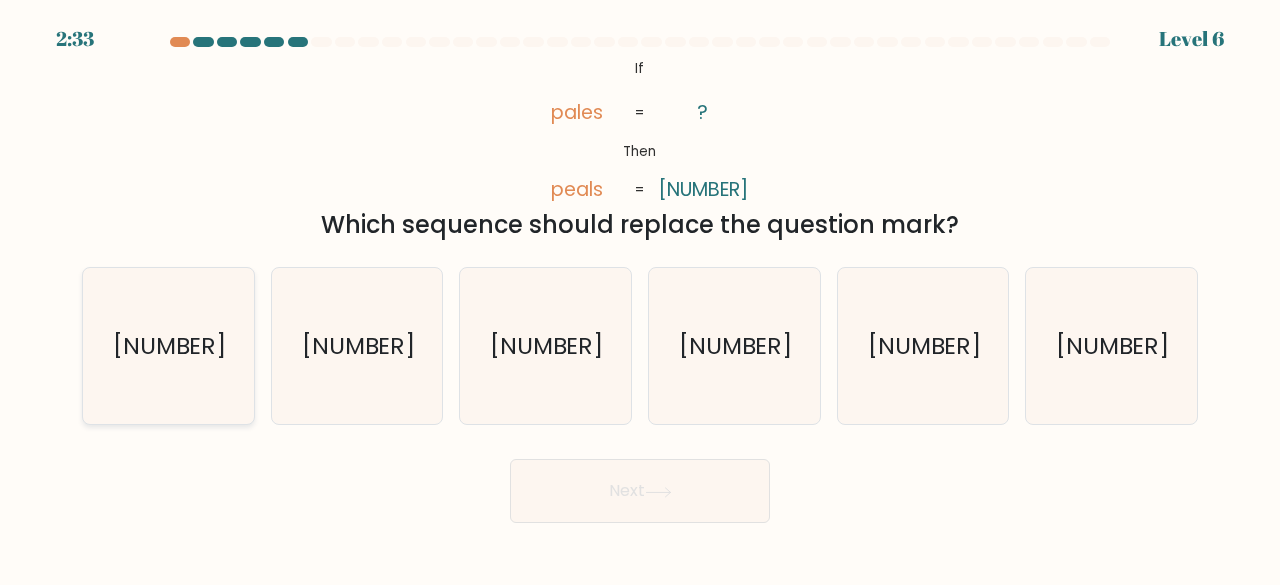 click on "93120" 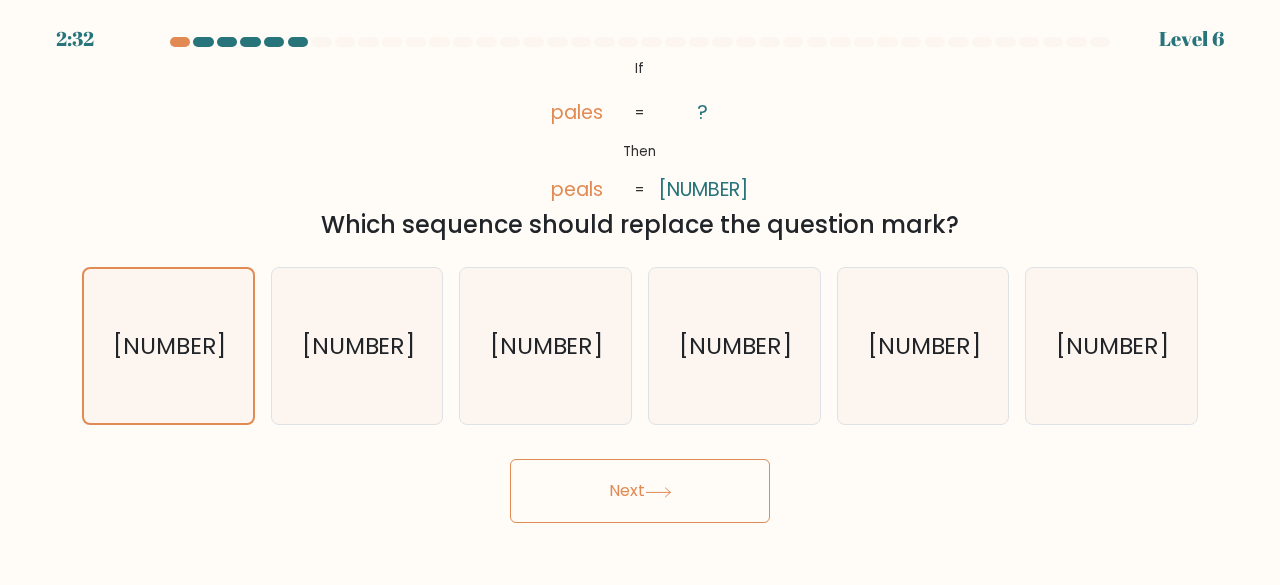 click on "Next" at bounding box center (640, 491) 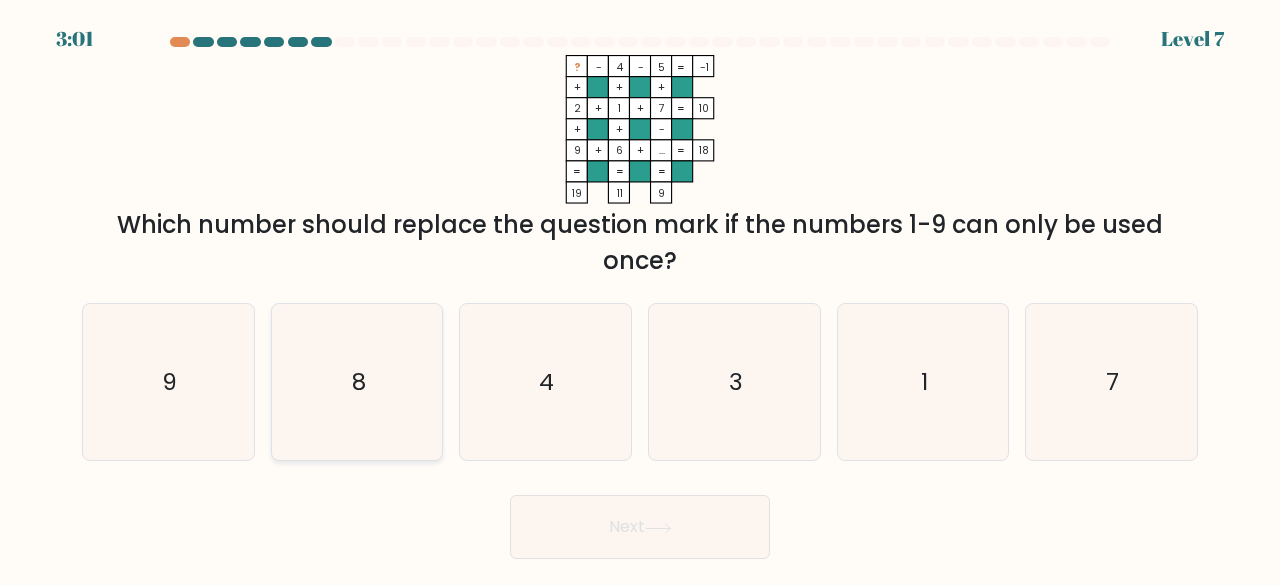 click on "8" 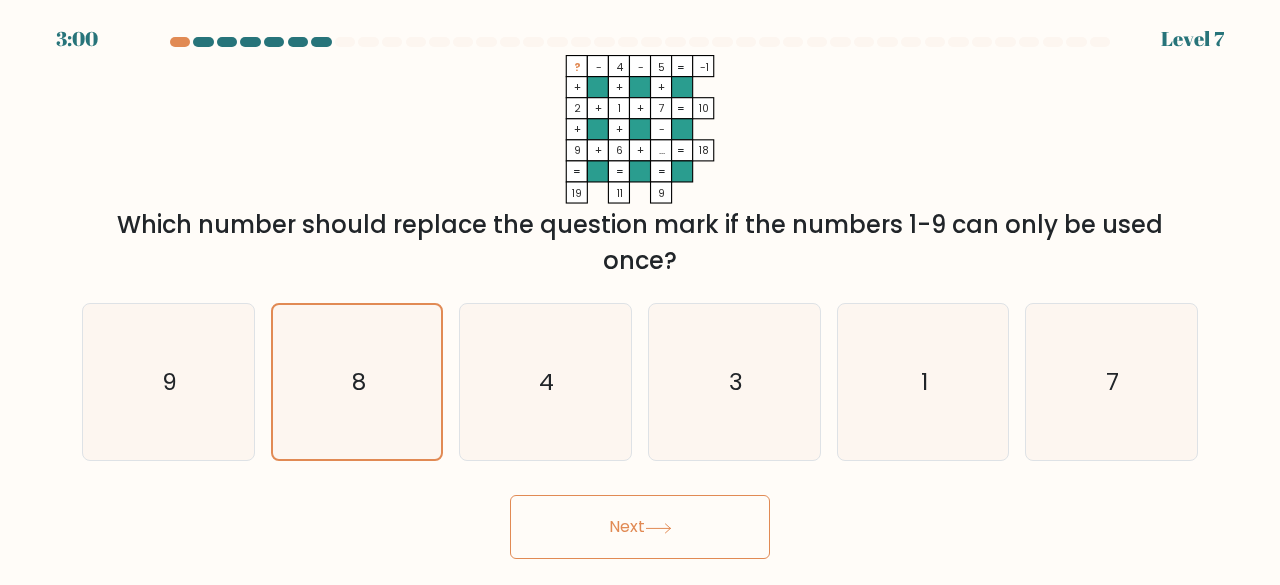 click on "Next" at bounding box center [640, 527] 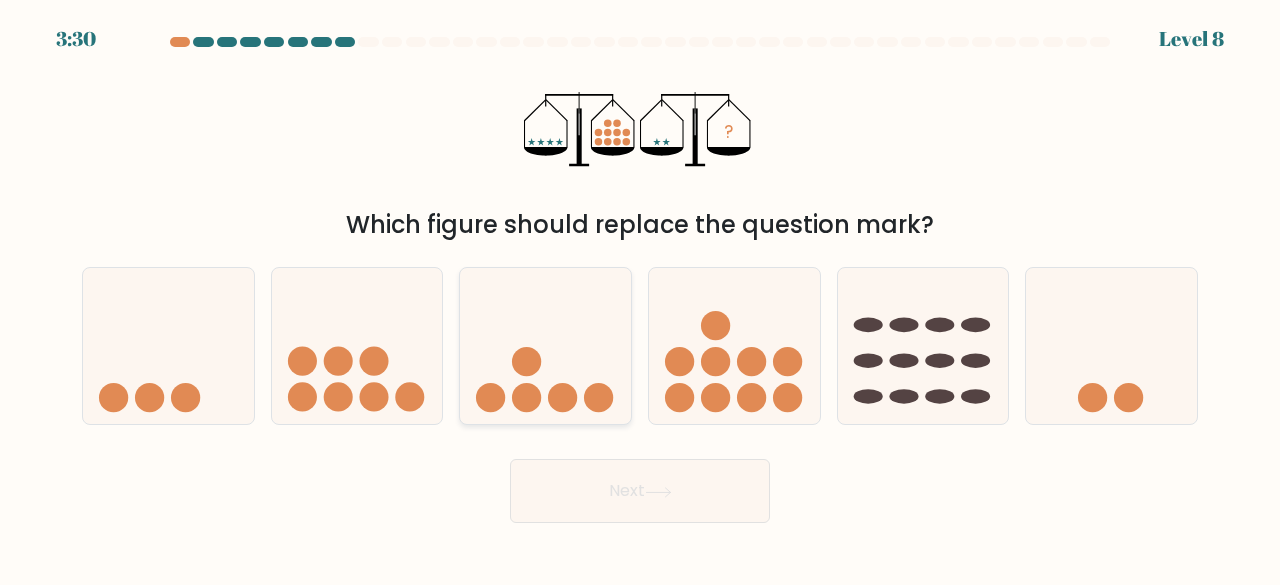 click 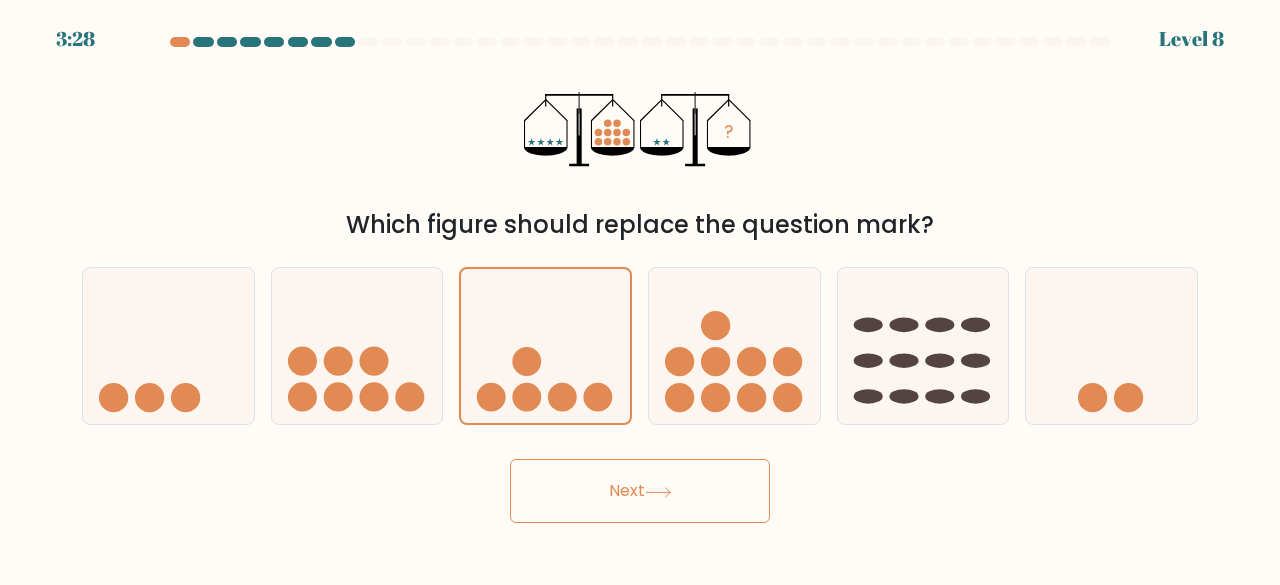 click on "Next" at bounding box center (640, 491) 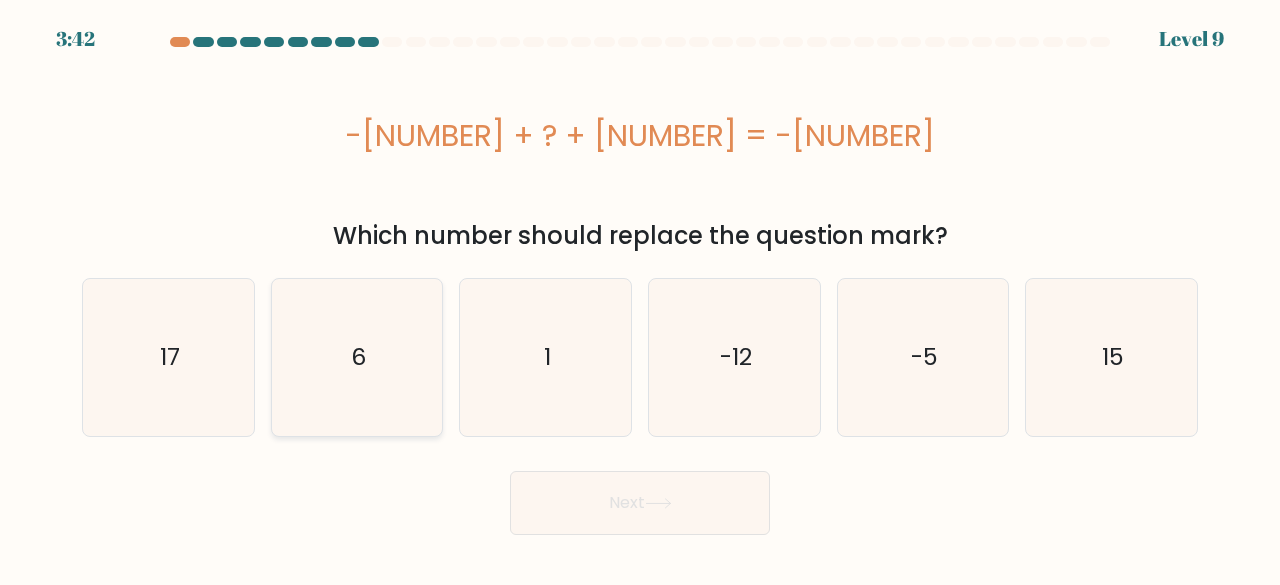 drag, startPoint x: 312, startPoint y: 355, endPoint x: 301, endPoint y: 292, distance: 63.953106 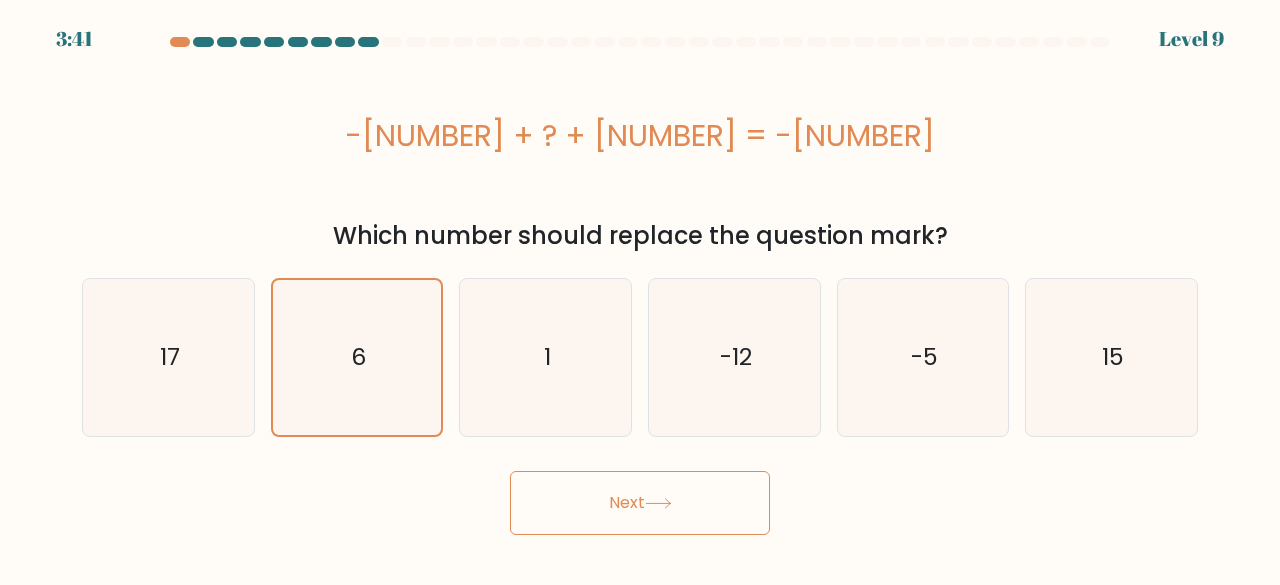 click on "Next" at bounding box center [640, 503] 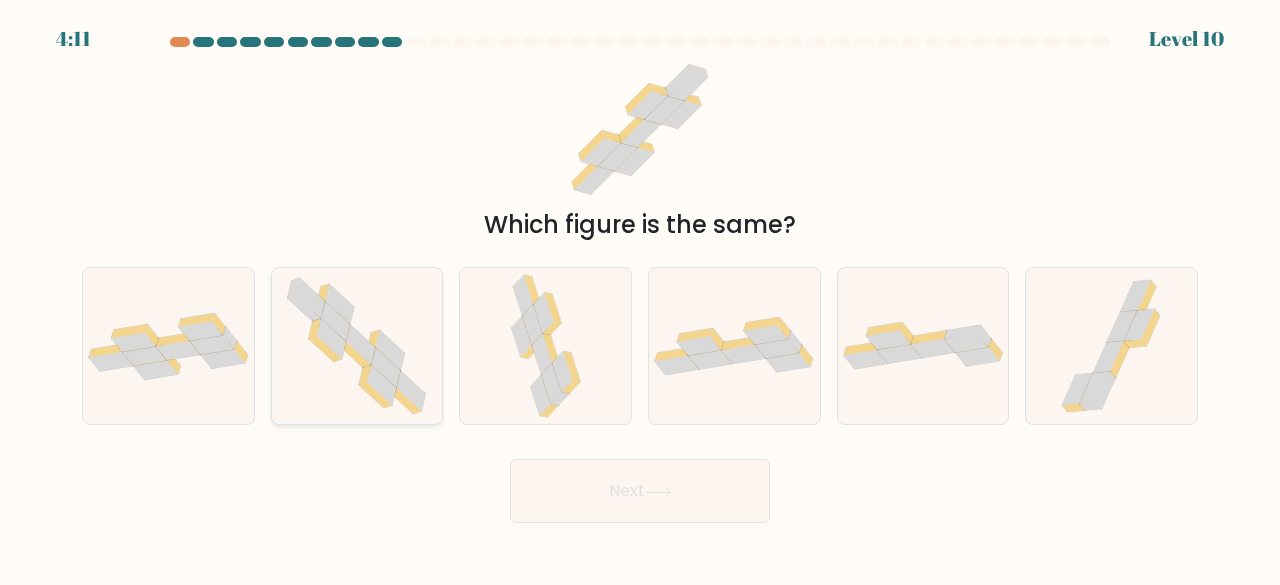 click 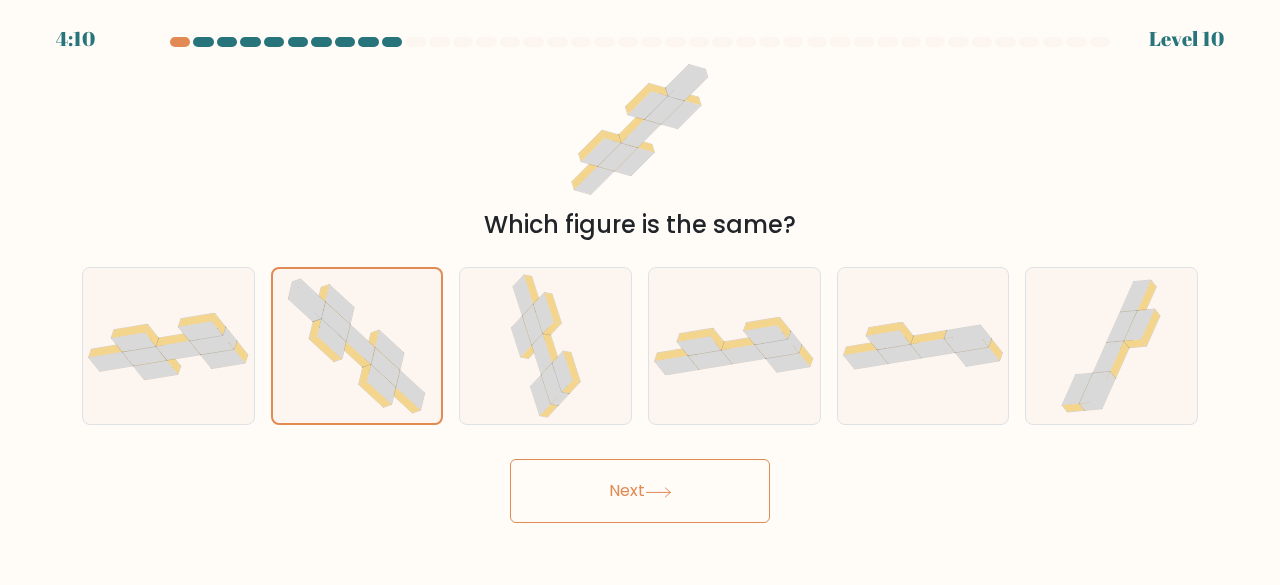 click on "Next" at bounding box center (640, 491) 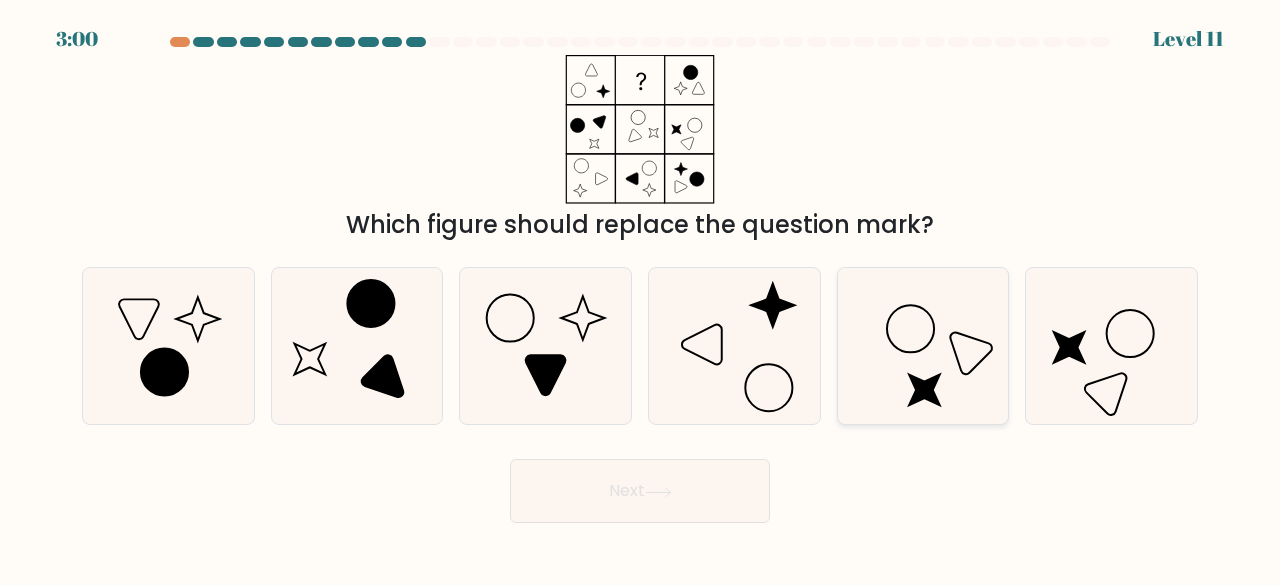 click 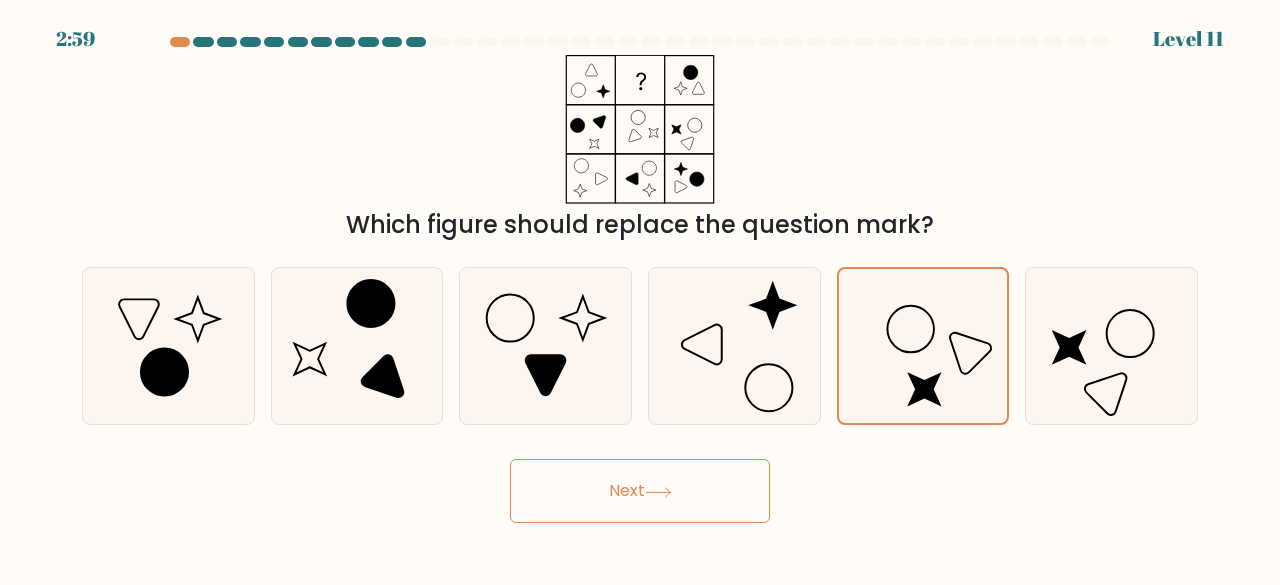 click on "Next" at bounding box center [640, 491] 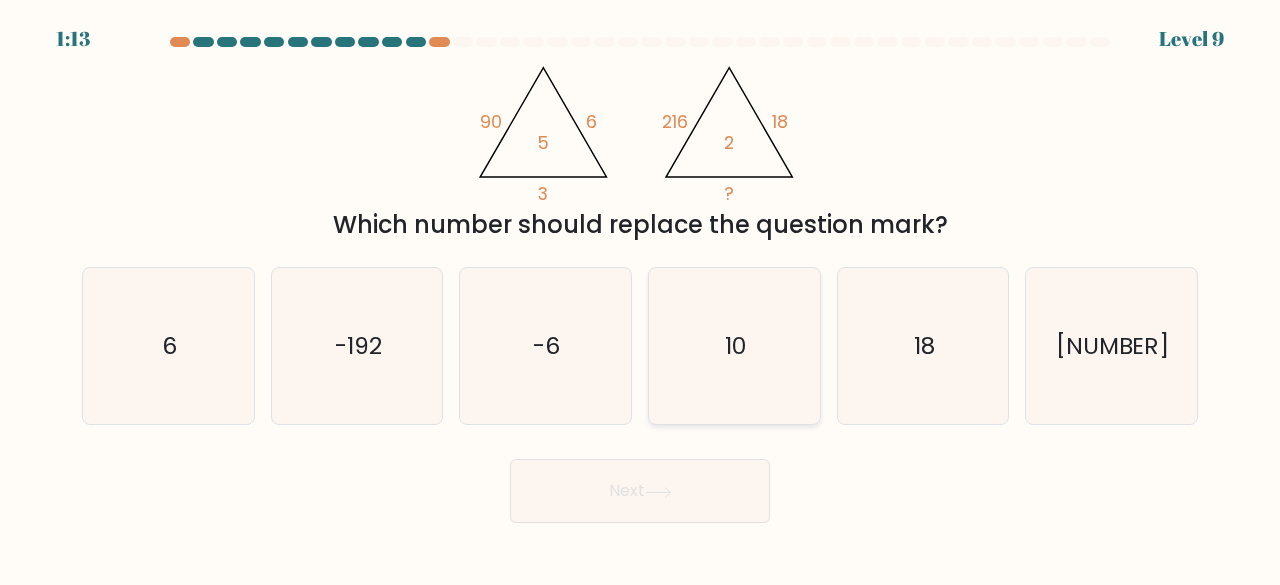 click on "10" 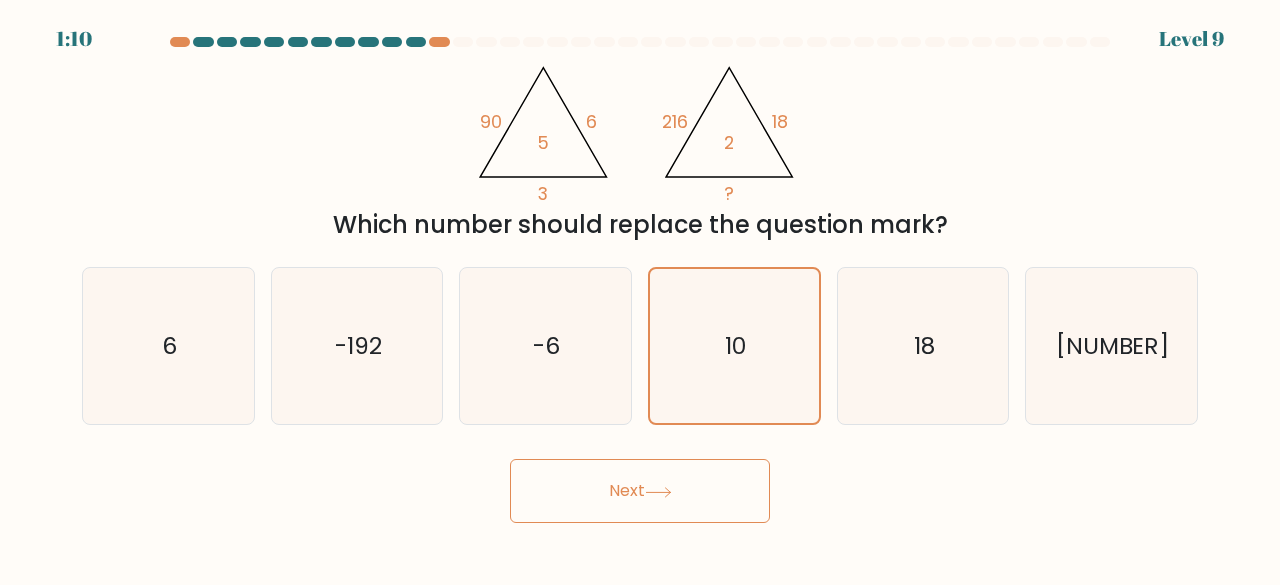 click on "Next" at bounding box center (640, 491) 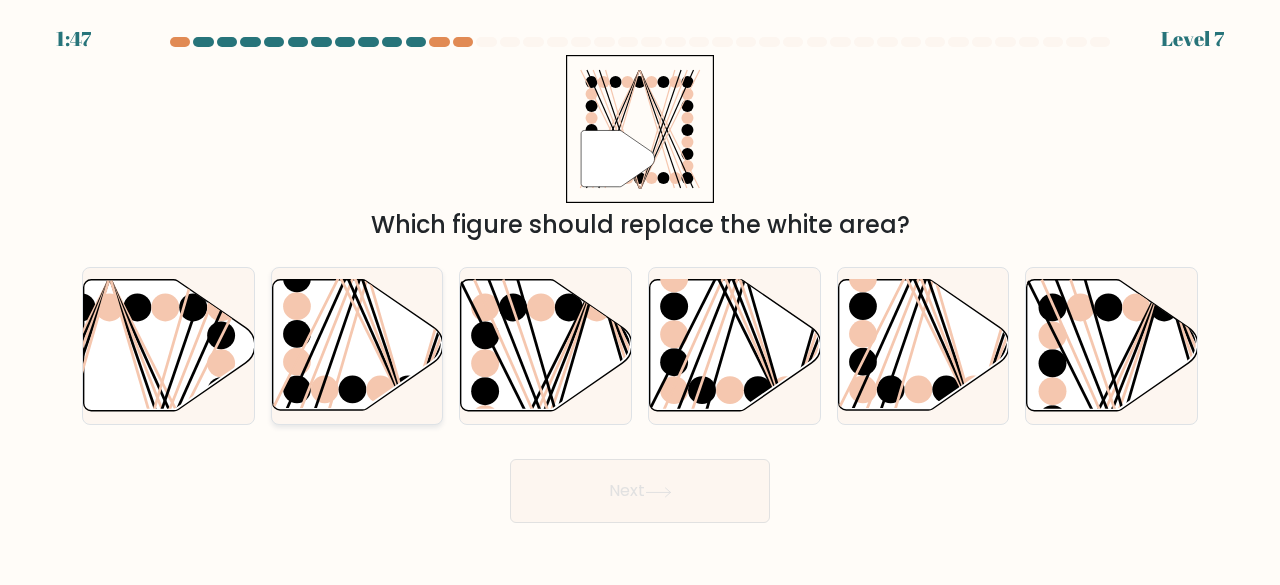 click 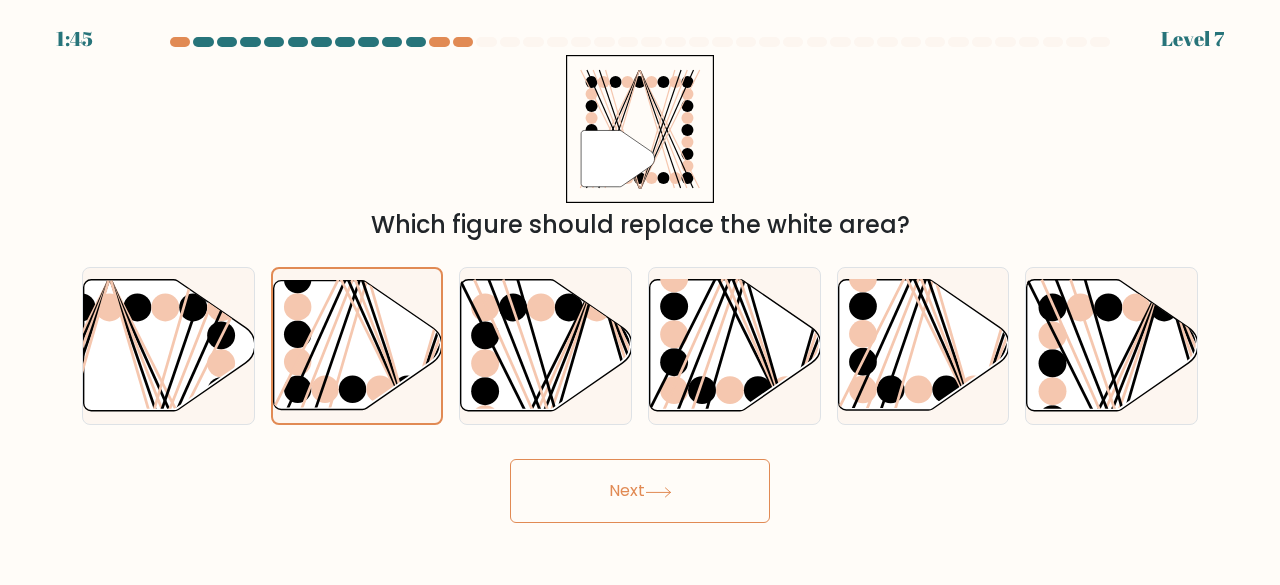 click on "Next" at bounding box center (640, 491) 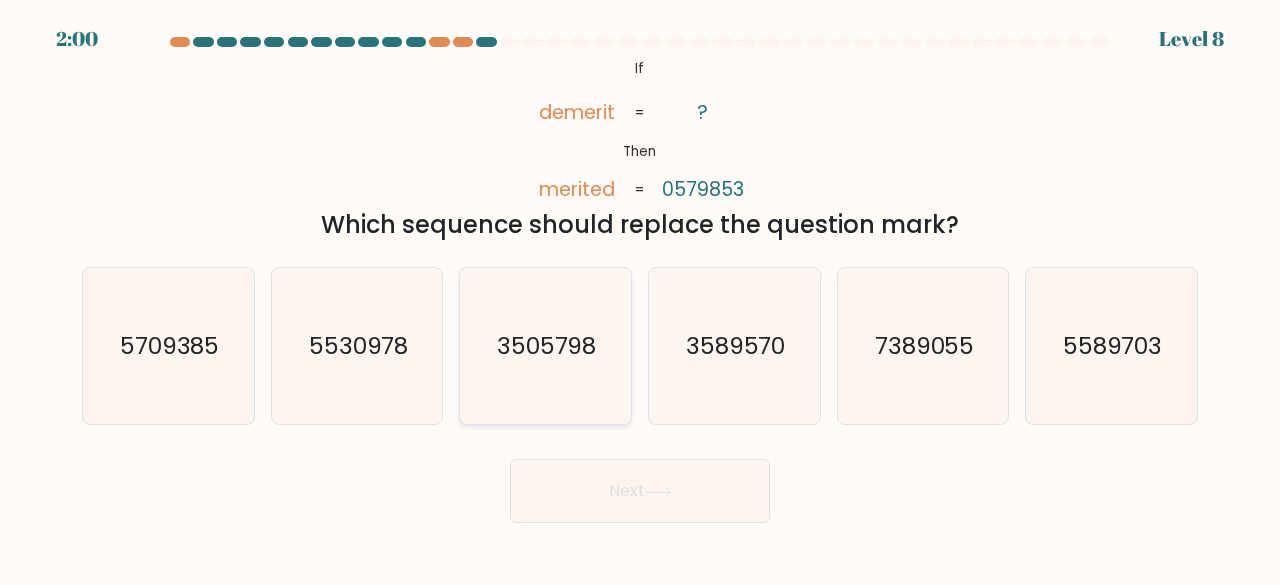 click on "3505798" 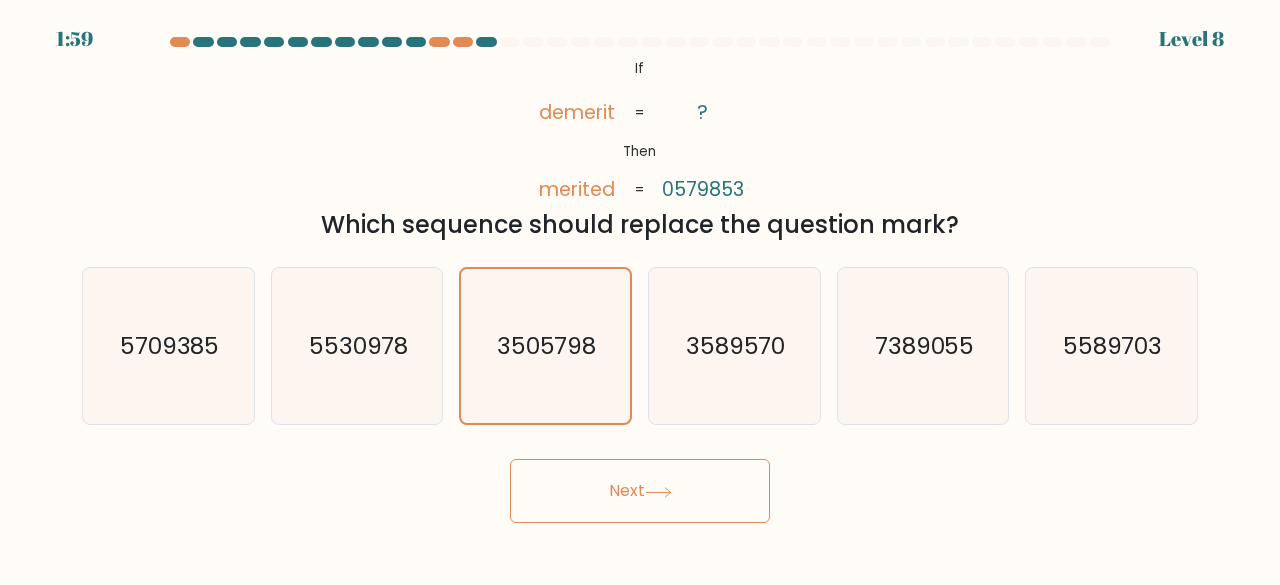 click on "Next" at bounding box center [640, 491] 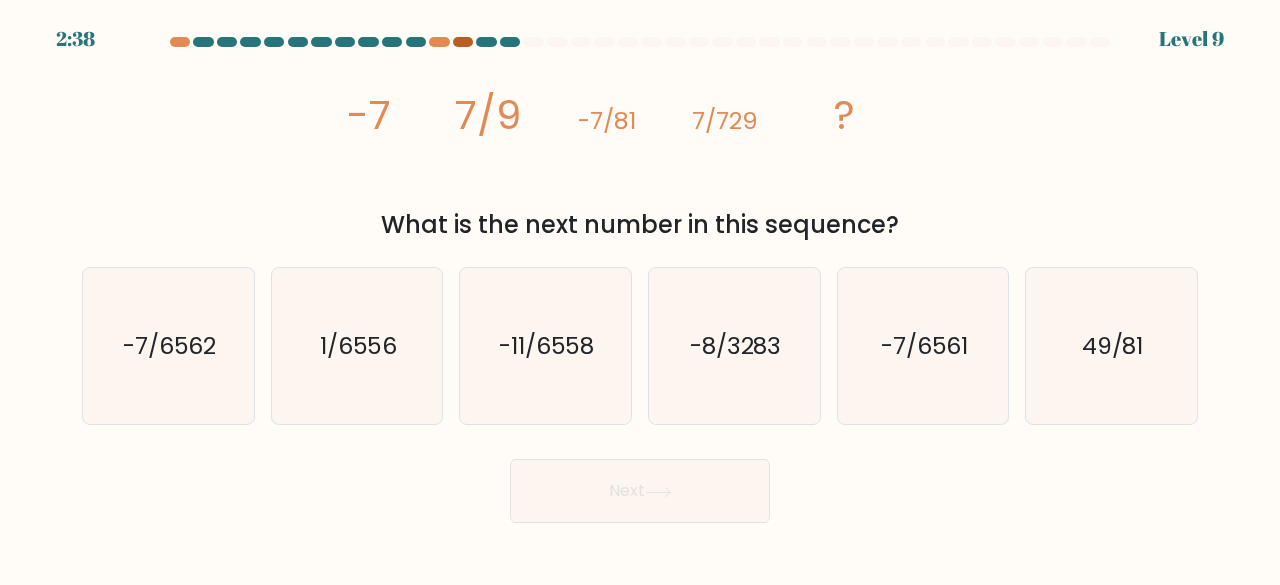 click at bounding box center (463, 42) 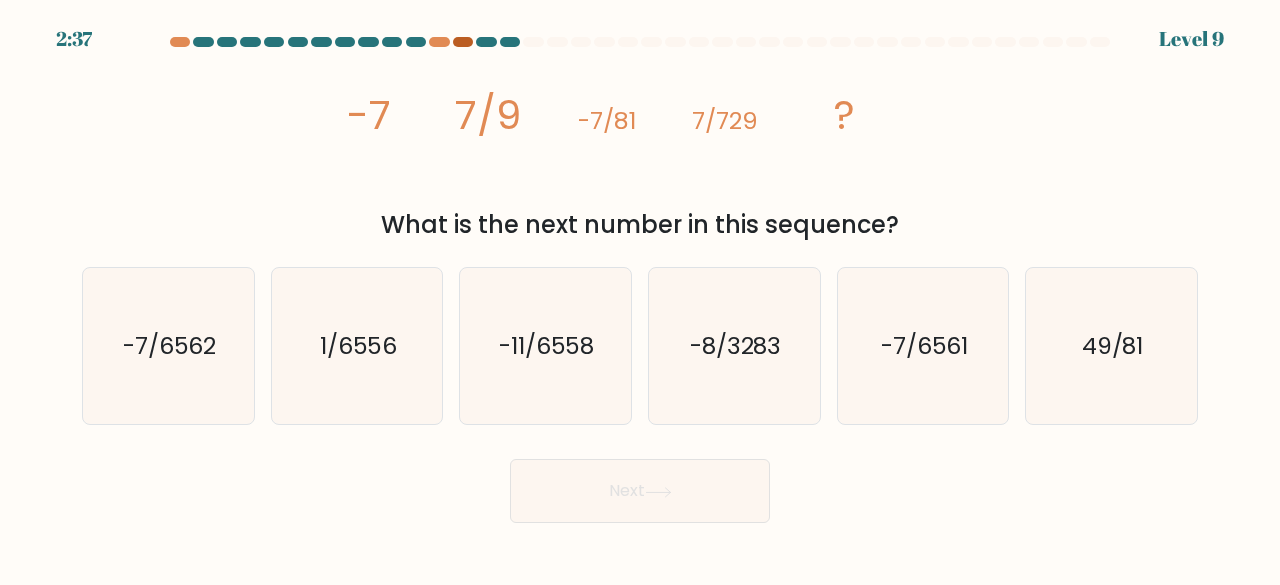 click at bounding box center [463, 42] 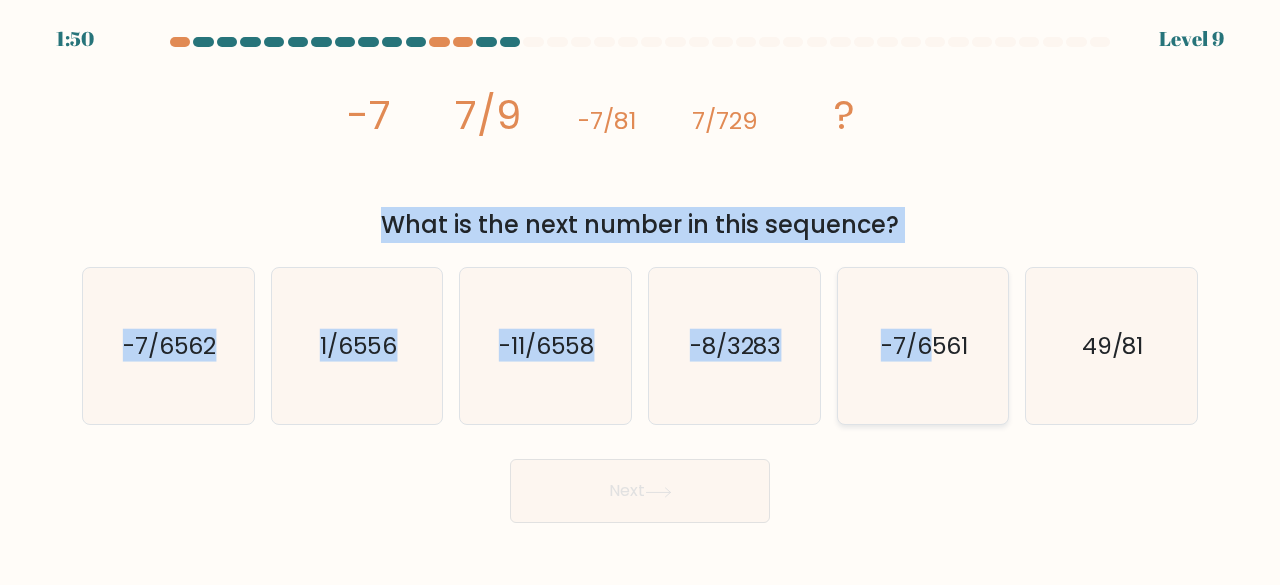 drag, startPoint x: 217, startPoint y: 335, endPoint x: 929, endPoint y: 291, distance: 713.3583 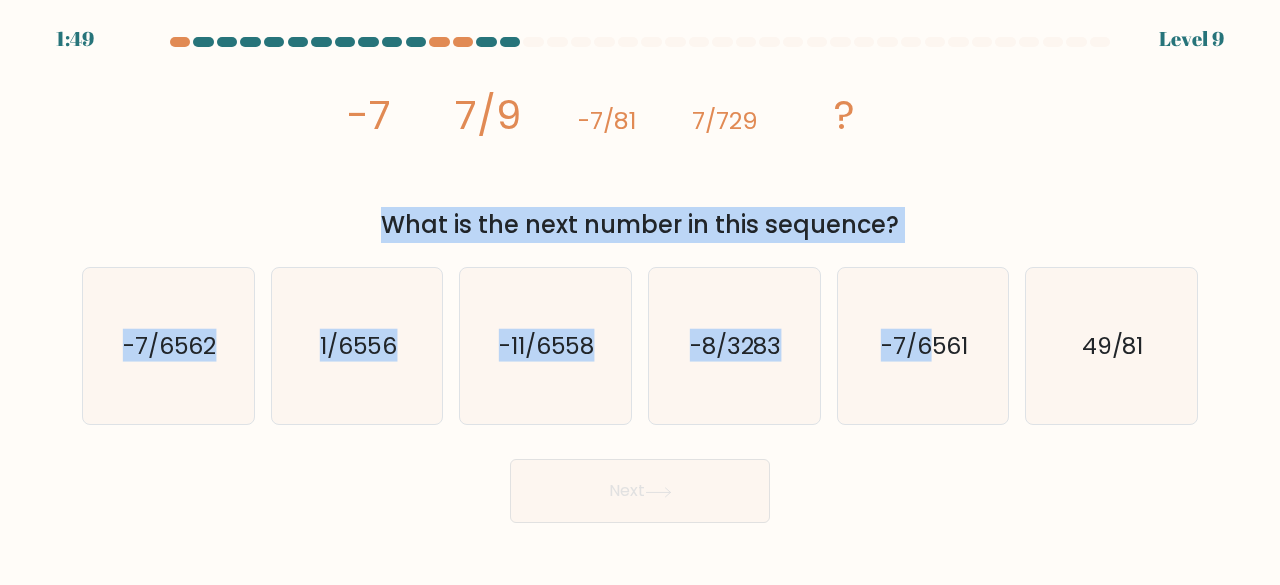 click on "image/svg+xml
-7
7/9
-7/81
7/729
?
What is the next number in this sequence?" at bounding box center (640, 149) 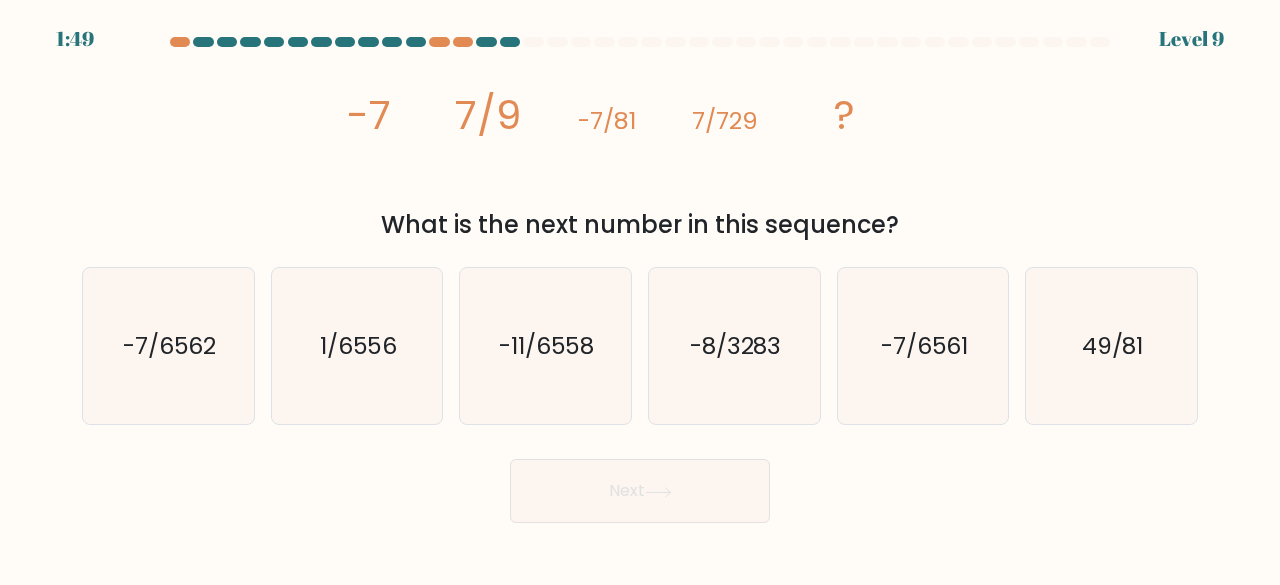 click on "image/svg+xml
-7
7/9
-7/81
7/729
?
What is the next number in this sequence?" at bounding box center [640, 149] 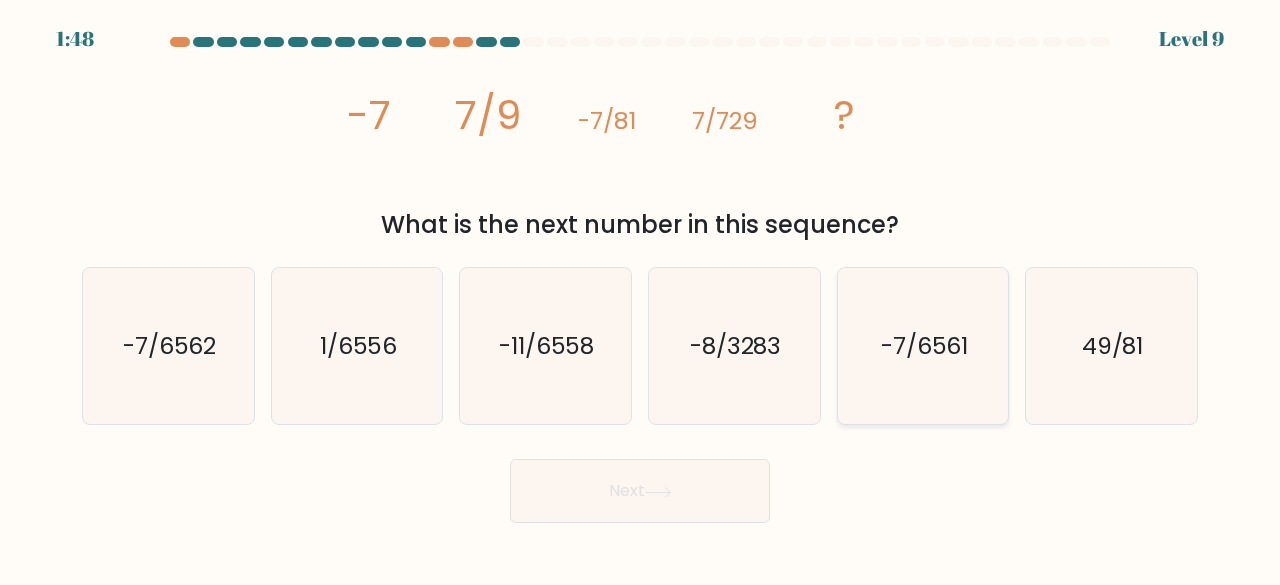 click on "-7/6561" 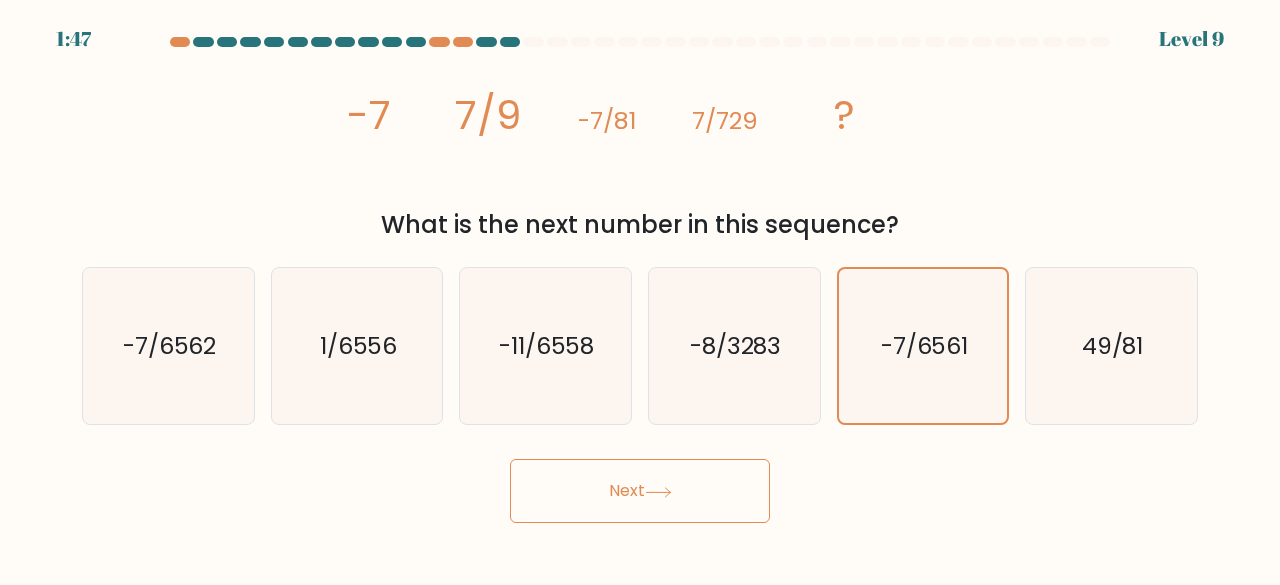 click on "Next" at bounding box center [640, 491] 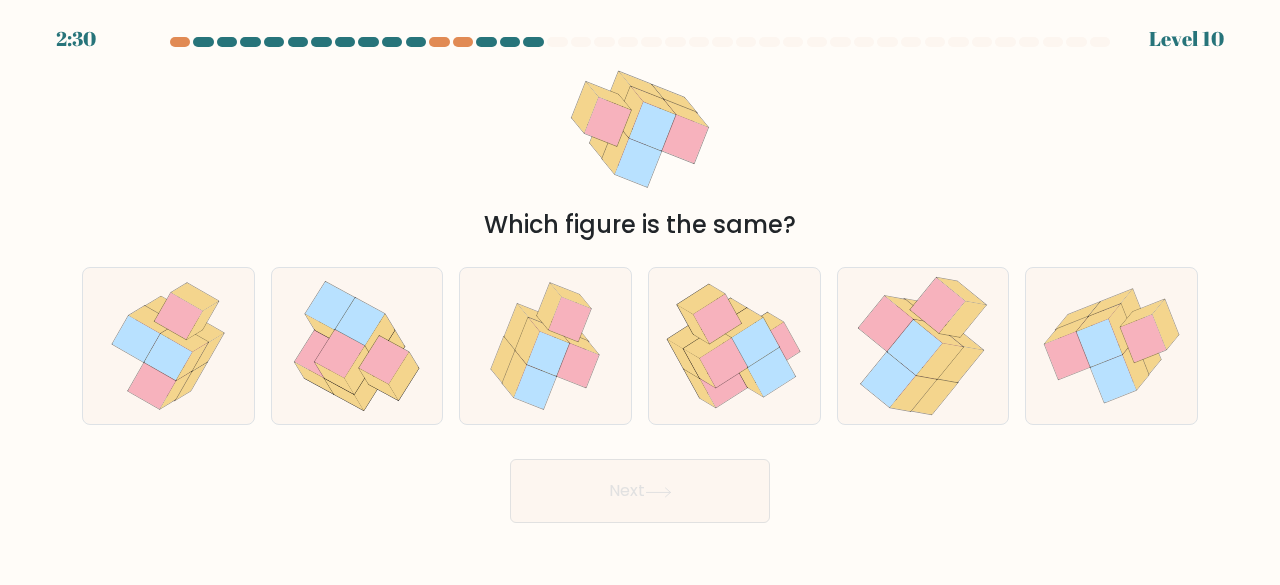 drag, startPoint x: 684, startPoint y: 497, endPoint x: 446, endPoint y: 85, distance: 475.8025 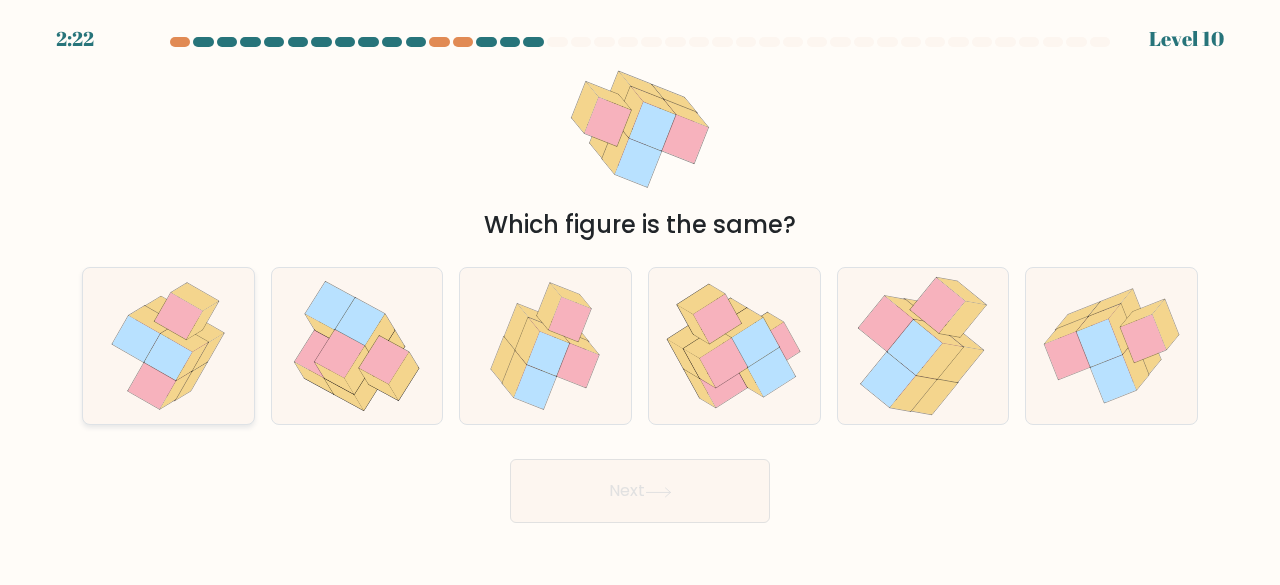 click 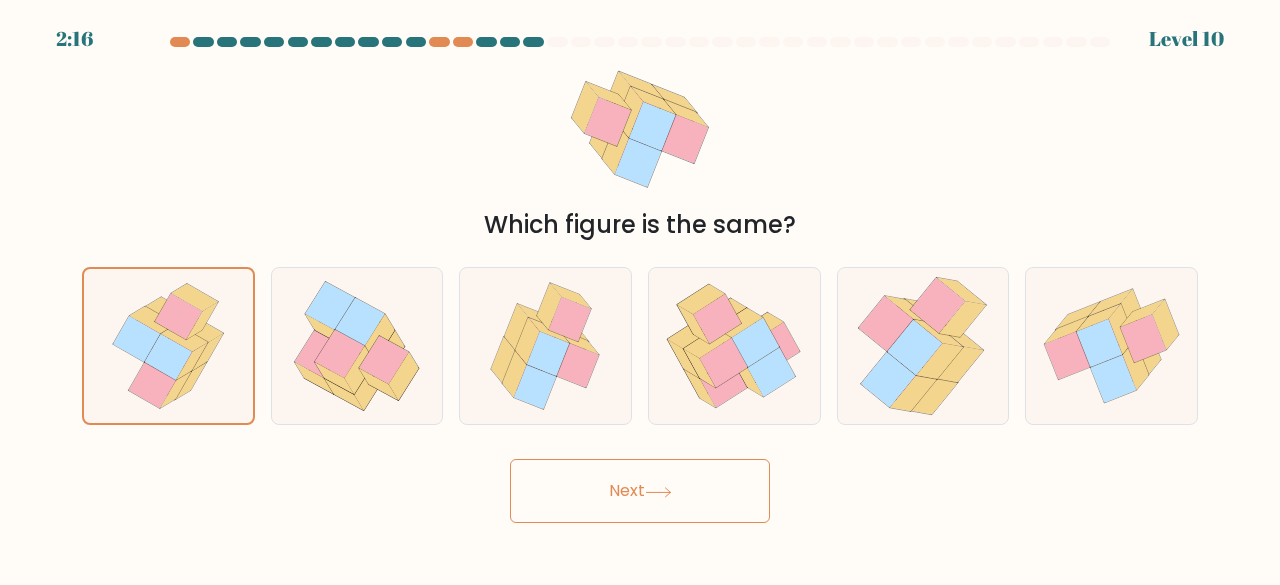 drag, startPoint x: 587, startPoint y: 499, endPoint x: 537, endPoint y: 493, distance: 50.358715 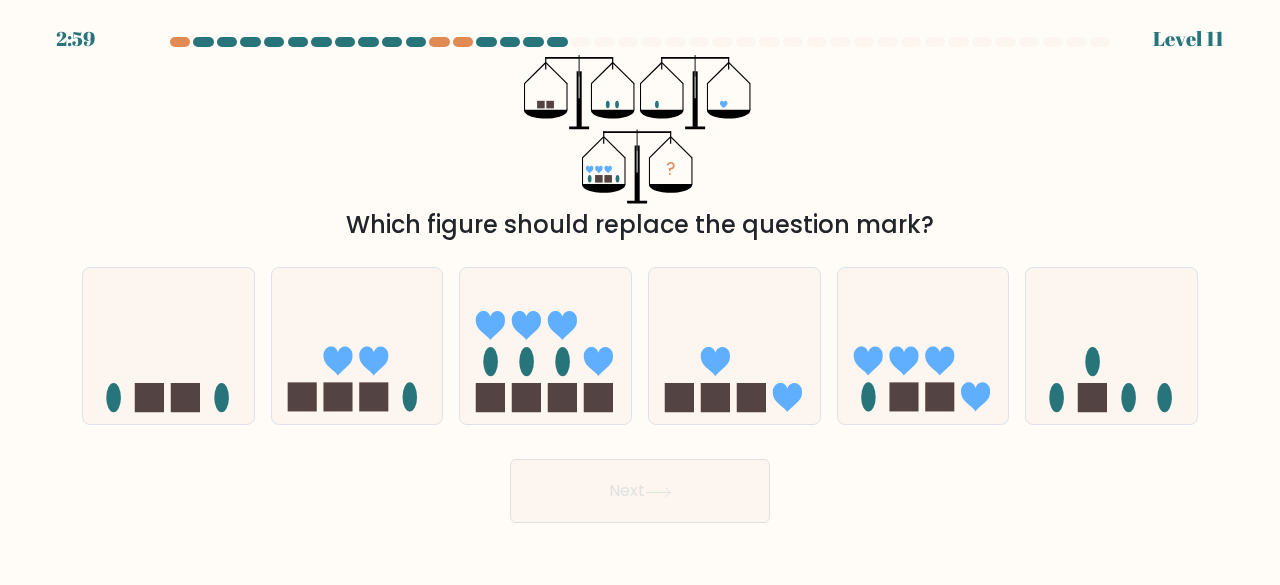 click on "Next" at bounding box center [640, 491] 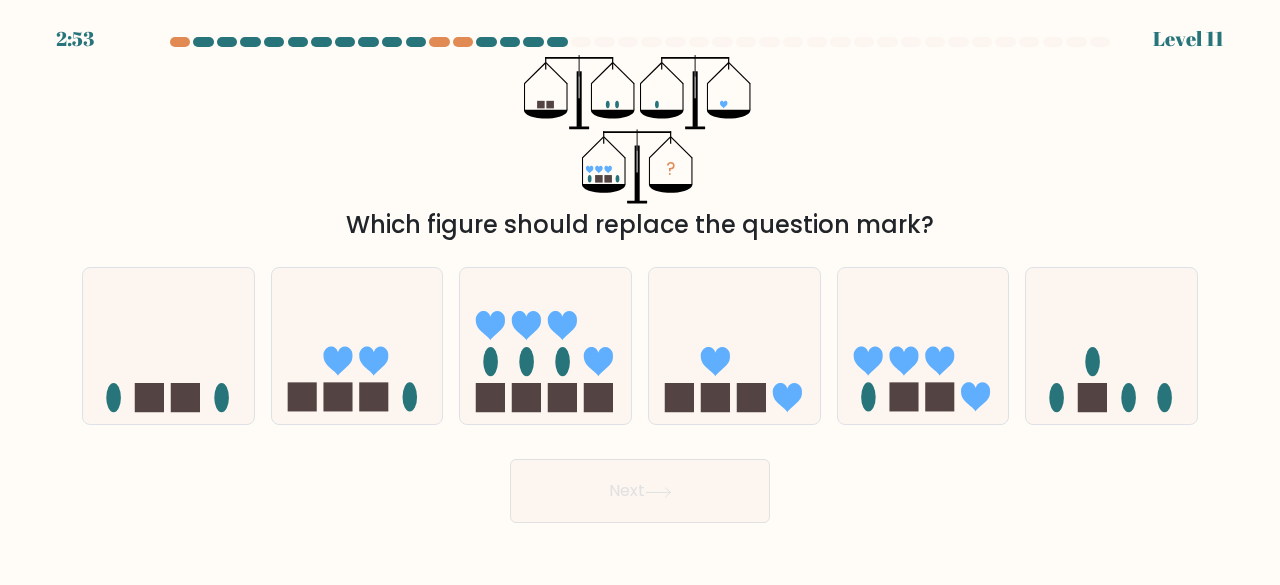 click on "?
Which figure should replace the question mark?" at bounding box center [640, 149] 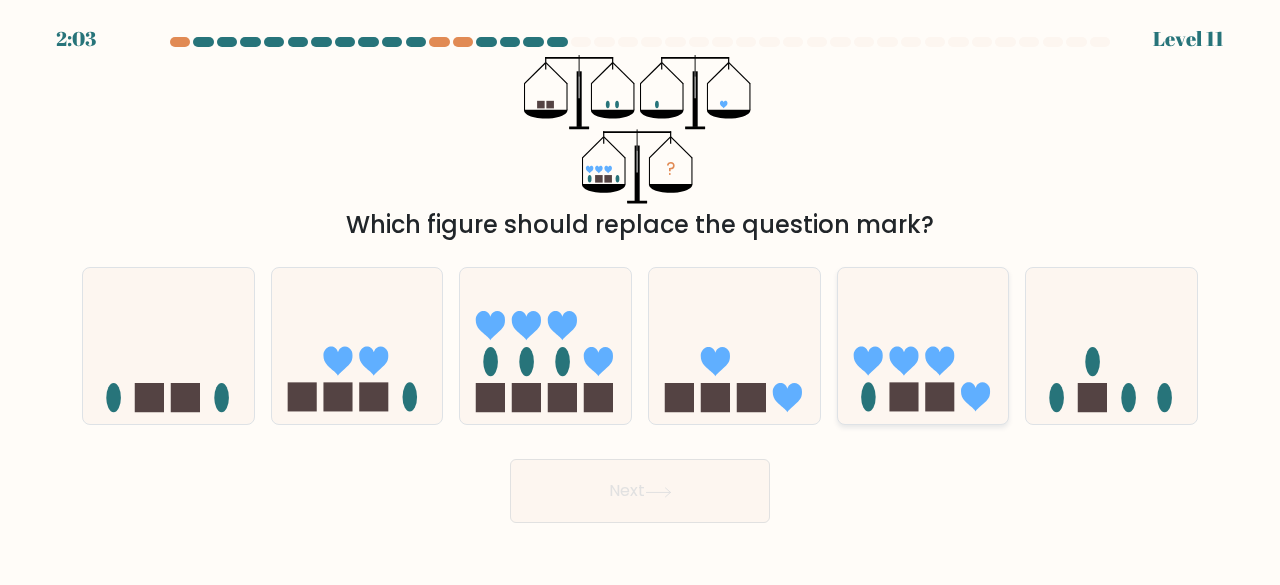 click 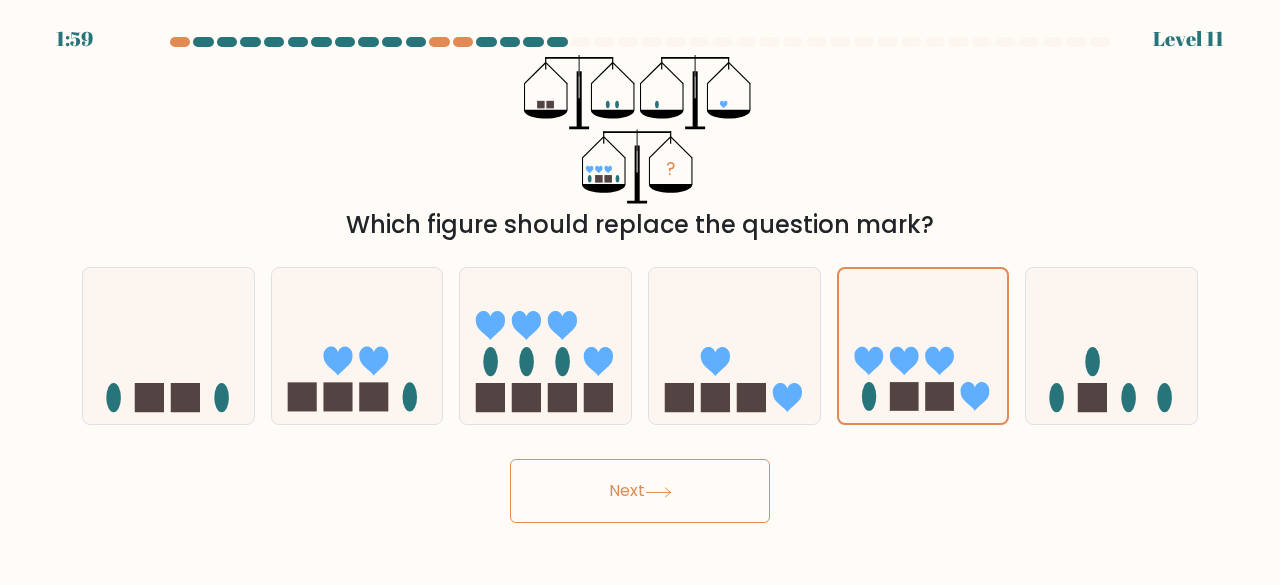 drag, startPoint x: 686, startPoint y: 479, endPoint x: 627, endPoint y: 499, distance: 62.297672 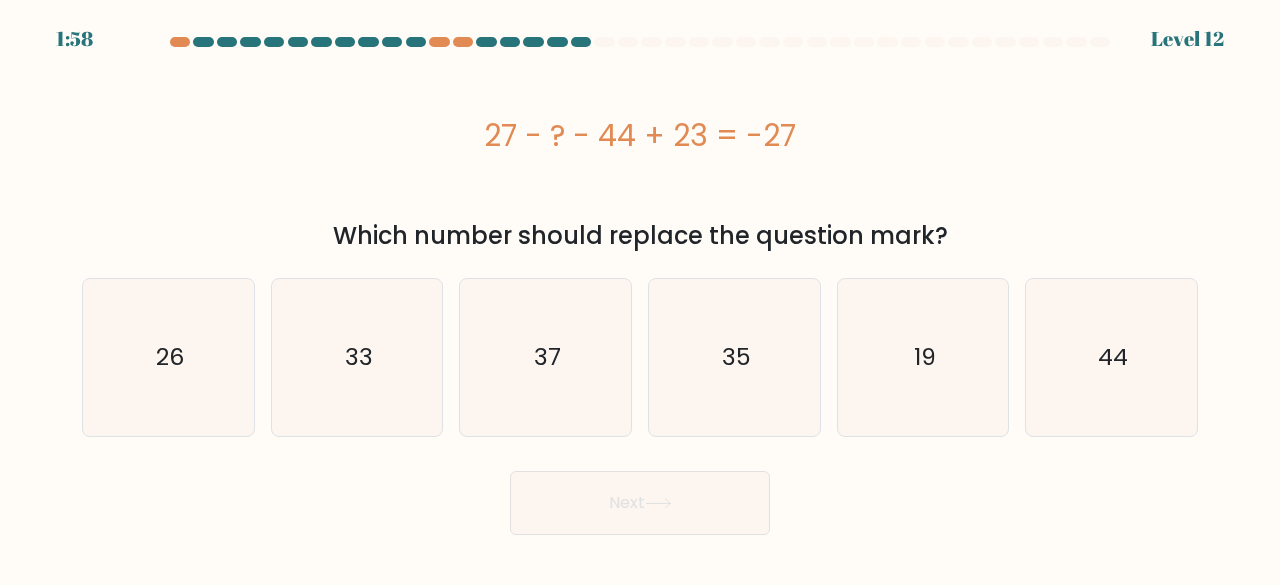 click on "Next" at bounding box center (640, 503) 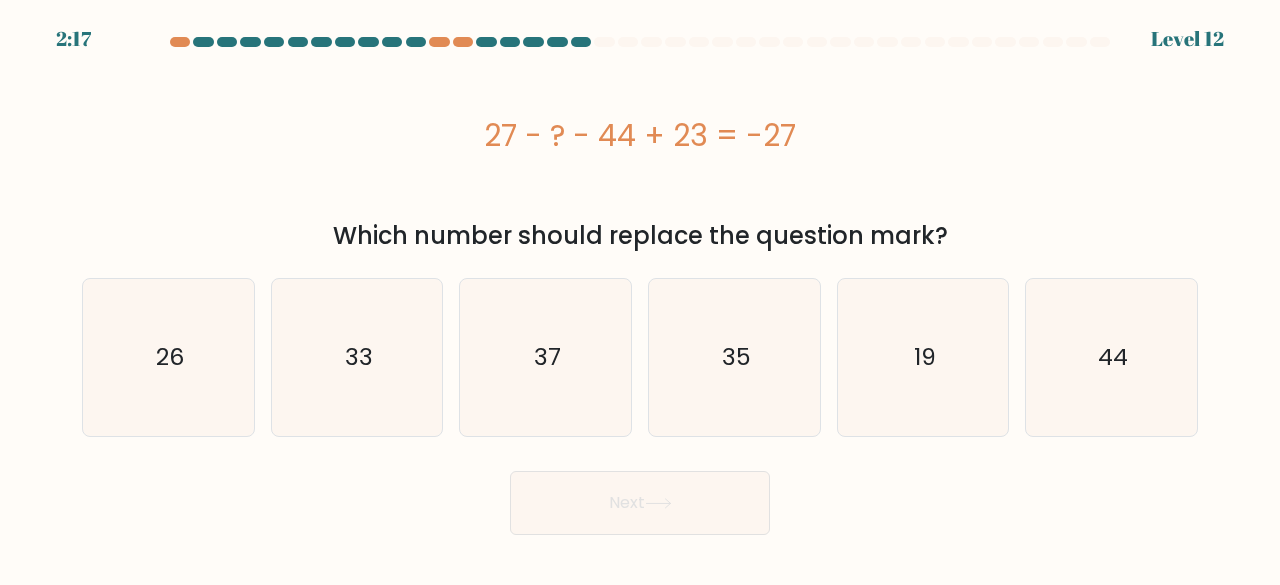 click on "27 - ? - 44 + 23 = -27" at bounding box center (640, 135) 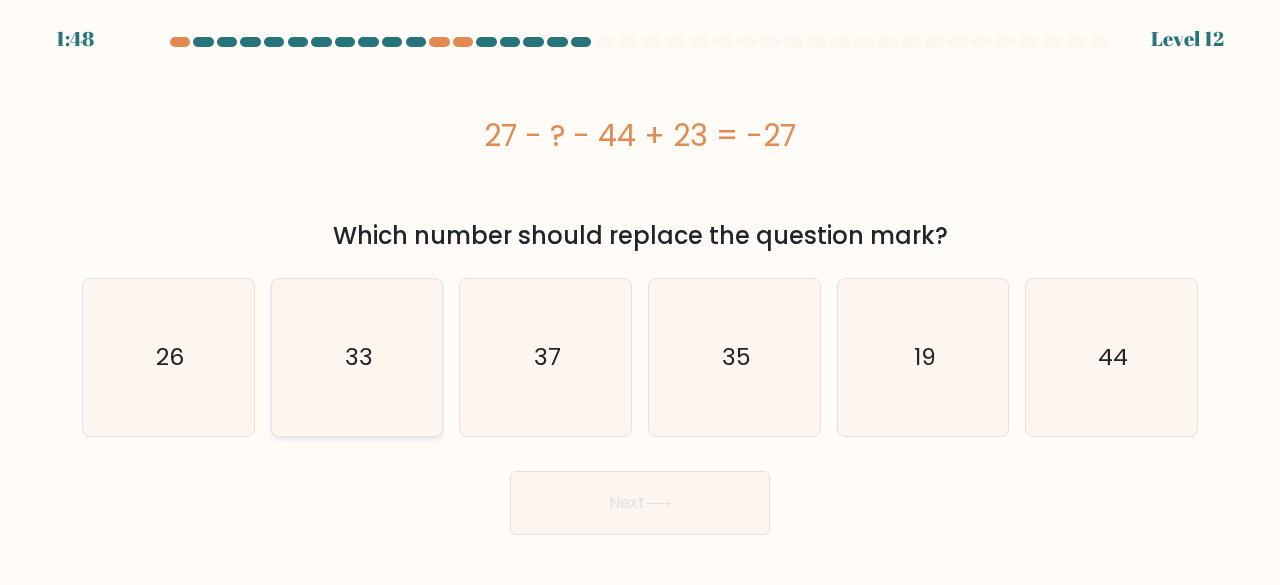 click on "33" 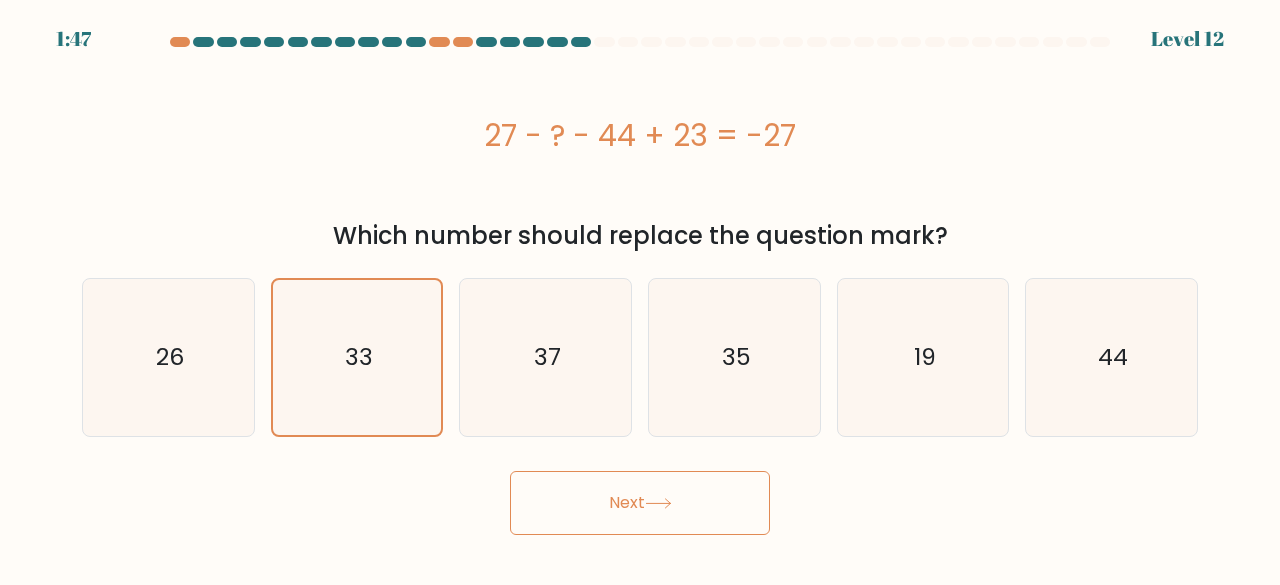 click on "Next" at bounding box center [640, 503] 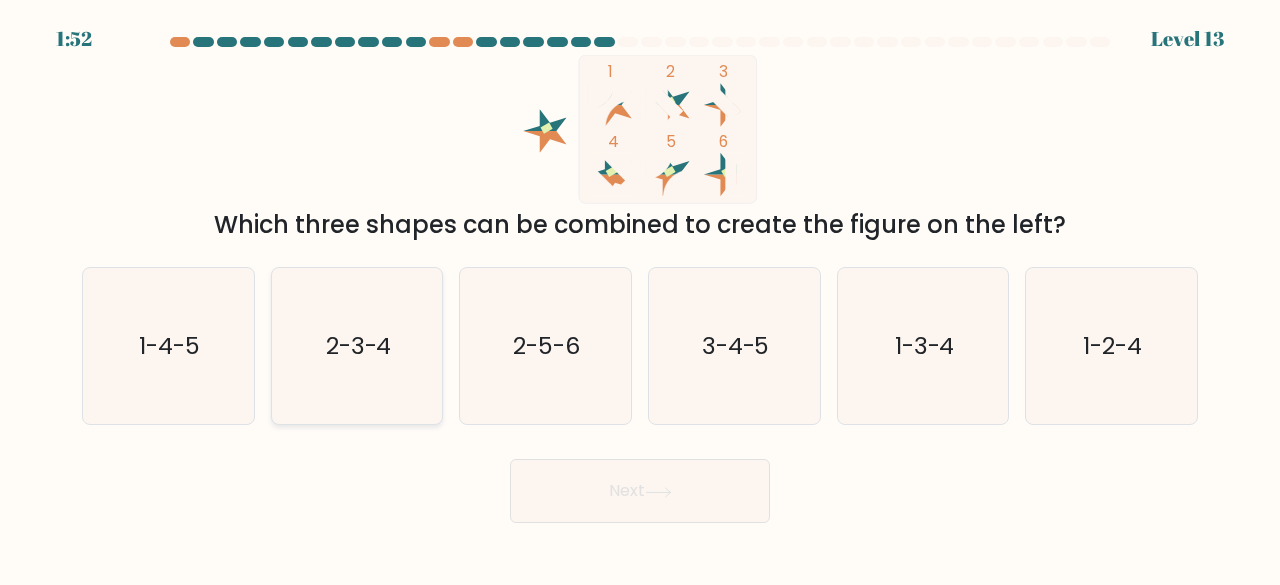 click on "2-3-4" 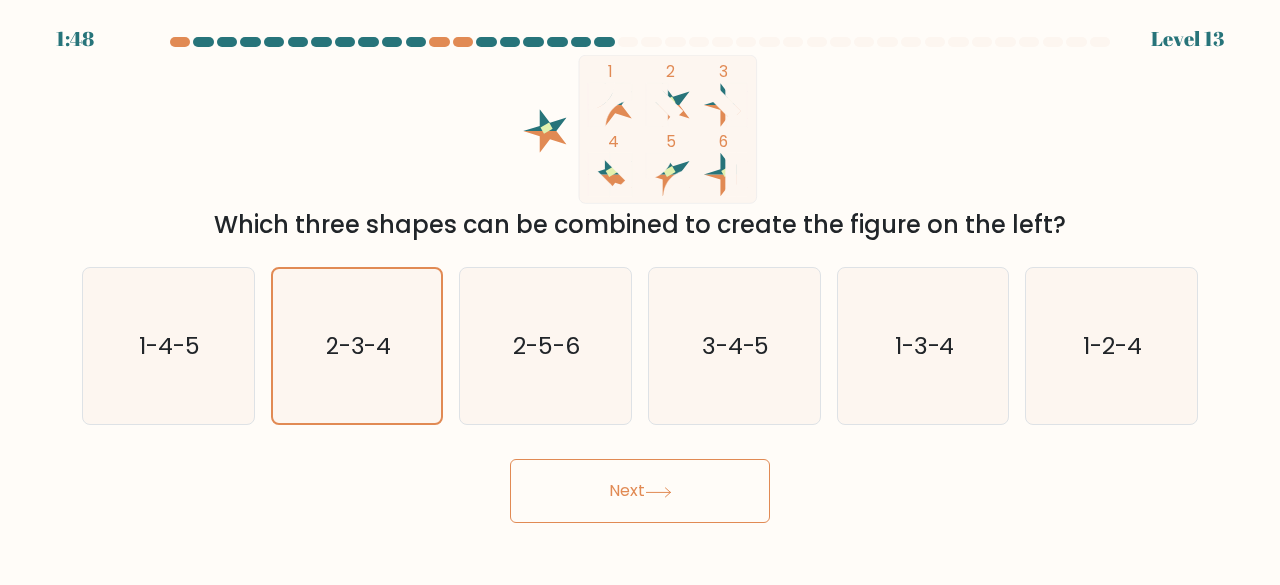 click on "Next" at bounding box center (640, 491) 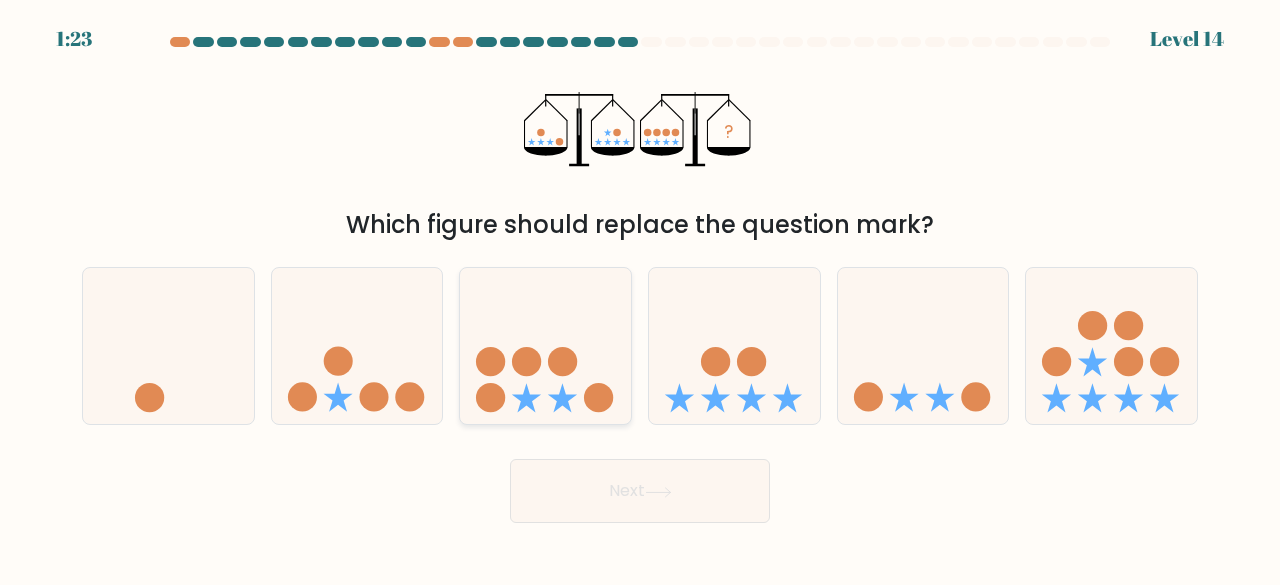 click 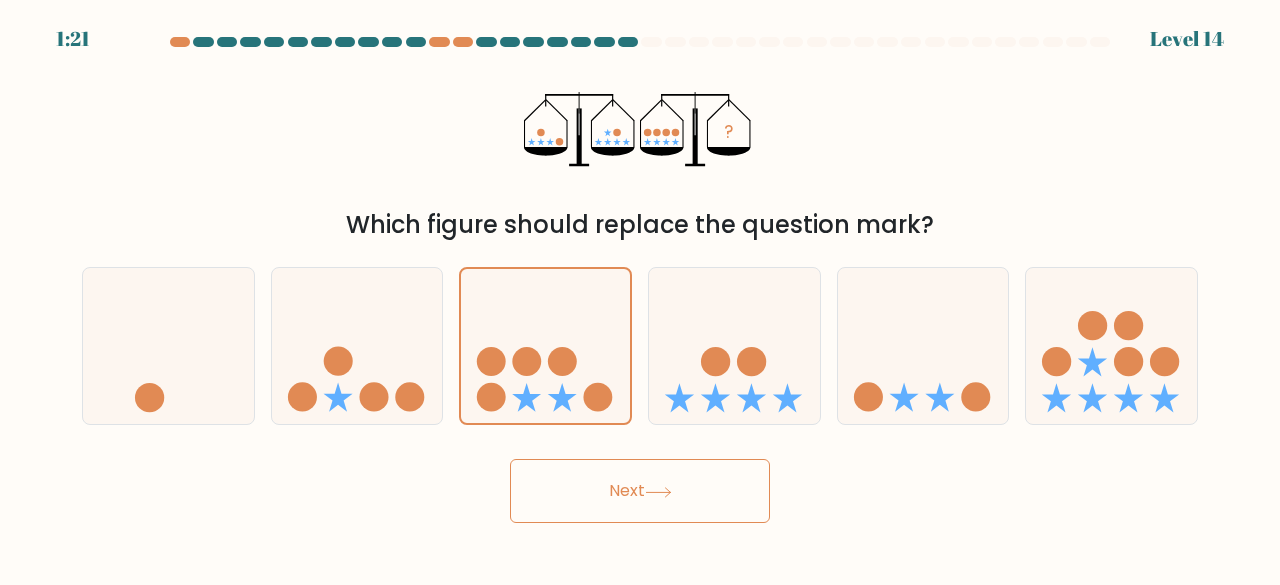 click on "Next" at bounding box center (640, 491) 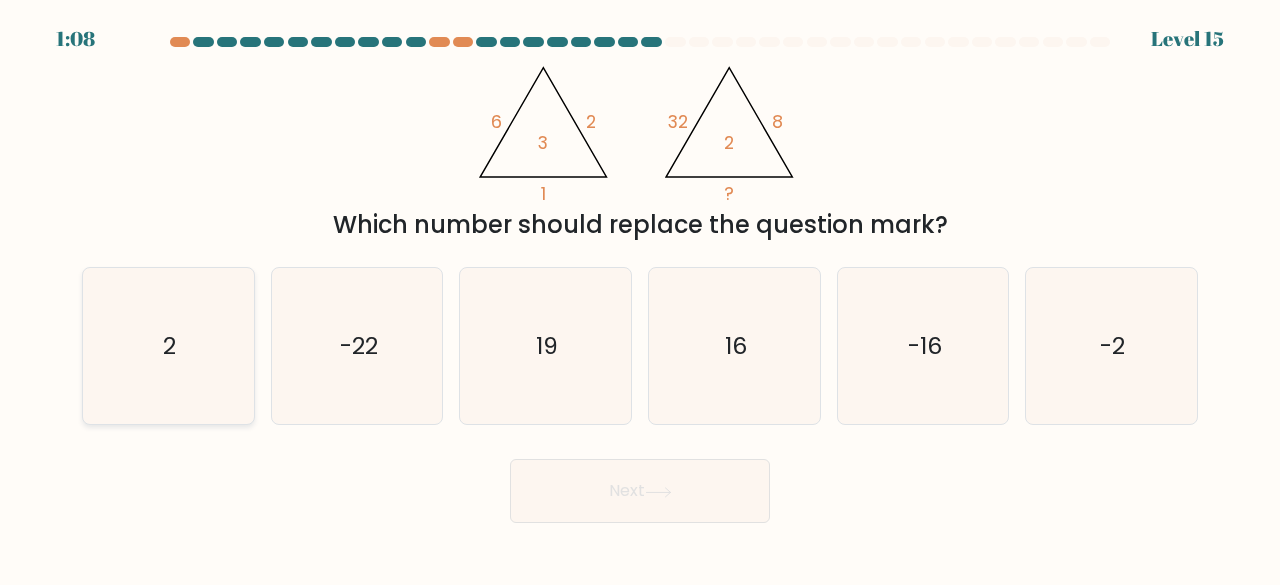 click on "2" 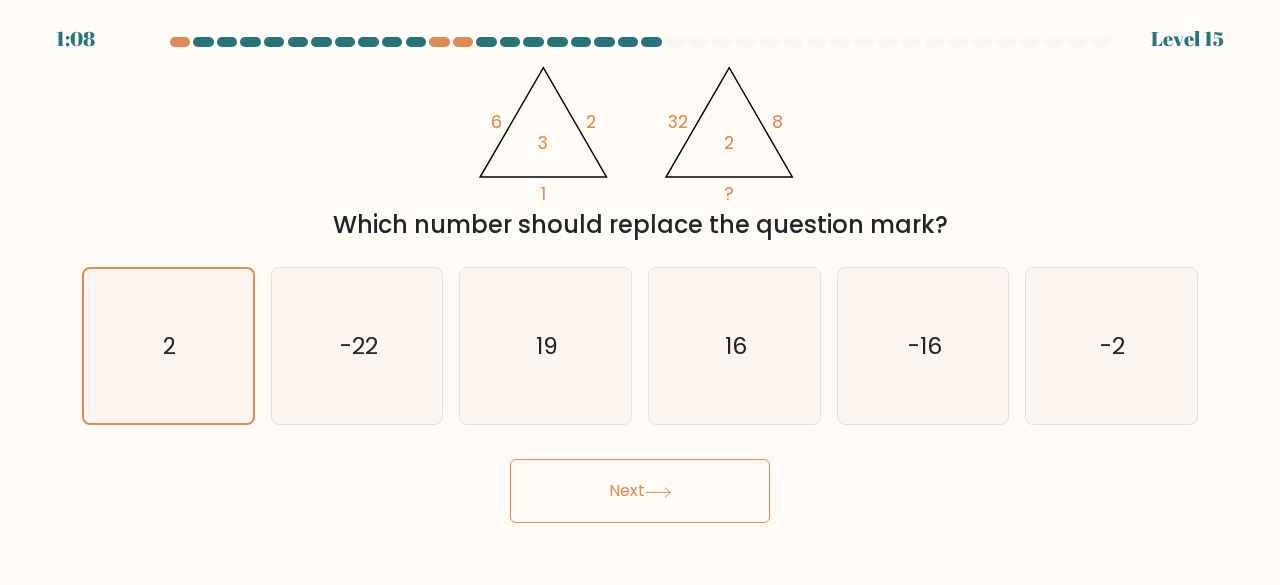 click on "Next" at bounding box center [640, 491] 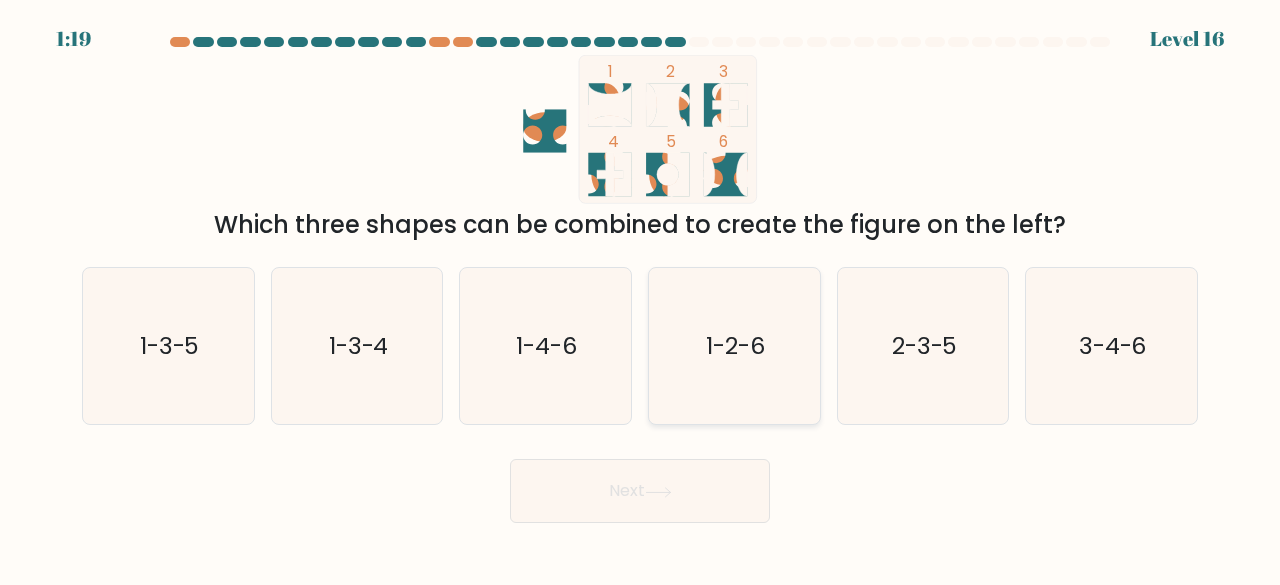 click on "1-2-6" 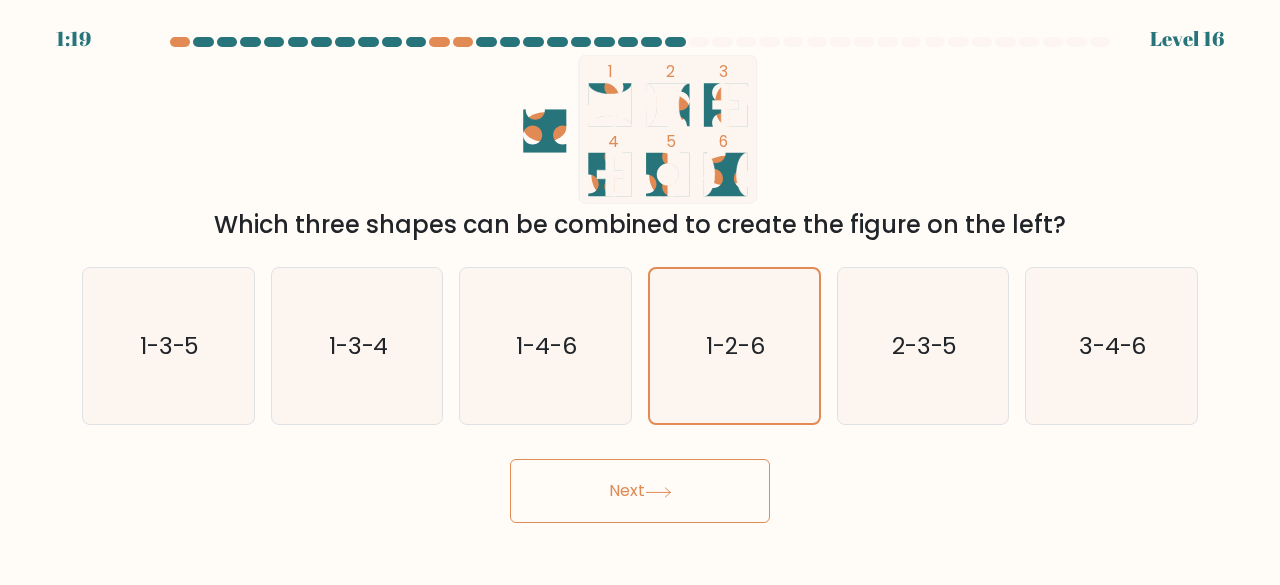 click on "Next" at bounding box center [640, 491] 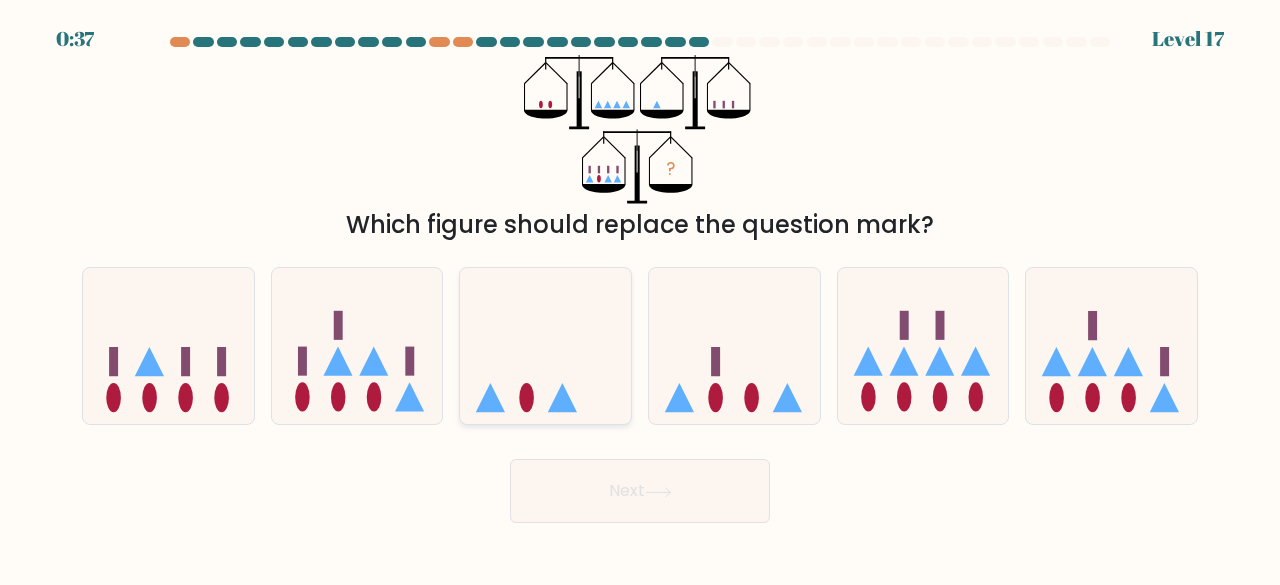 click 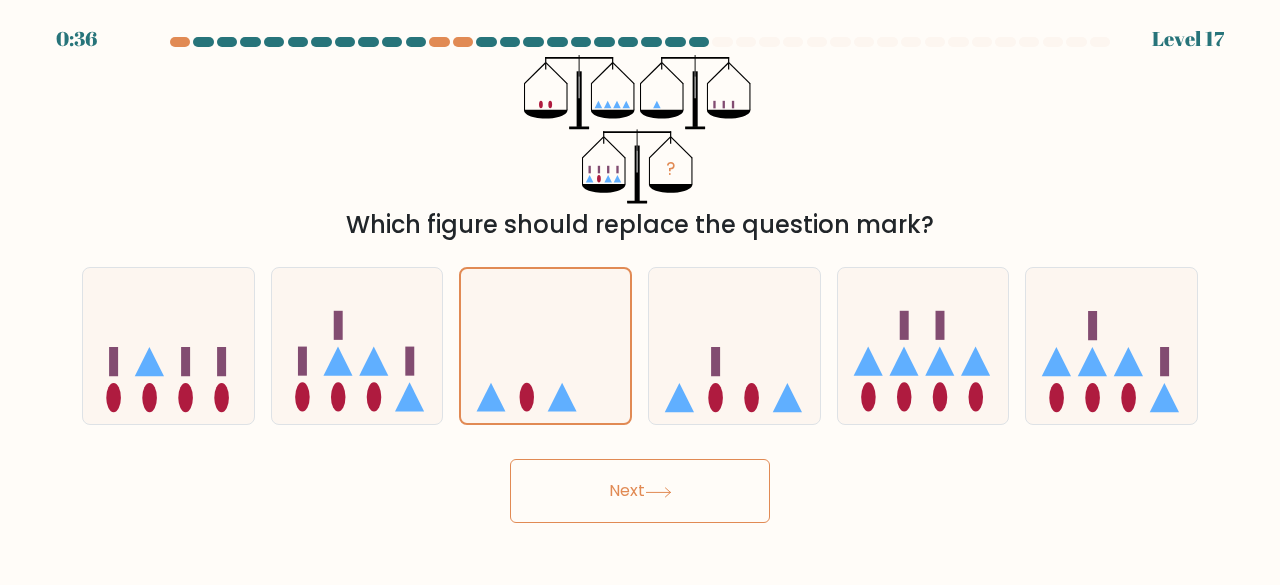click on "Next" at bounding box center (640, 491) 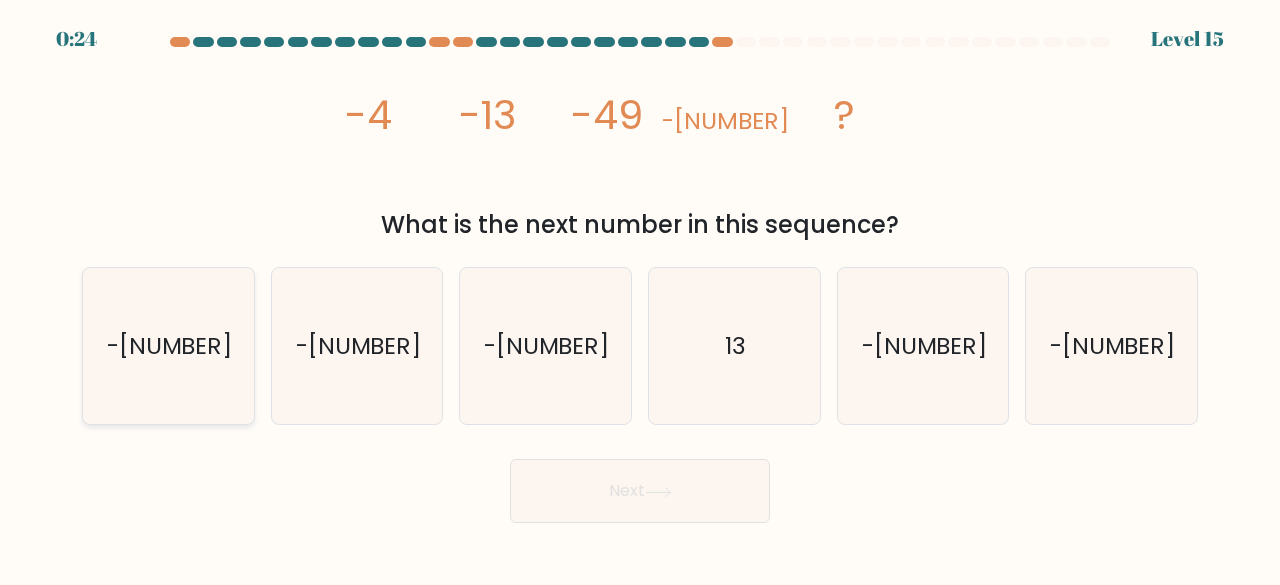 click on "-769" 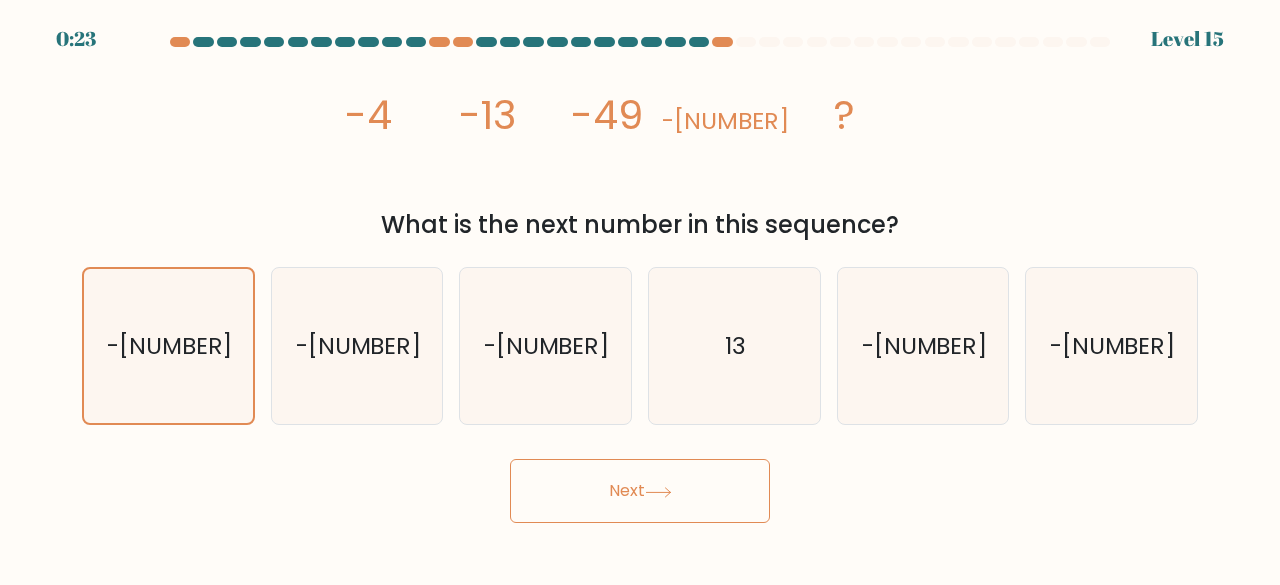 click on "Next" at bounding box center (640, 491) 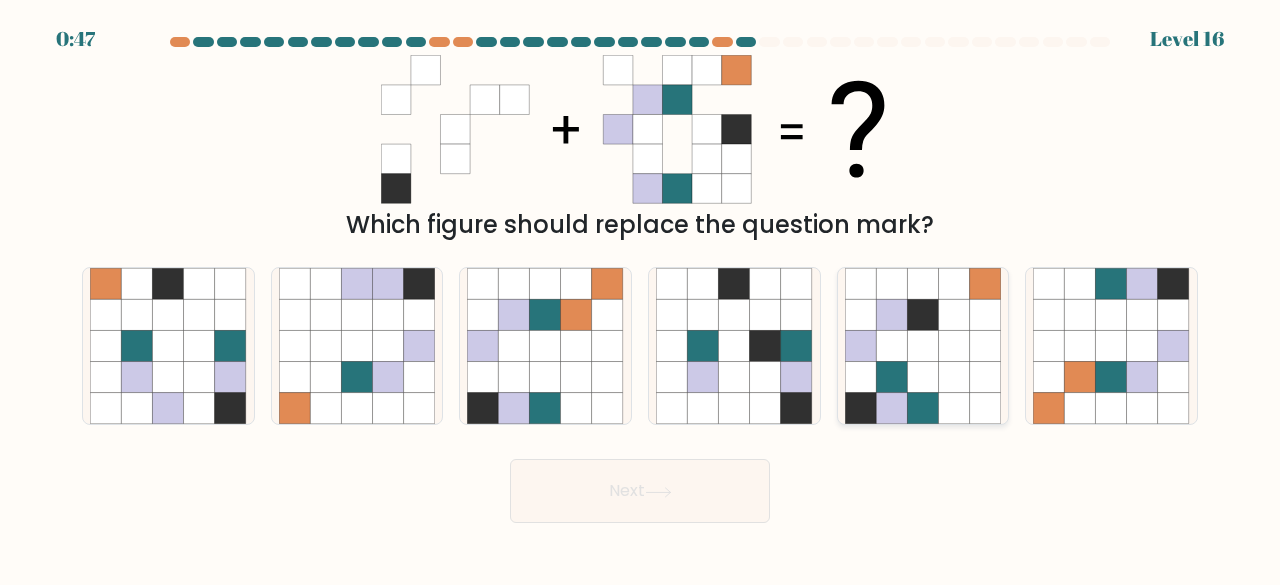 click 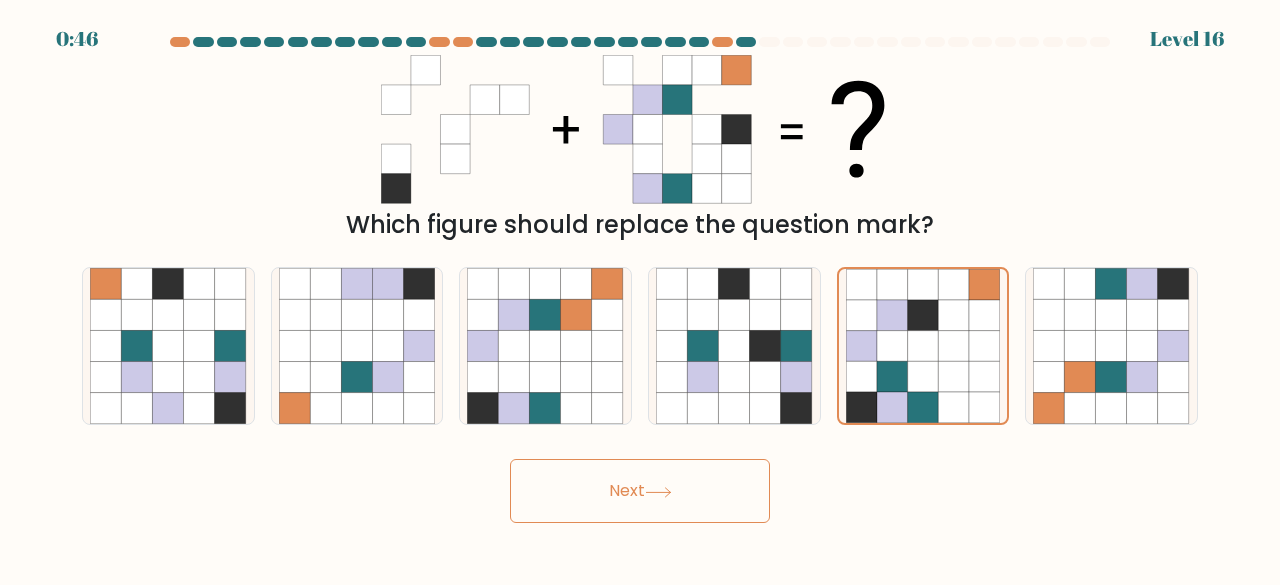 click on "Next" at bounding box center (640, 491) 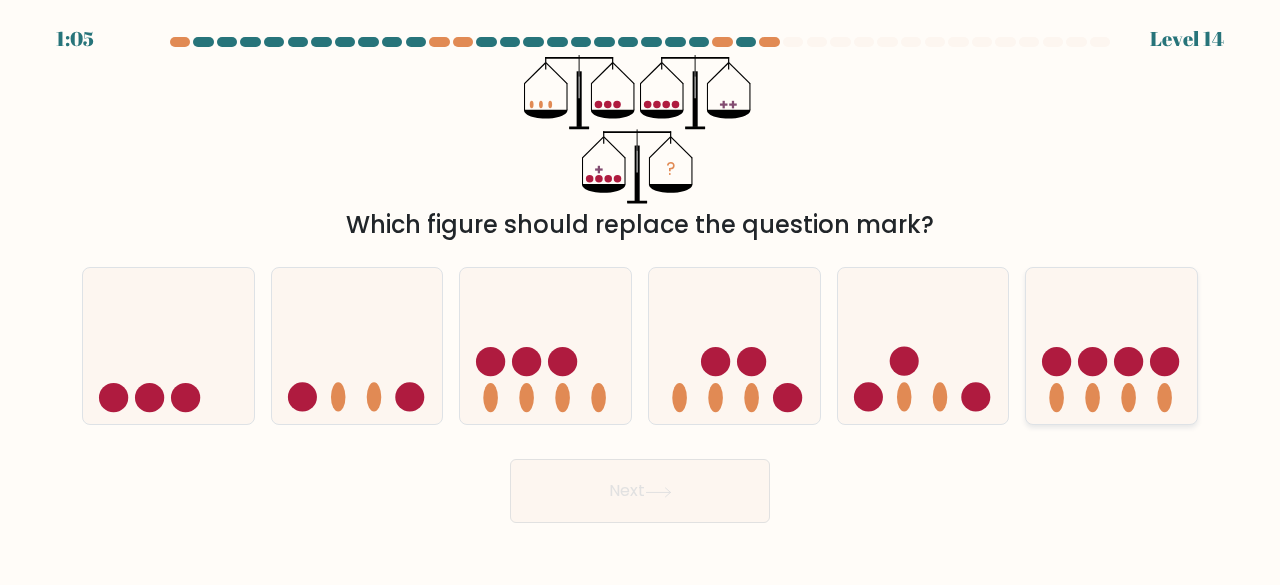 click 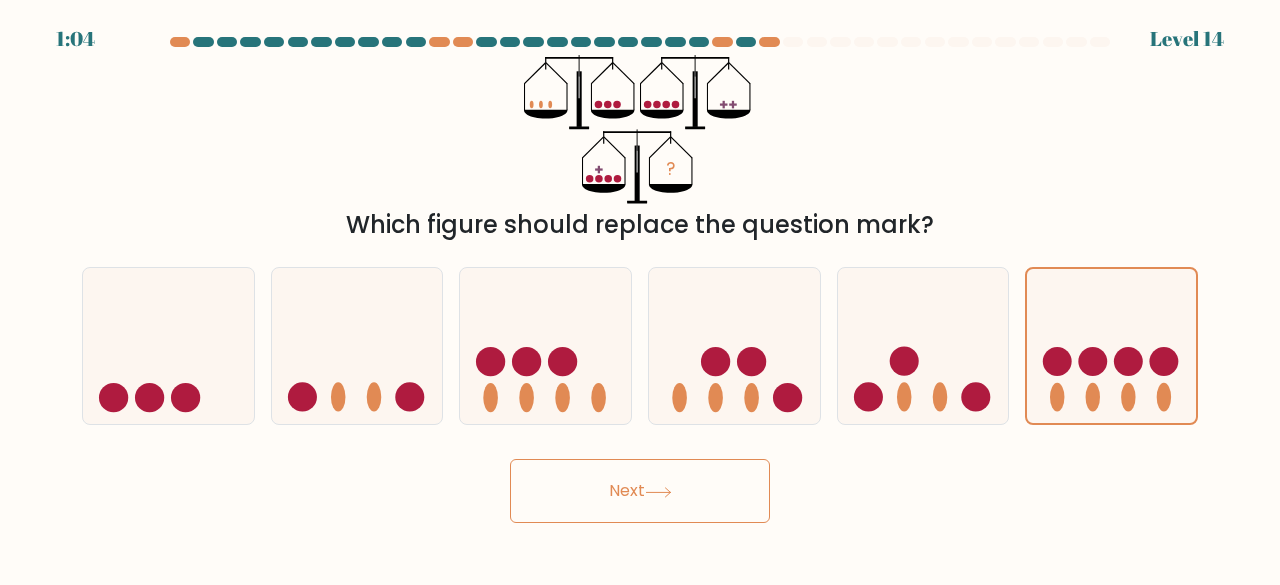 click on "Next" at bounding box center (640, 491) 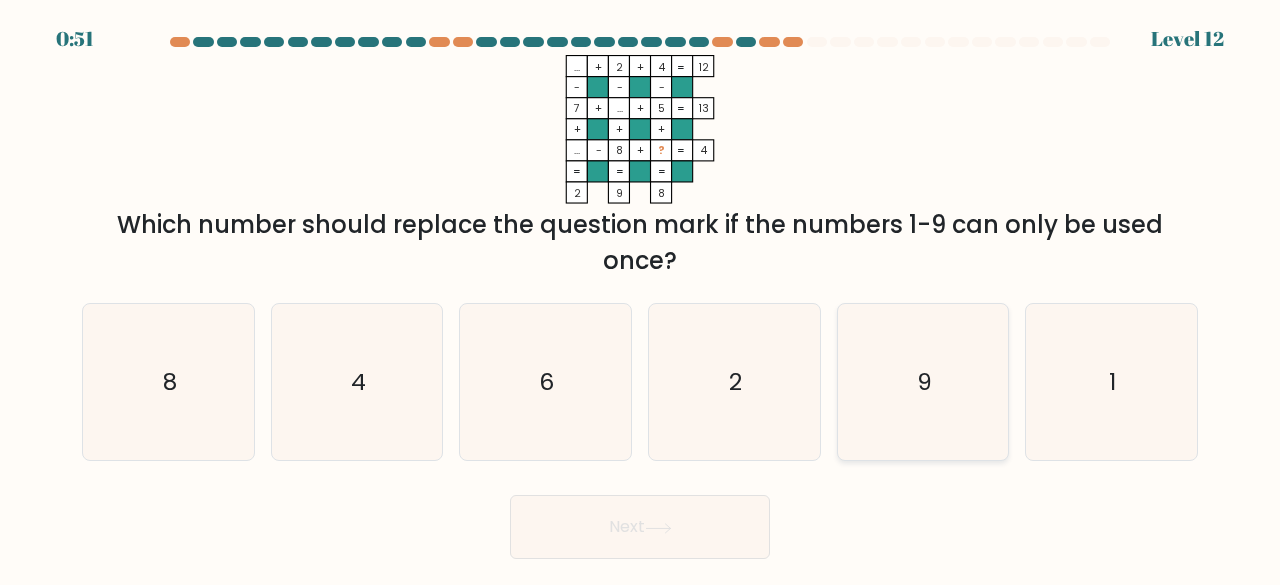 click on "9" 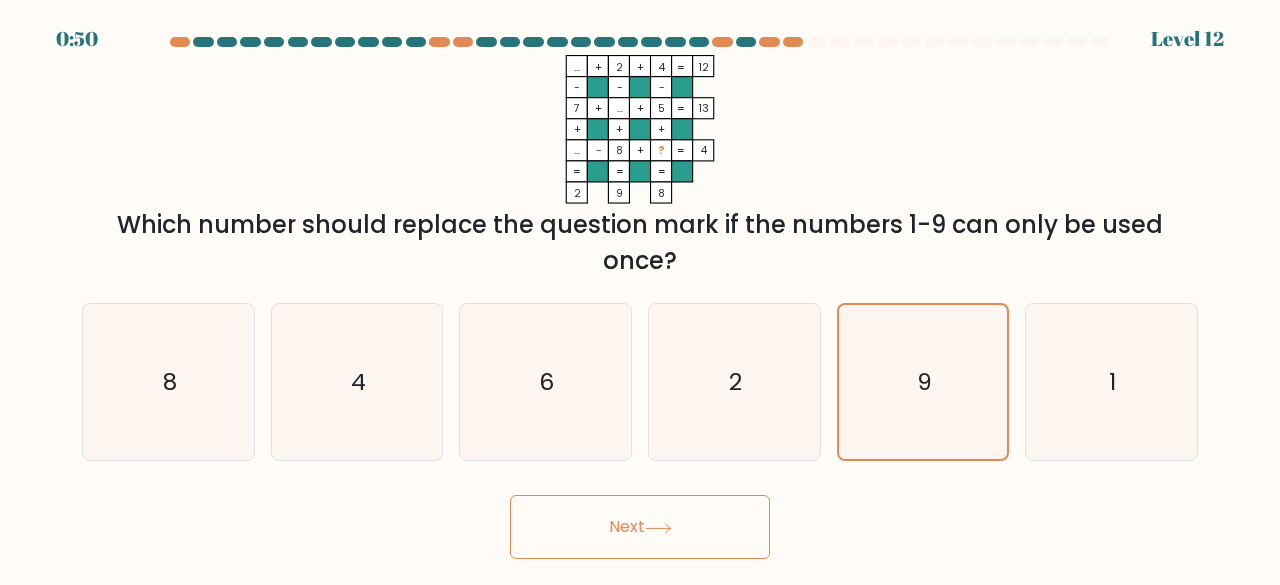 click 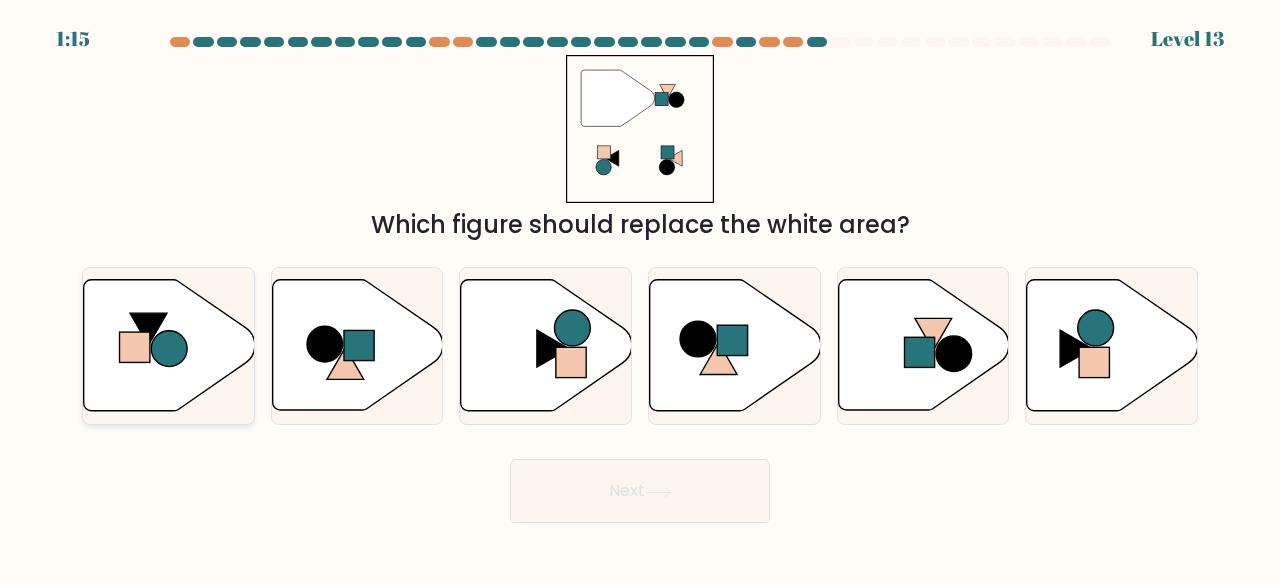 click 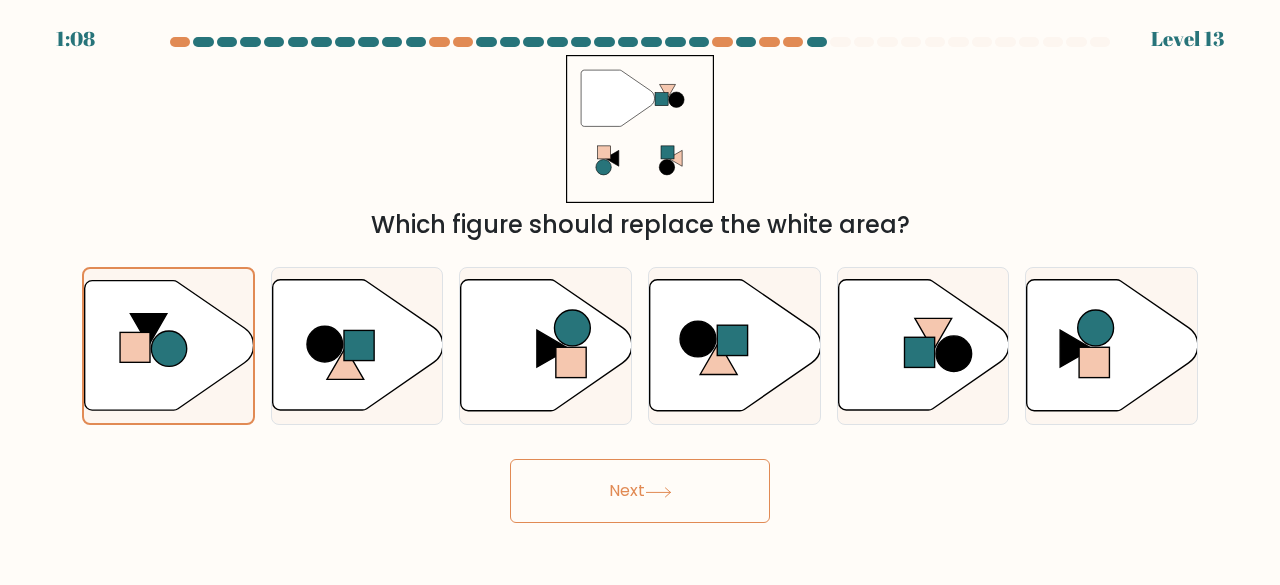 click on "Next" at bounding box center (640, 491) 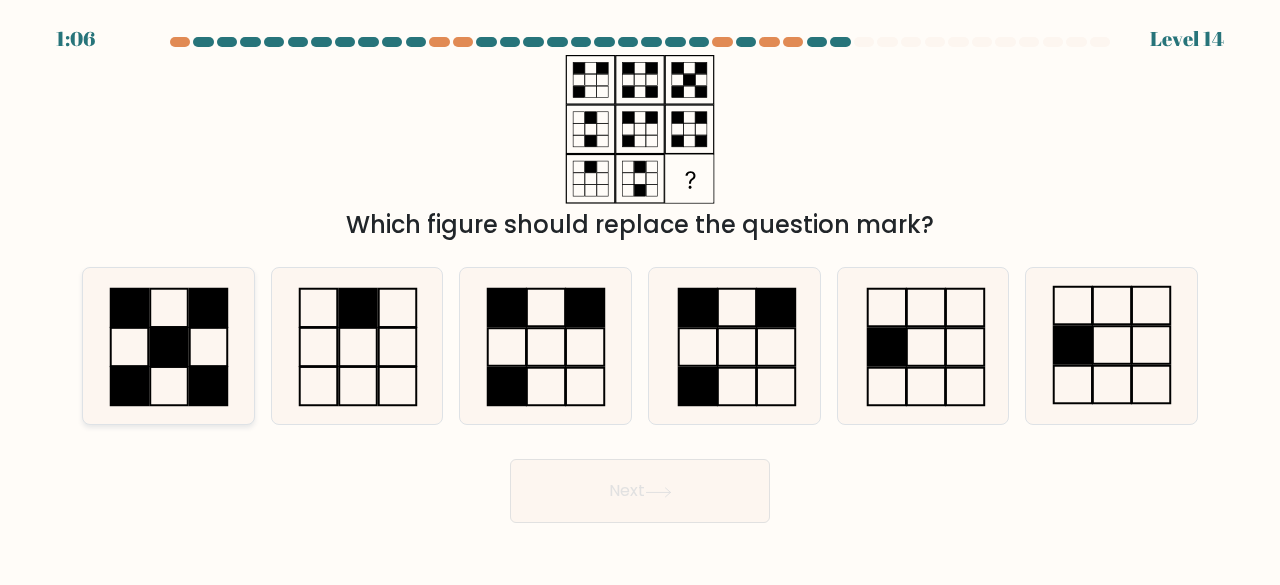 click 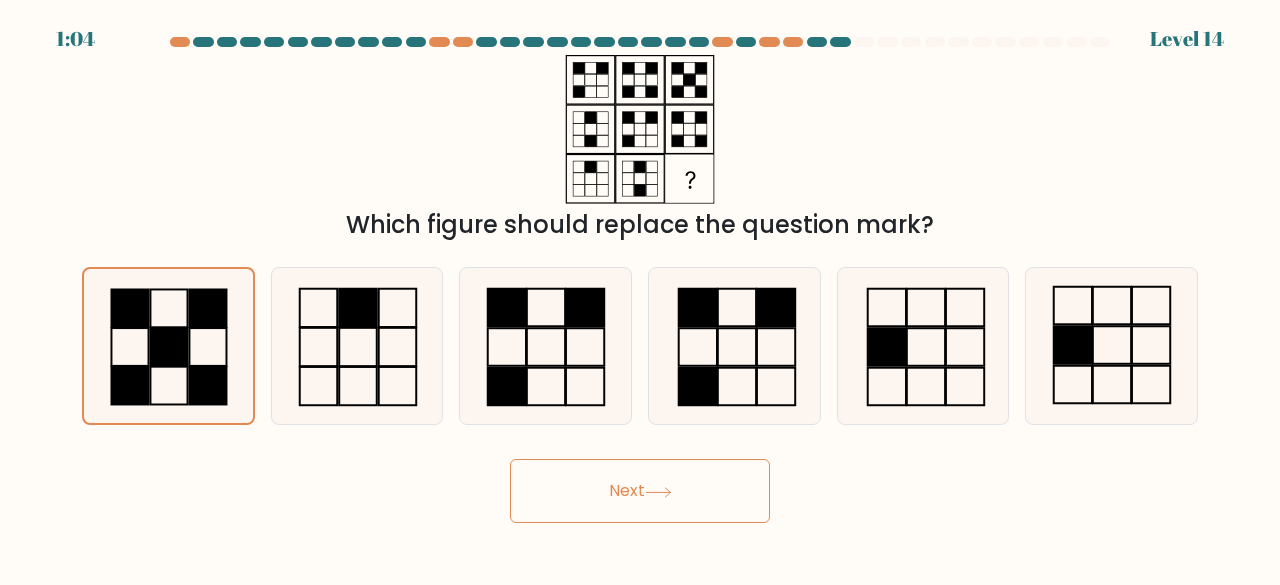 click on "Next" at bounding box center (640, 491) 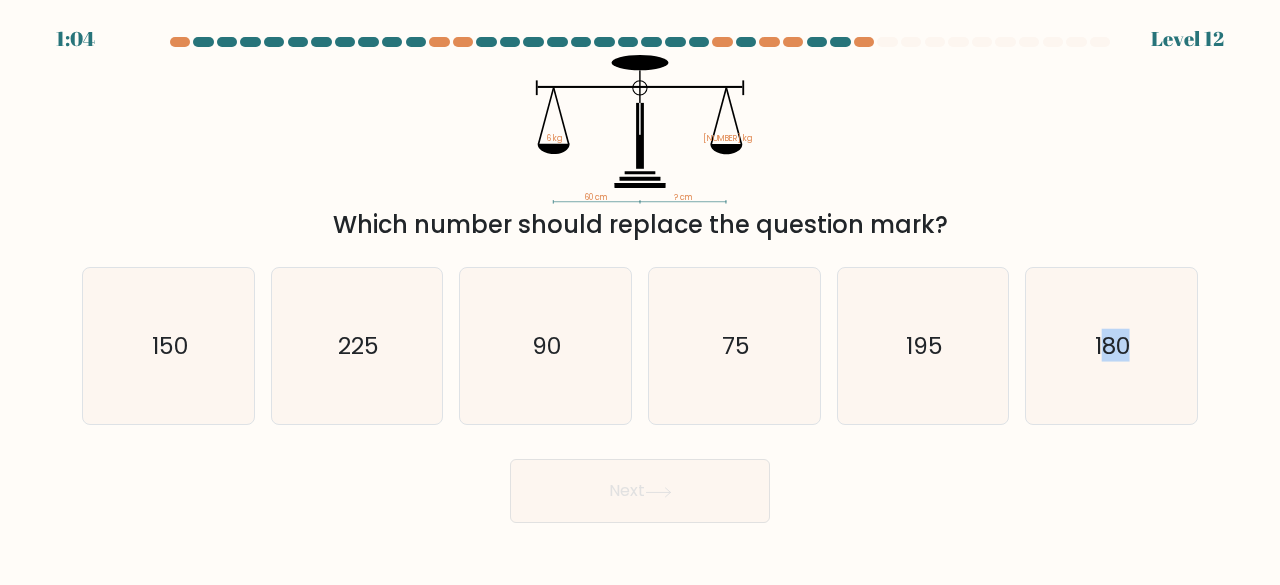 drag, startPoint x: 1100, startPoint y: 374, endPoint x: 1279, endPoint y: 291, distance: 197.30687 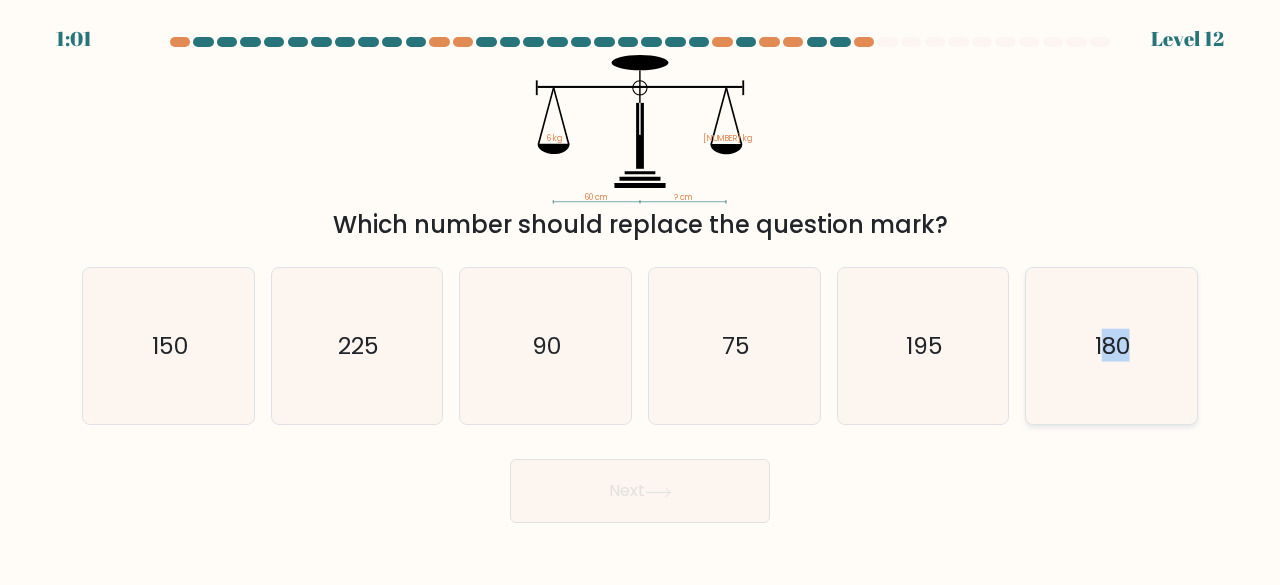 drag, startPoint x: 1156, startPoint y: 343, endPoint x: 1137, endPoint y: 307, distance: 40.706264 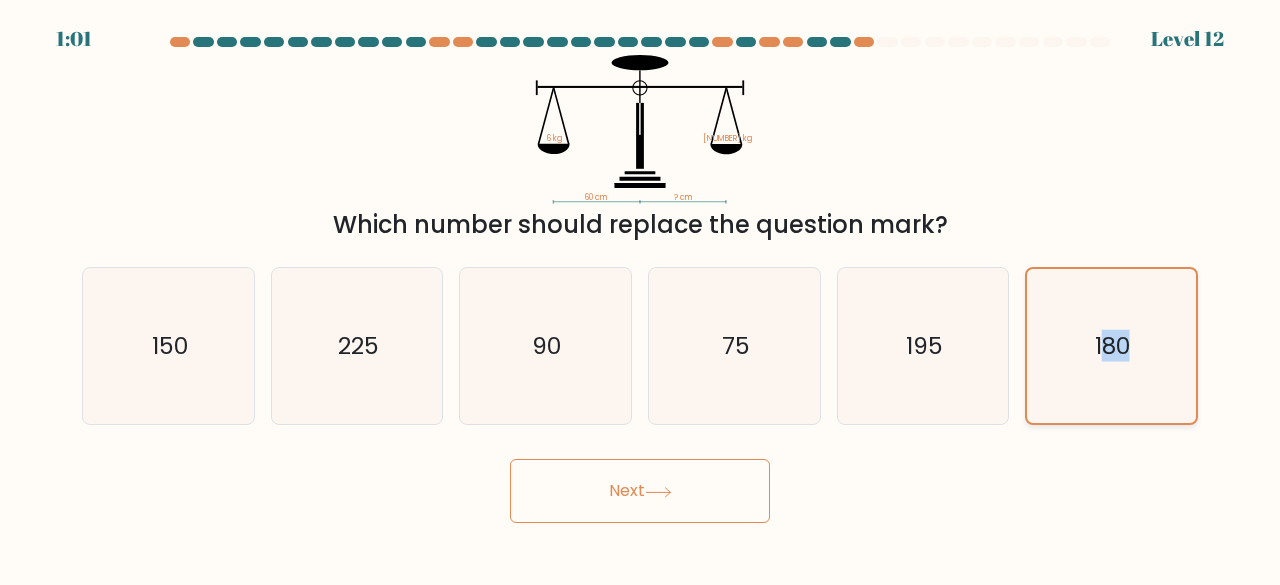 click on "180" 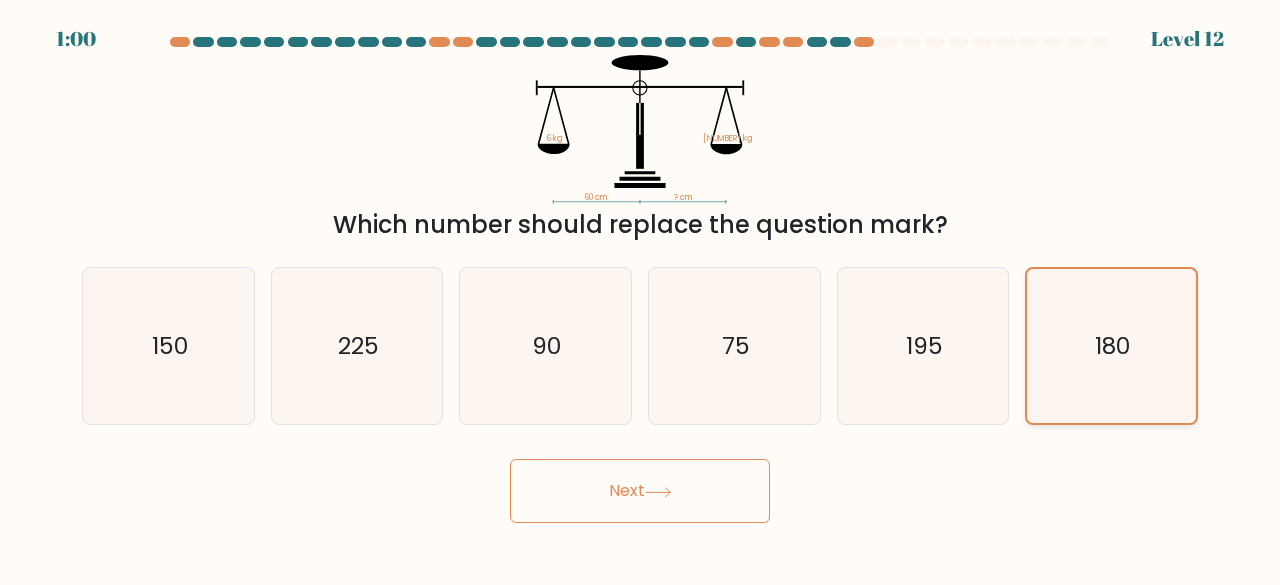 click on "180" 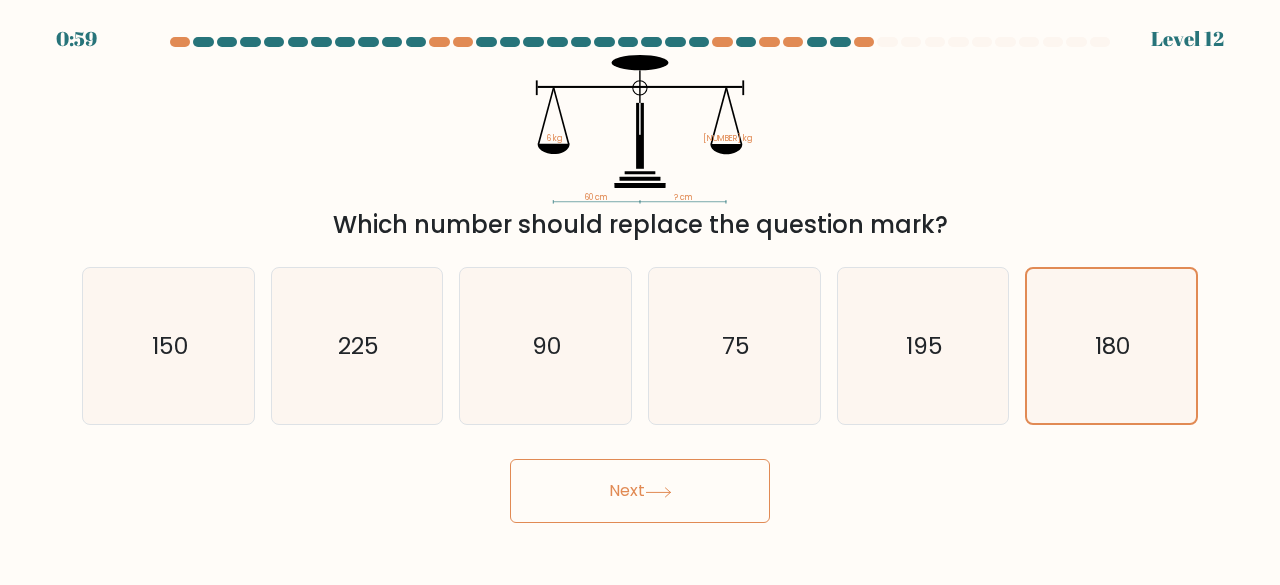click on "Next" at bounding box center [640, 491] 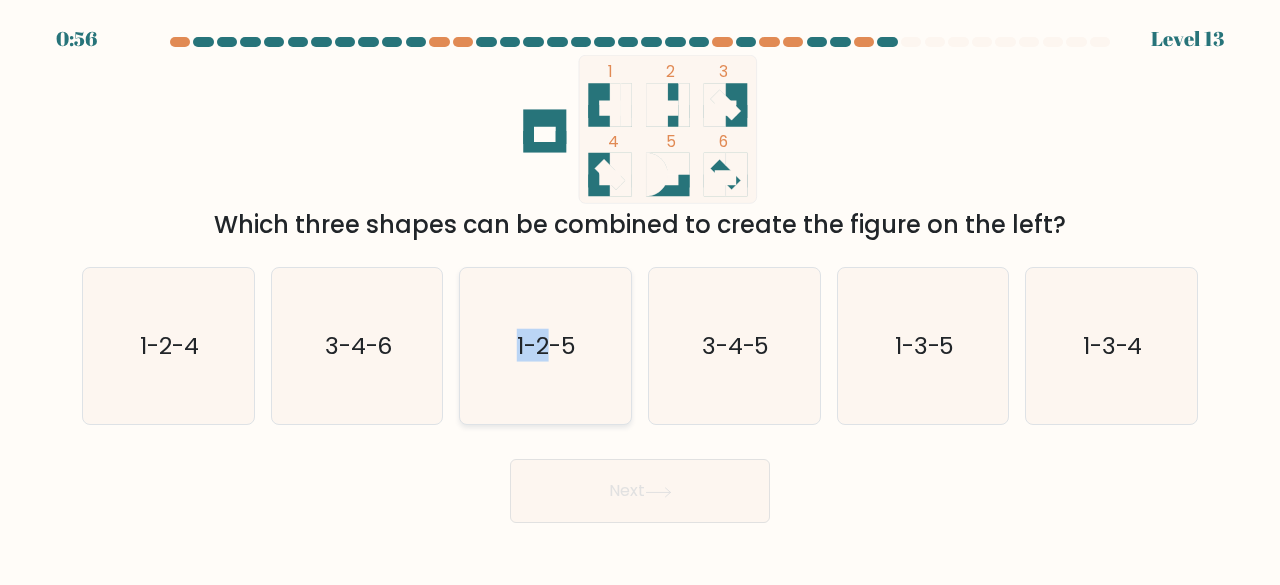 drag, startPoint x: 496, startPoint y: 383, endPoint x: 542, endPoint y: 360, distance: 51.42956 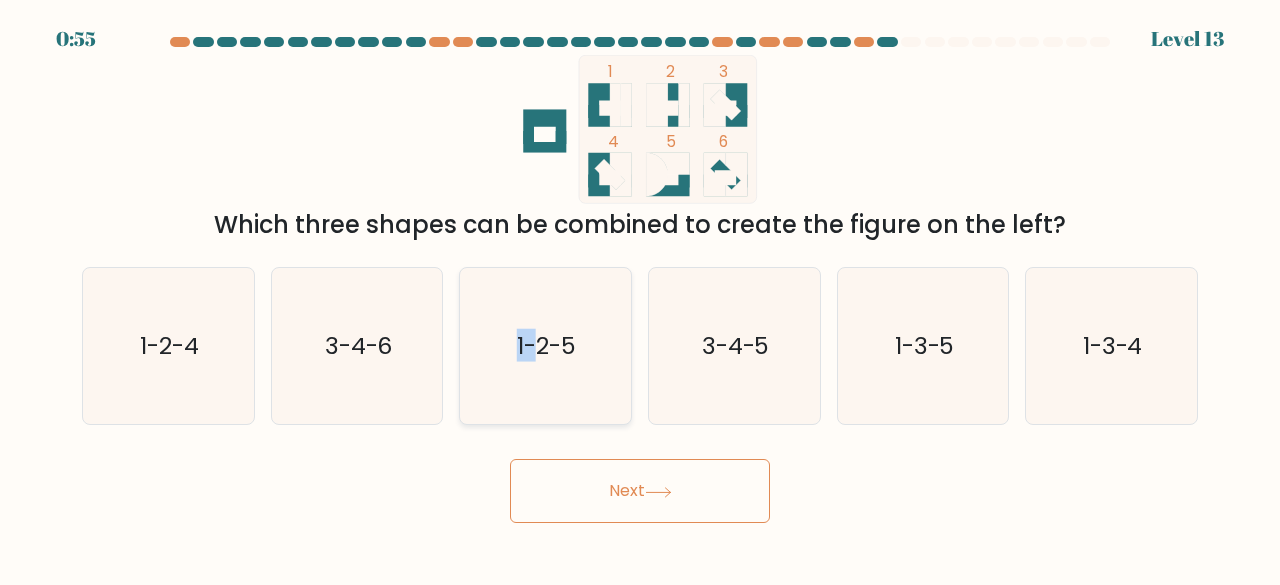 click on "1-2-5" 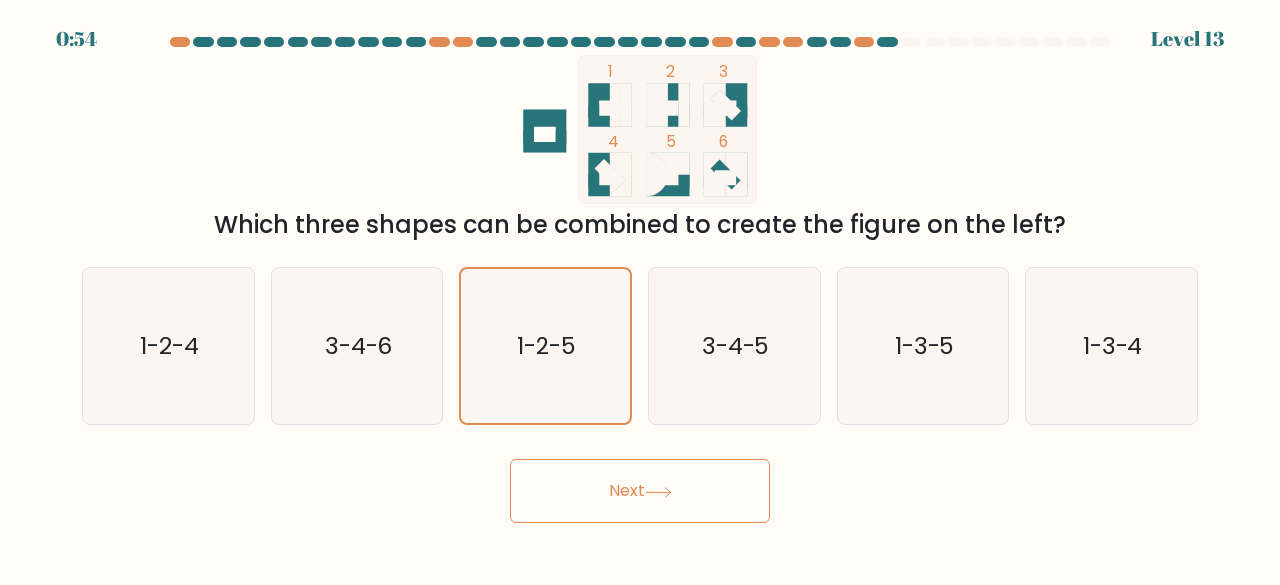 click on "Next" at bounding box center [640, 491] 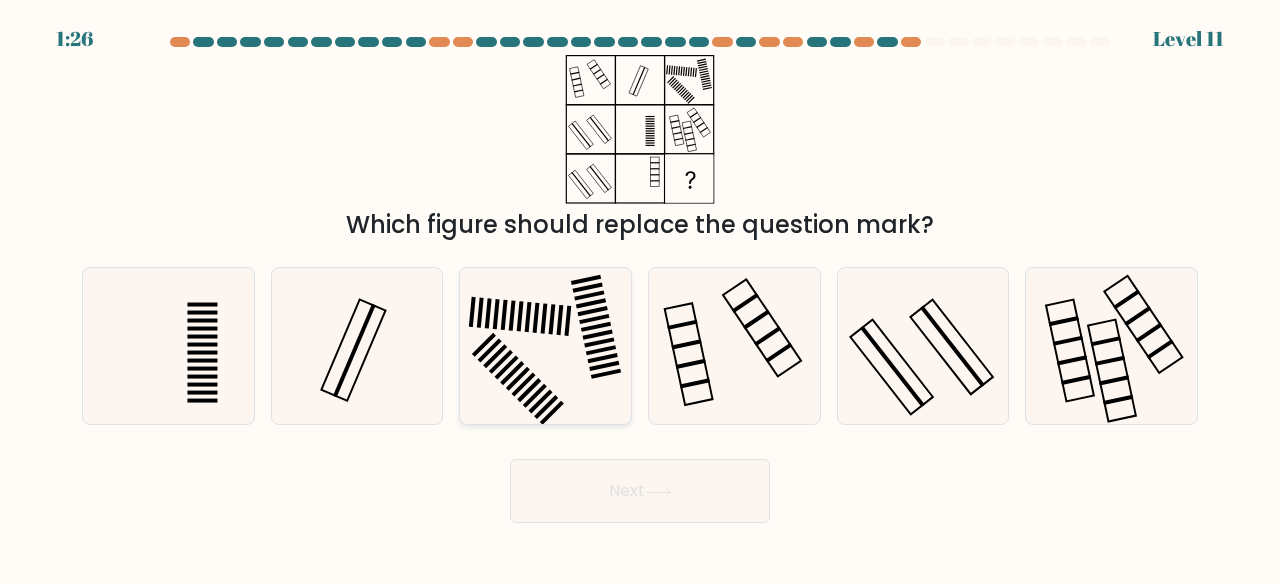click 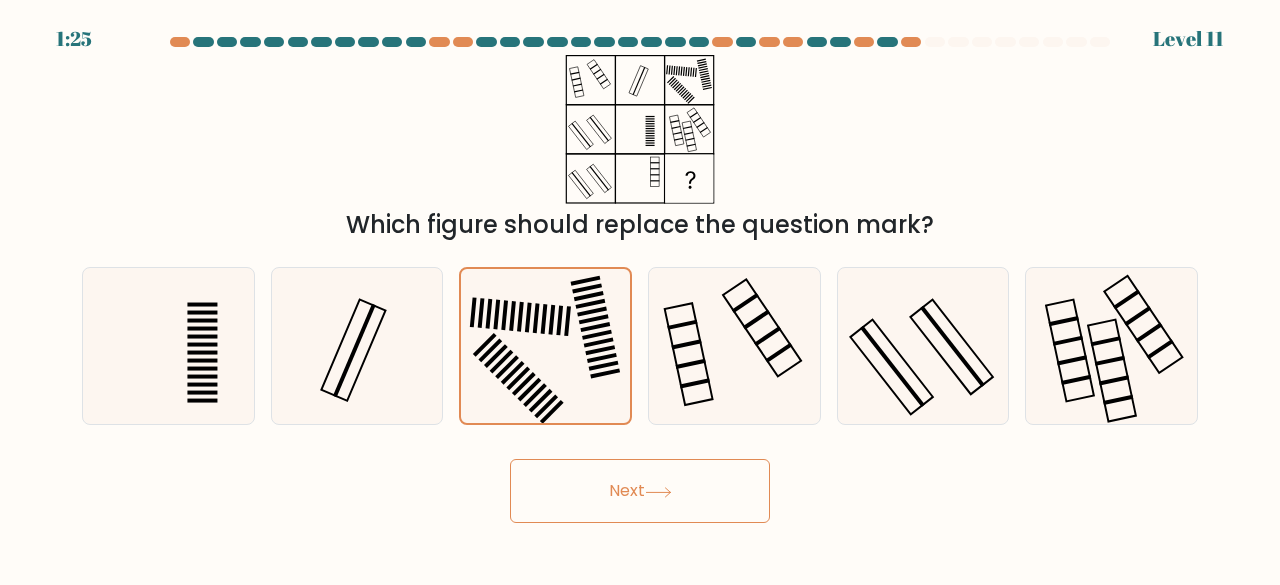 click 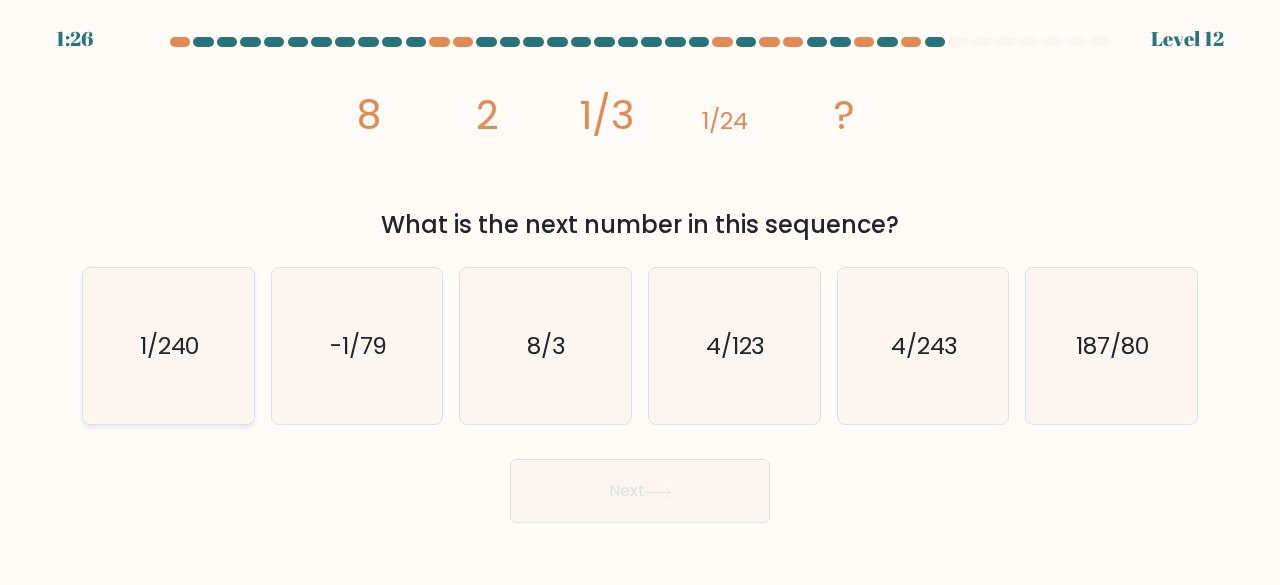 click on "1/240" 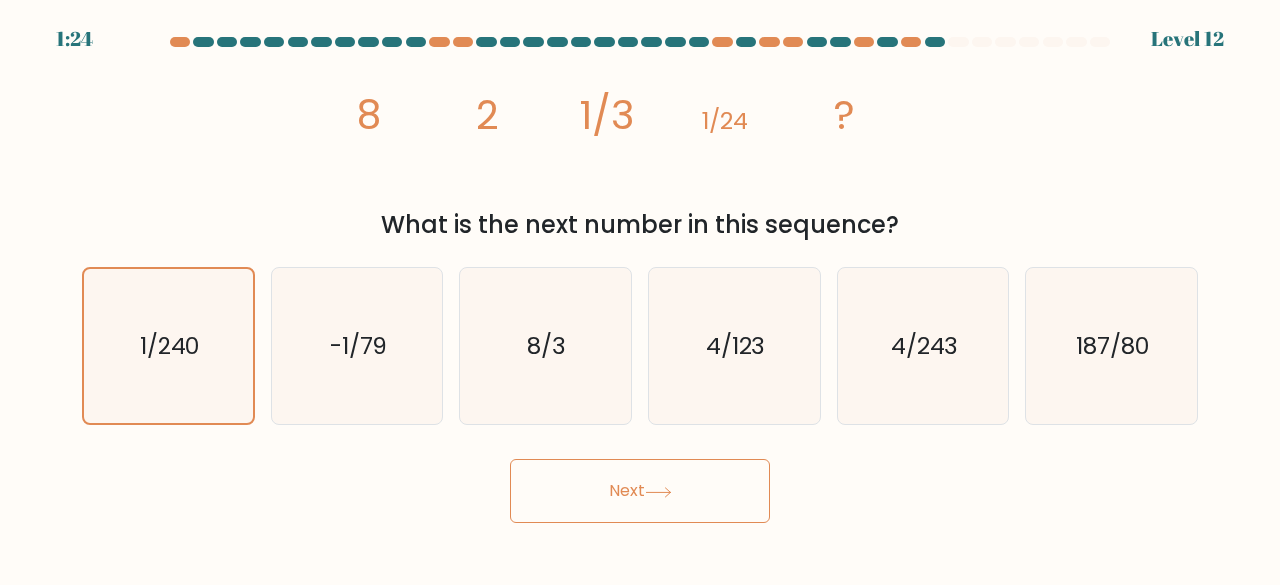 click on "Next" at bounding box center [640, 491] 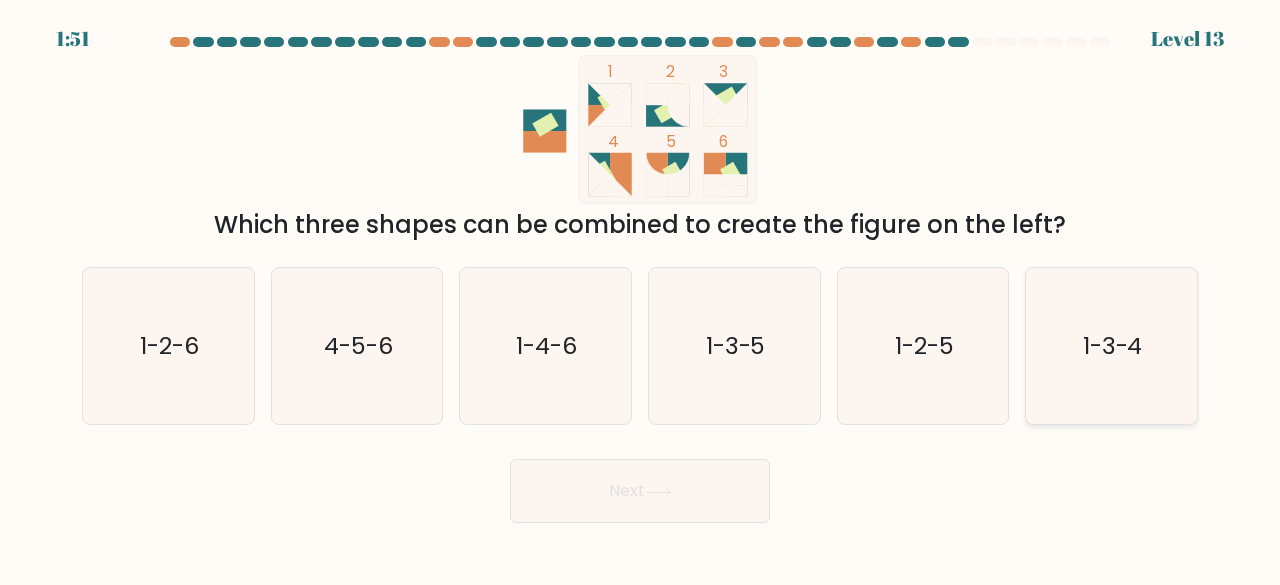 click on "1-3-4" 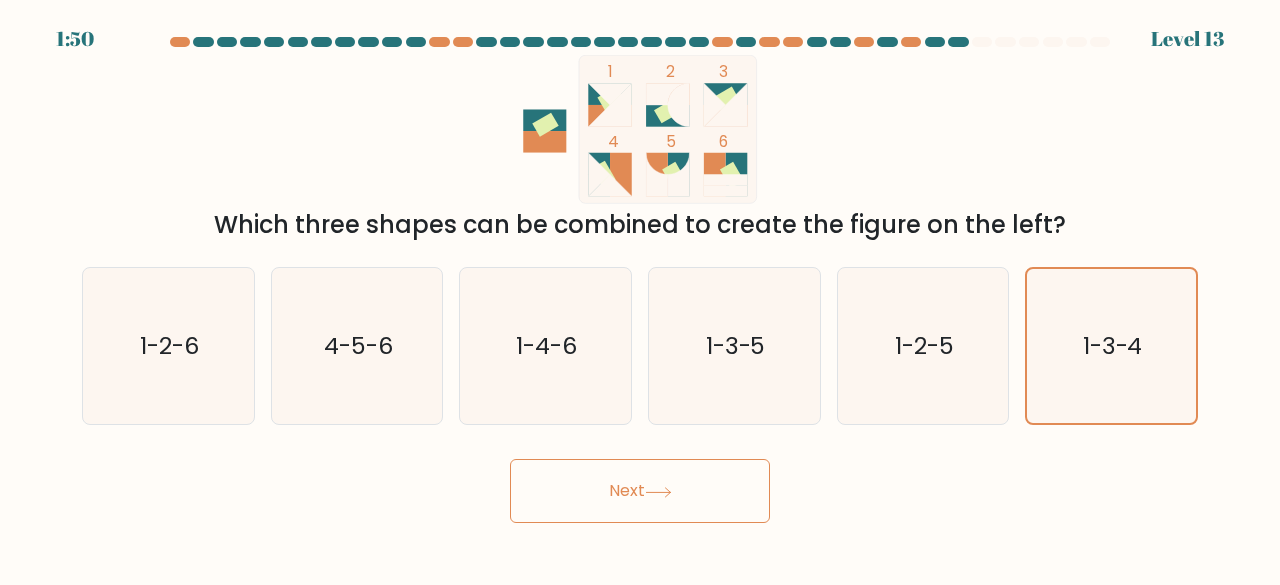 click on "Next" at bounding box center (640, 491) 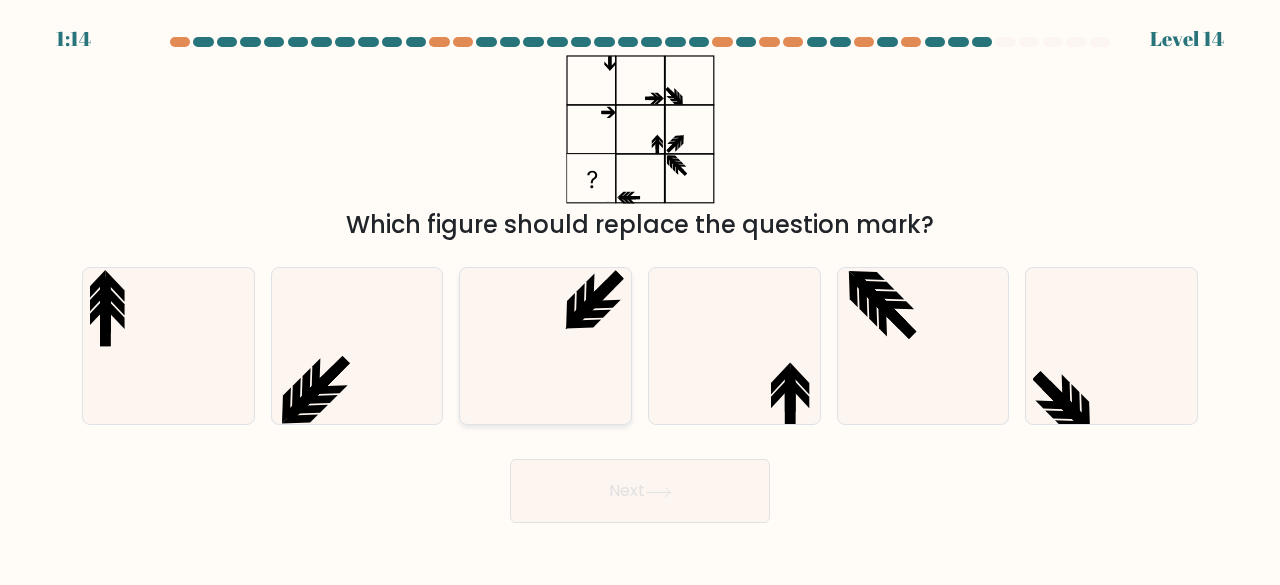 click 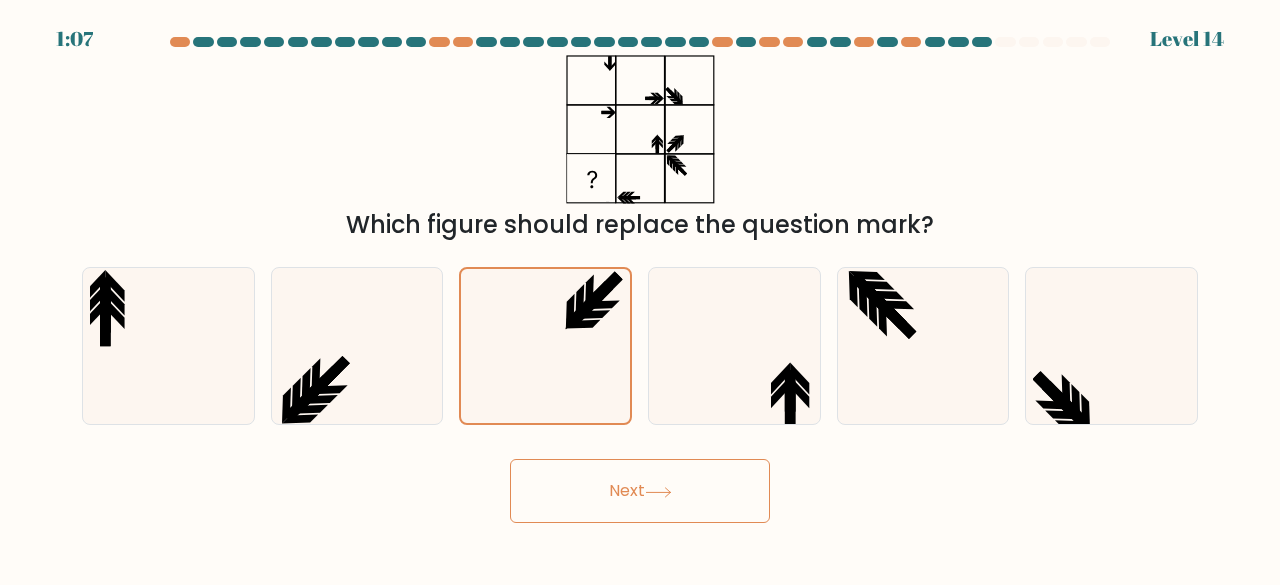 click on "Next" at bounding box center (640, 486) 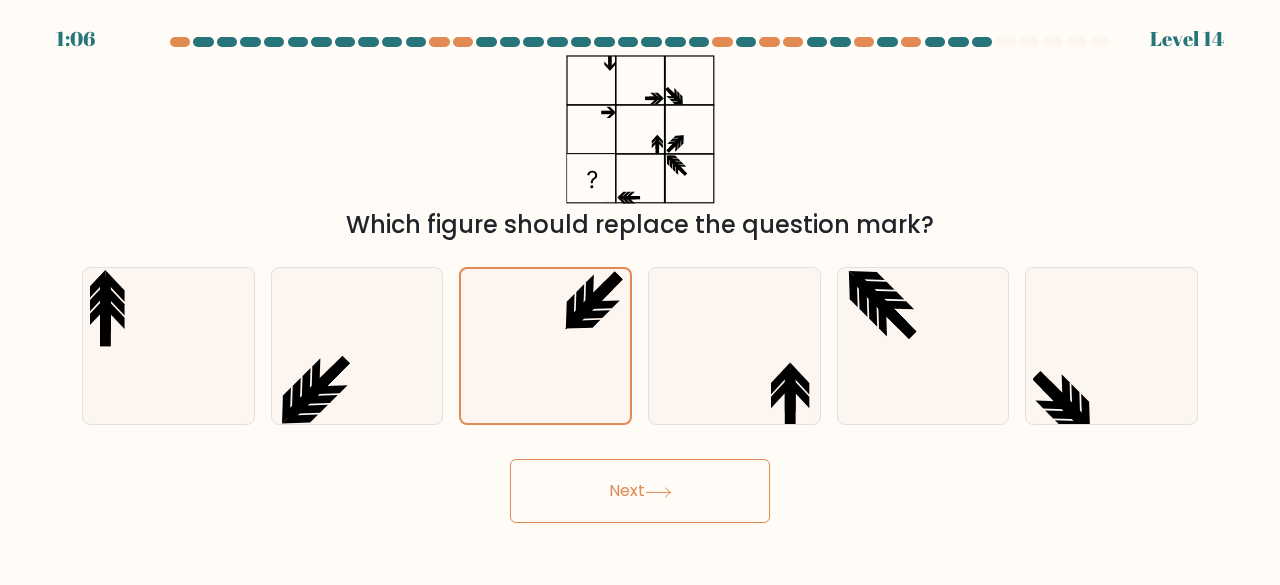 click on "Next" at bounding box center (640, 491) 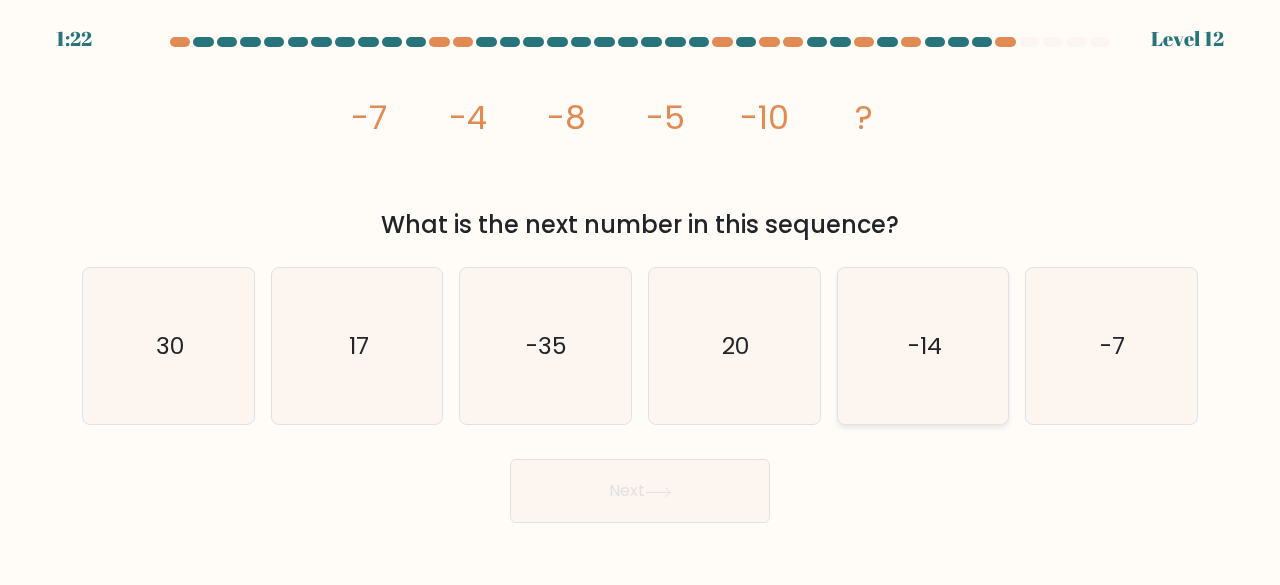 click on "-14" 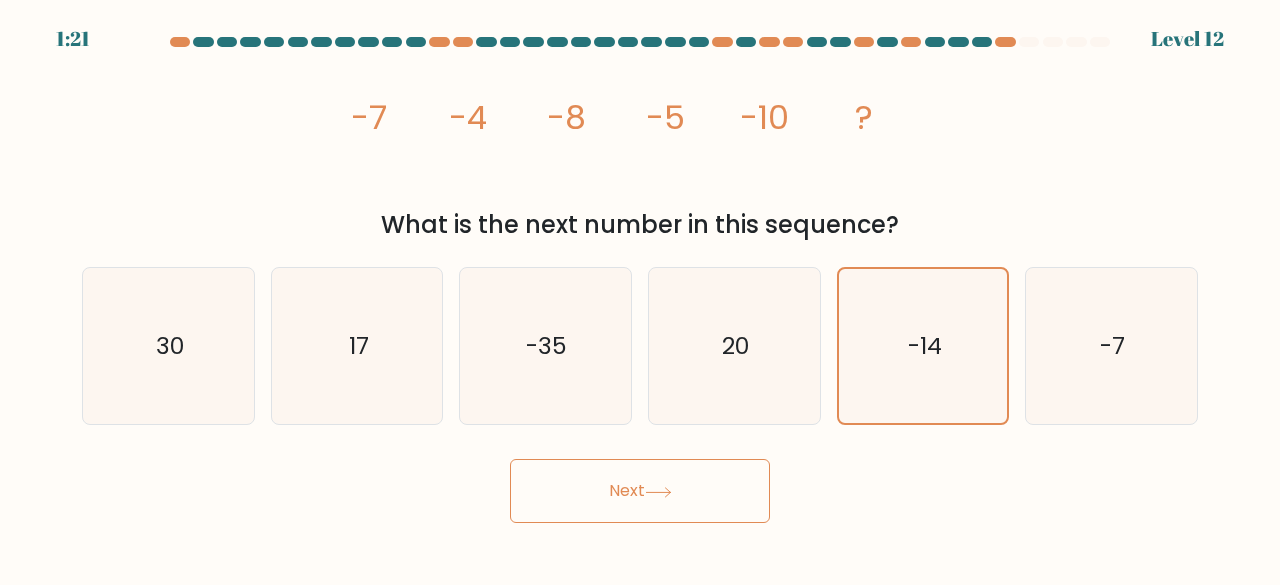 click on "Next" at bounding box center (640, 491) 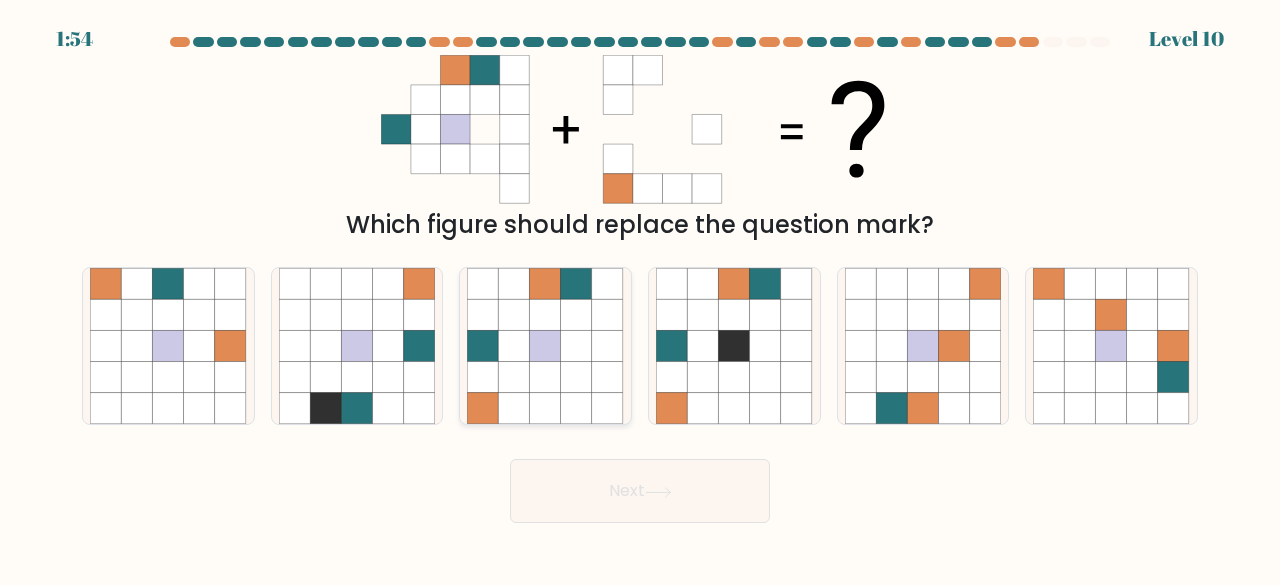 click 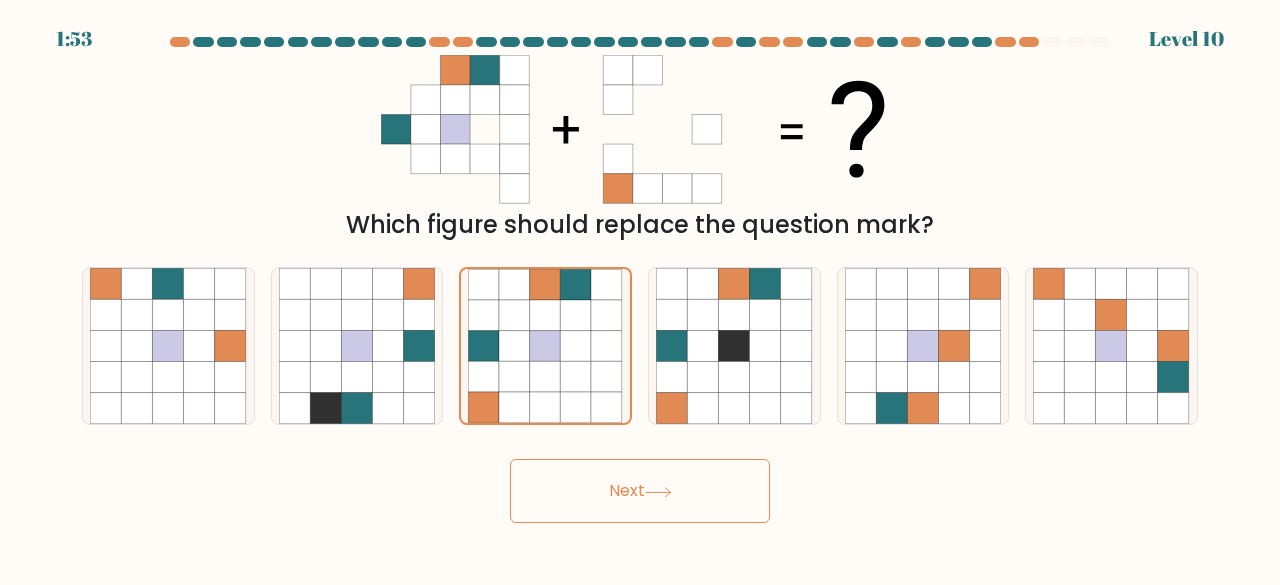 click on "Next" at bounding box center [640, 491] 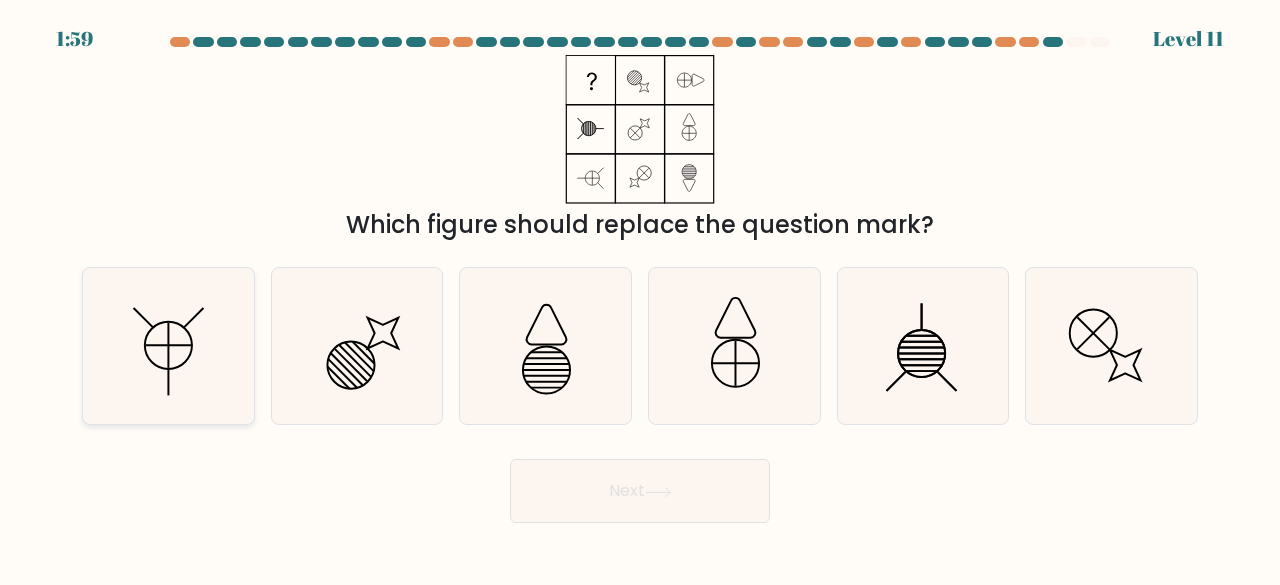 click 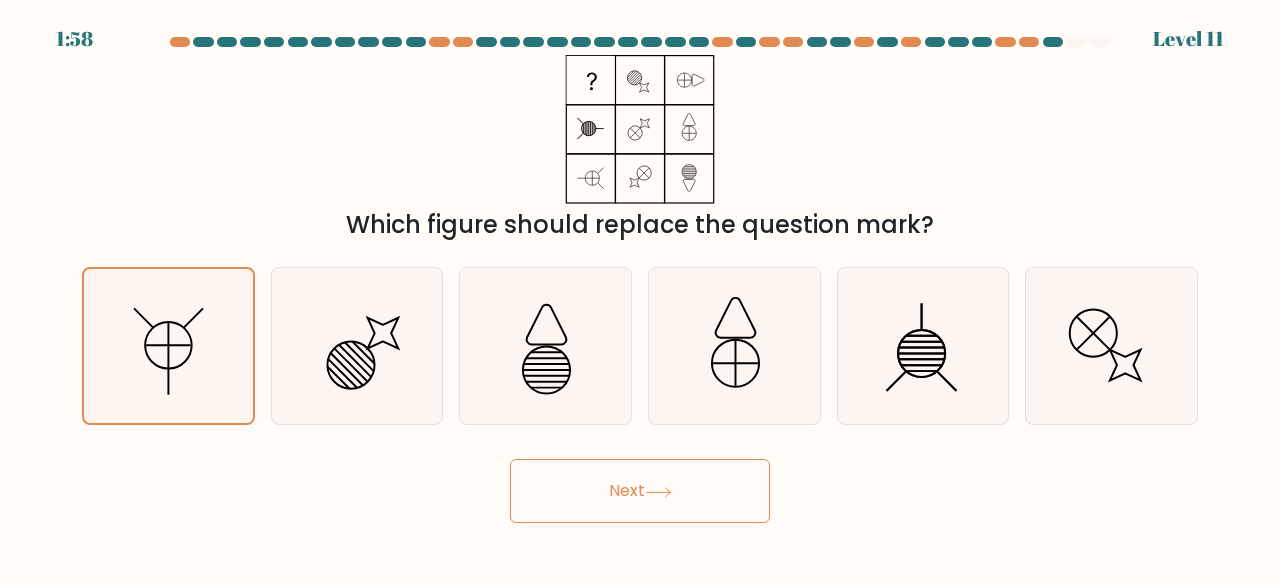 click on "Next" at bounding box center (640, 491) 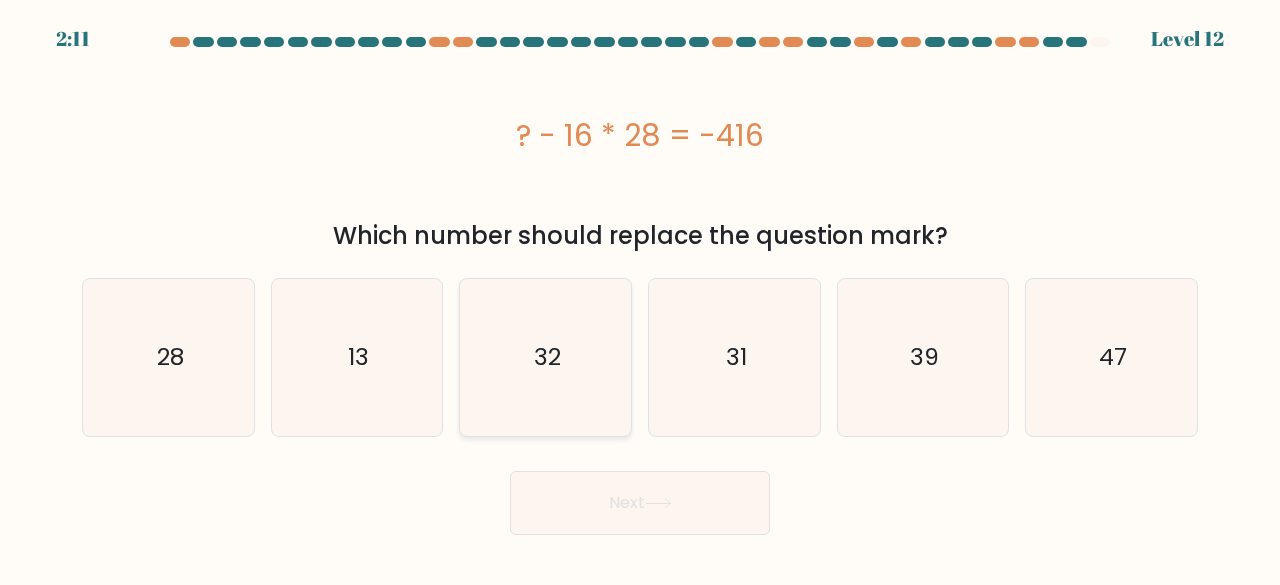 click on "32" 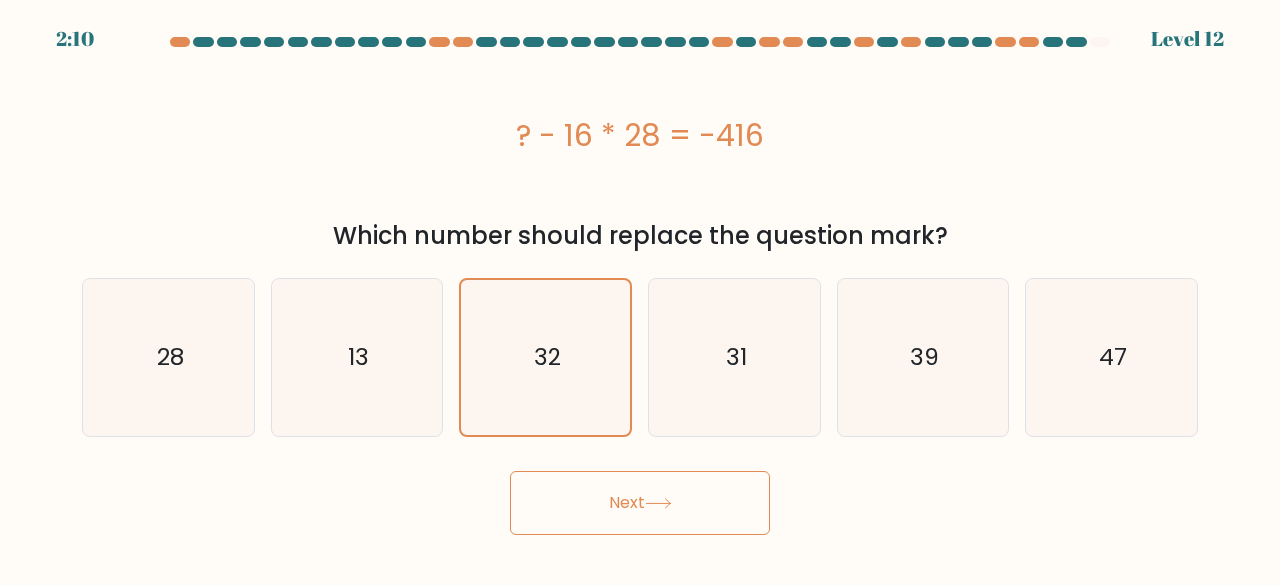 click on "Next" at bounding box center (640, 503) 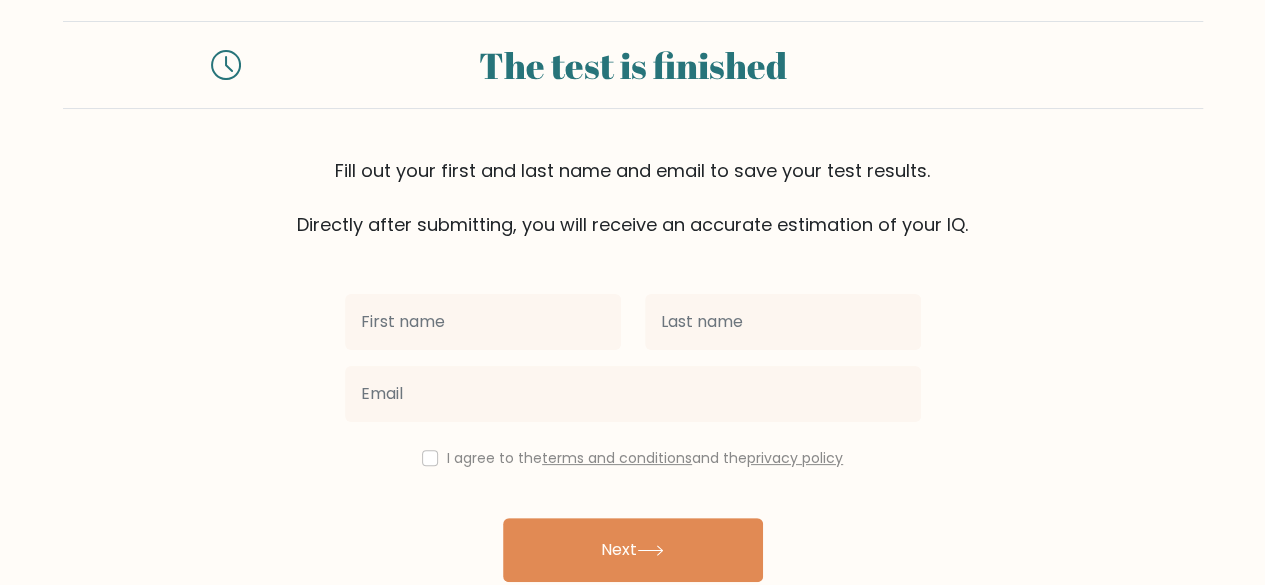 scroll, scrollTop: 115, scrollLeft: 0, axis: vertical 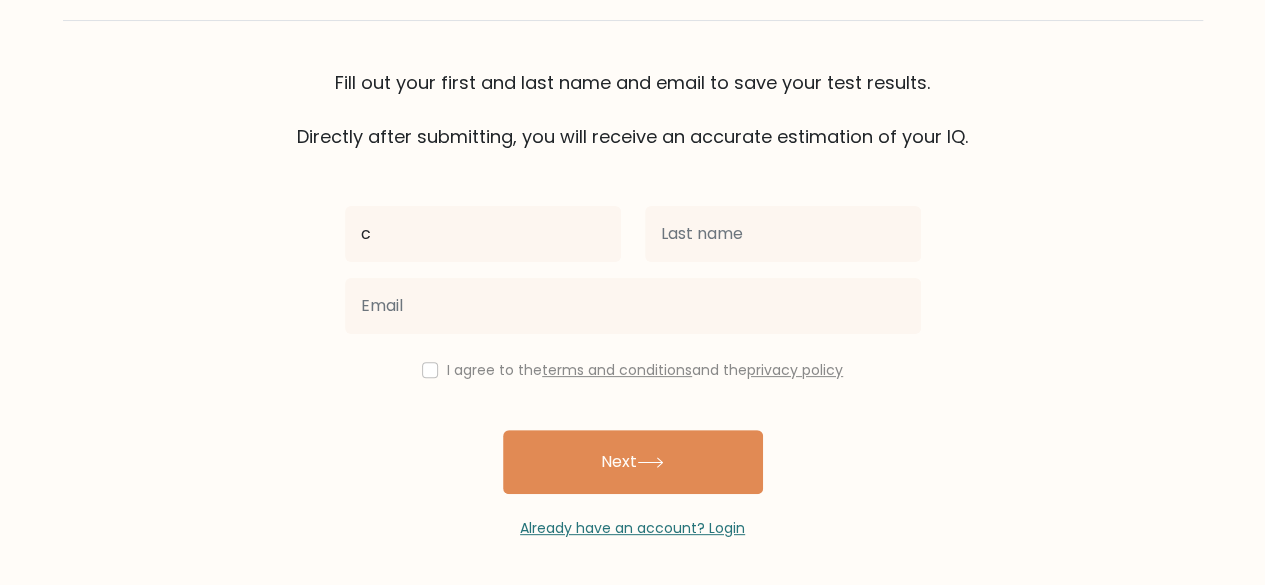 type on "[FIRST]" 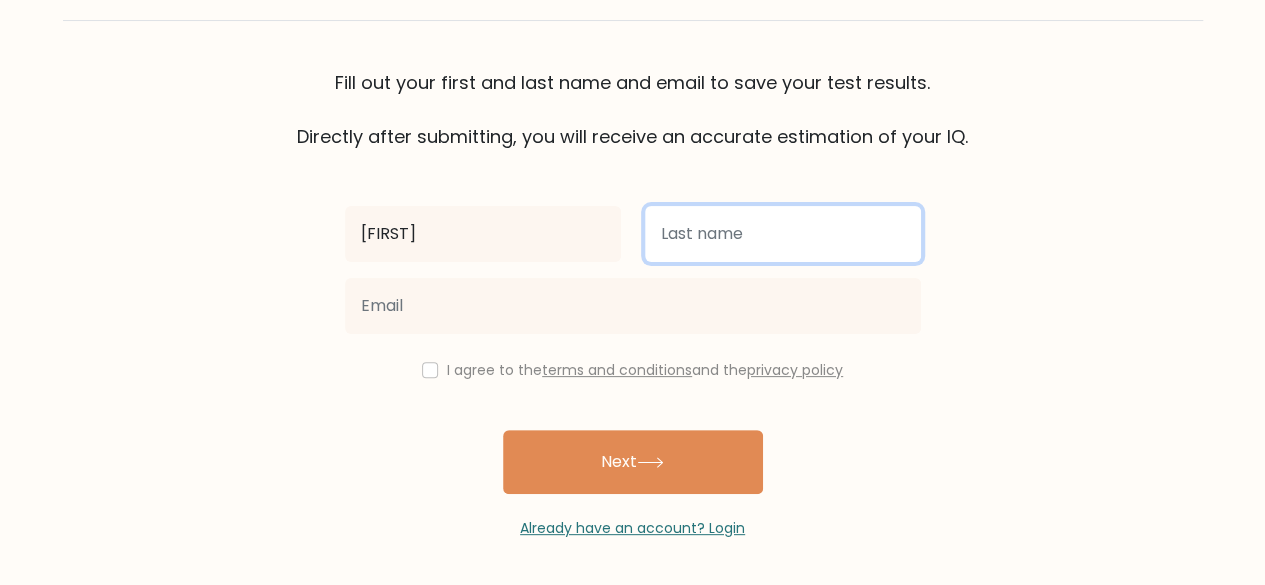 click at bounding box center (783, 234) 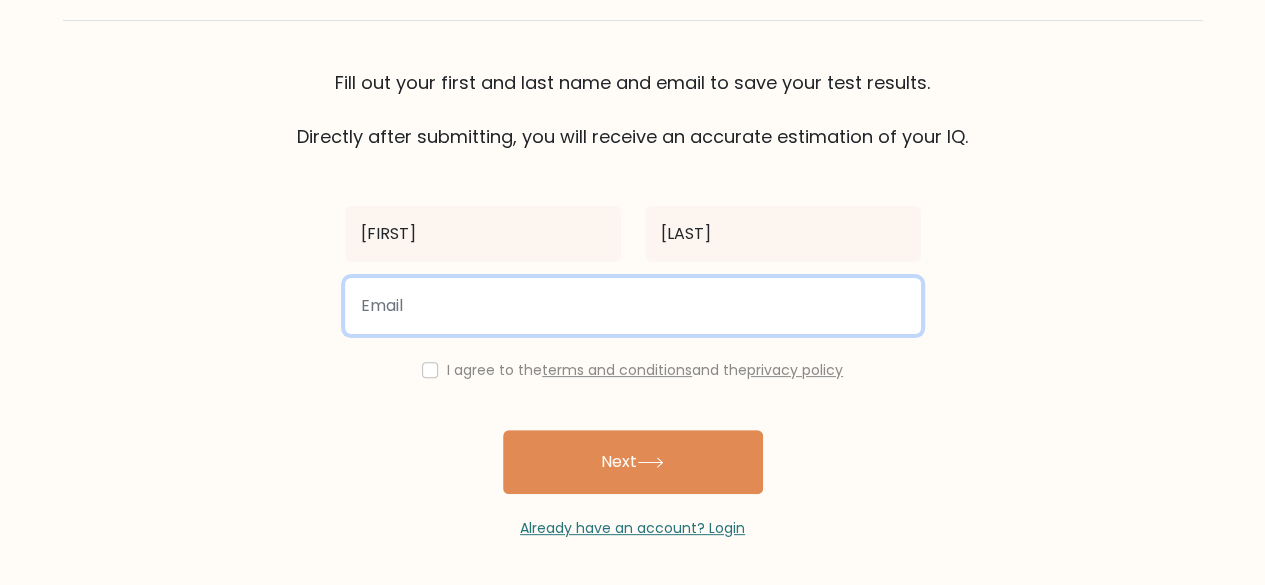 drag, startPoint x: 578, startPoint y: 311, endPoint x: 491, endPoint y: 299, distance: 87.823685 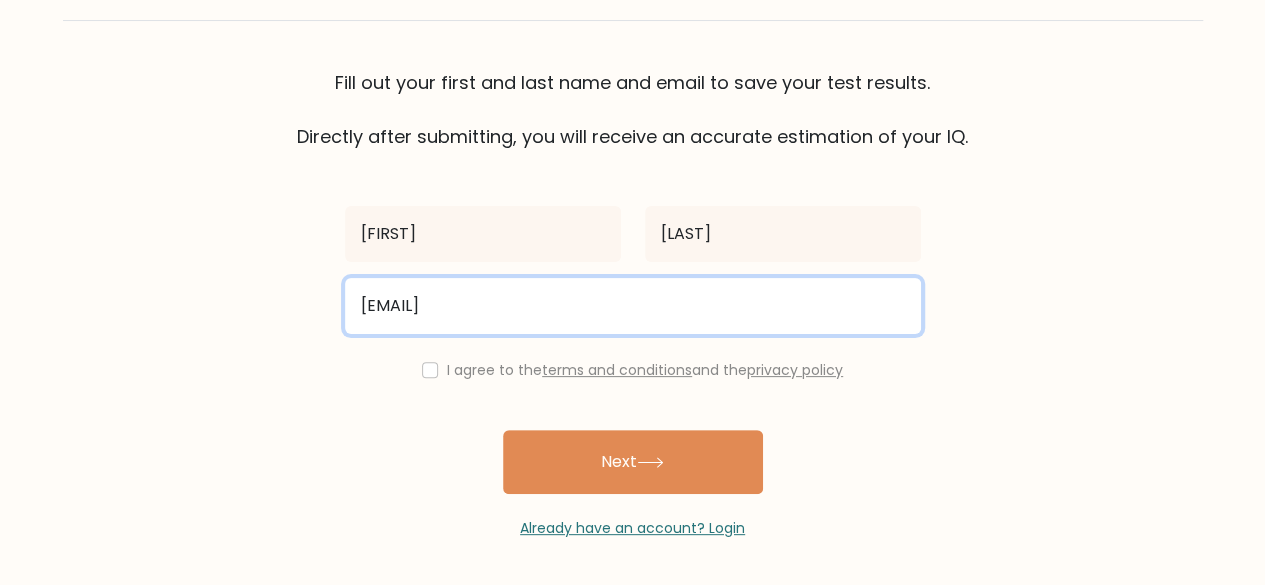 click on "Next" at bounding box center (633, 462) 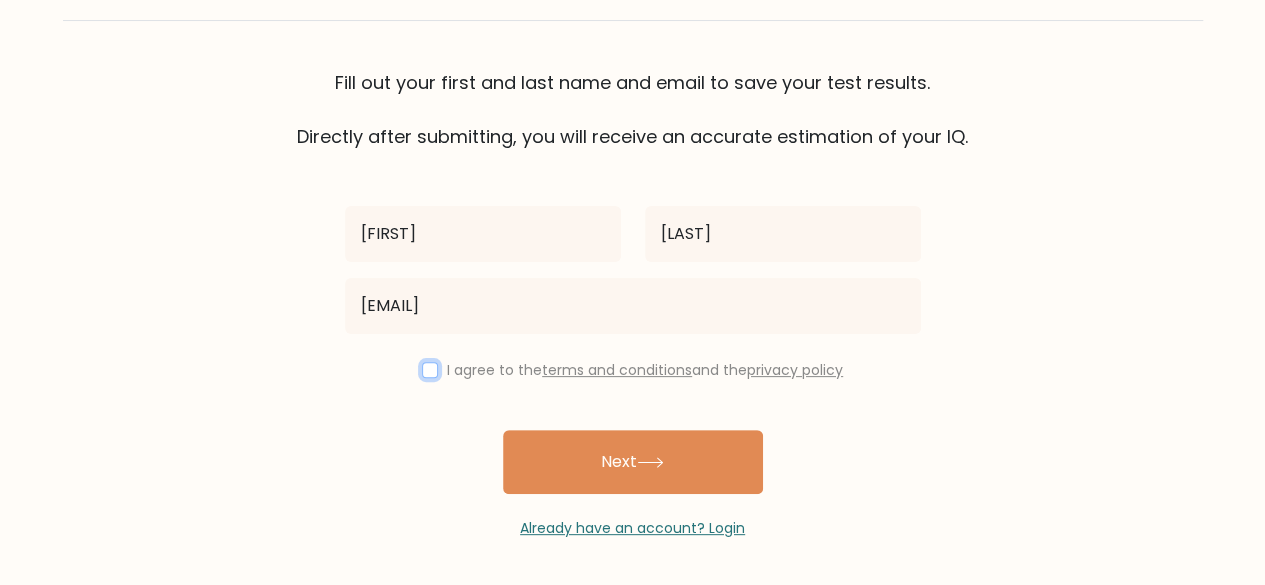 click at bounding box center (430, 370) 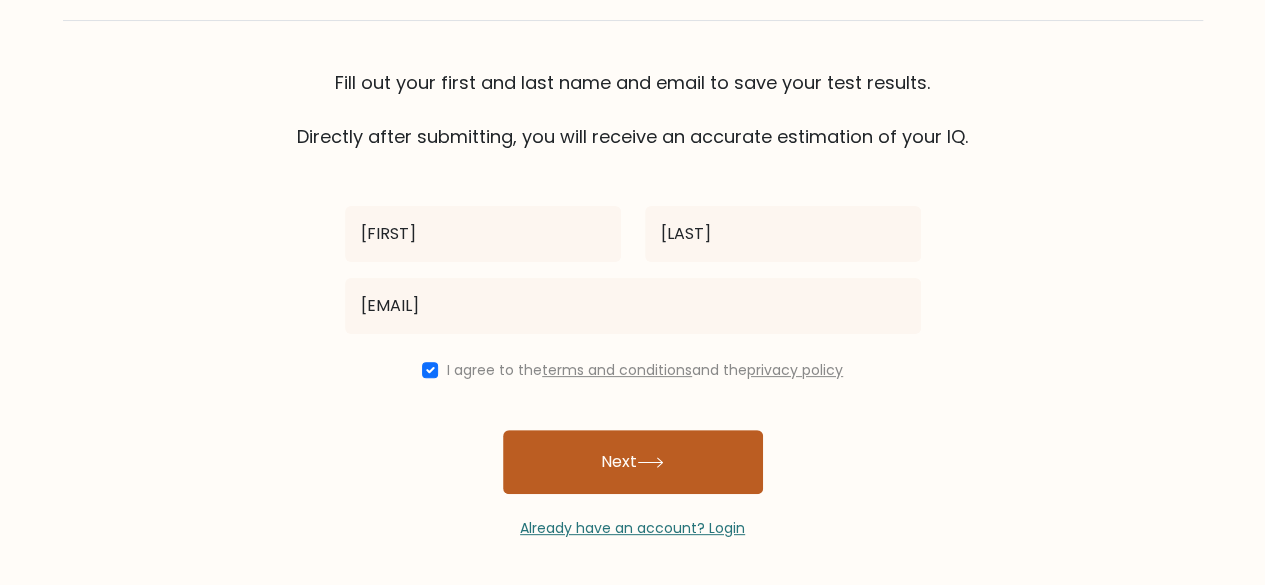 click on "Next" at bounding box center (633, 462) 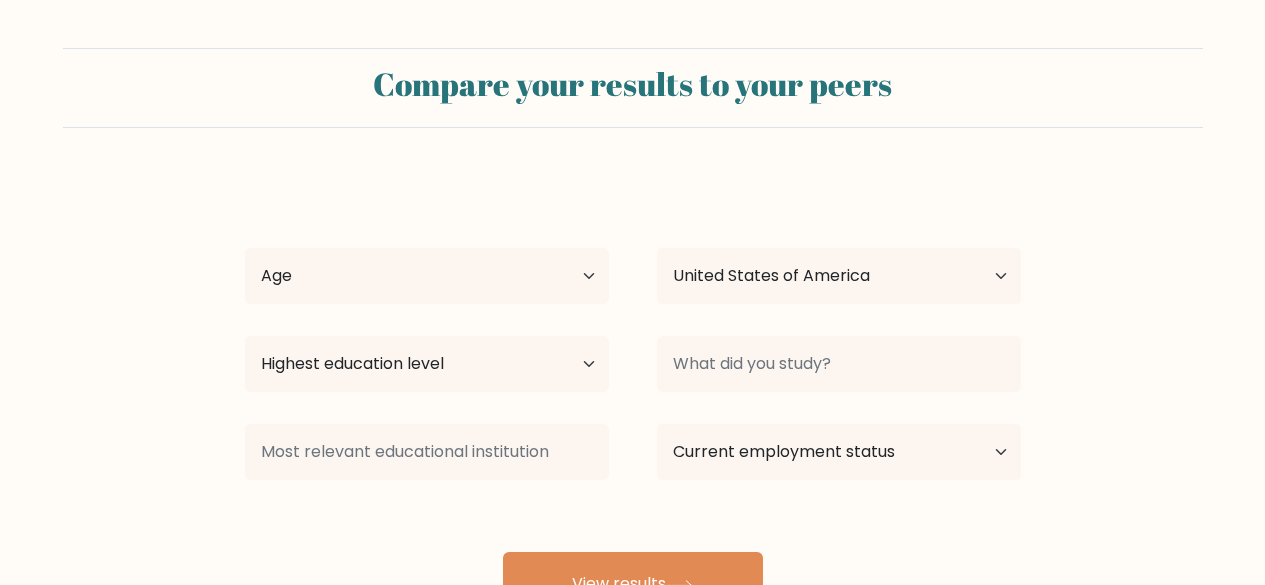 select on "US" 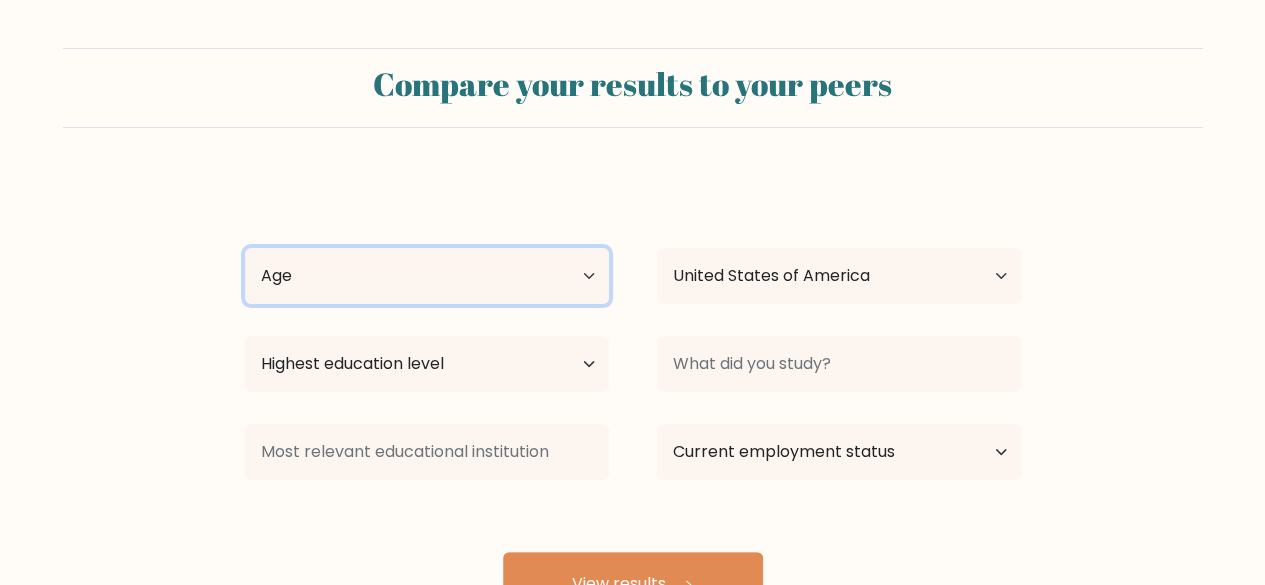 click on "Age
Under 18 years old
18-24 years old
25-34 years old
35-44 years old
45-54 years old
55-64 years old
65 years old and above" at bounding box center (427, 276) 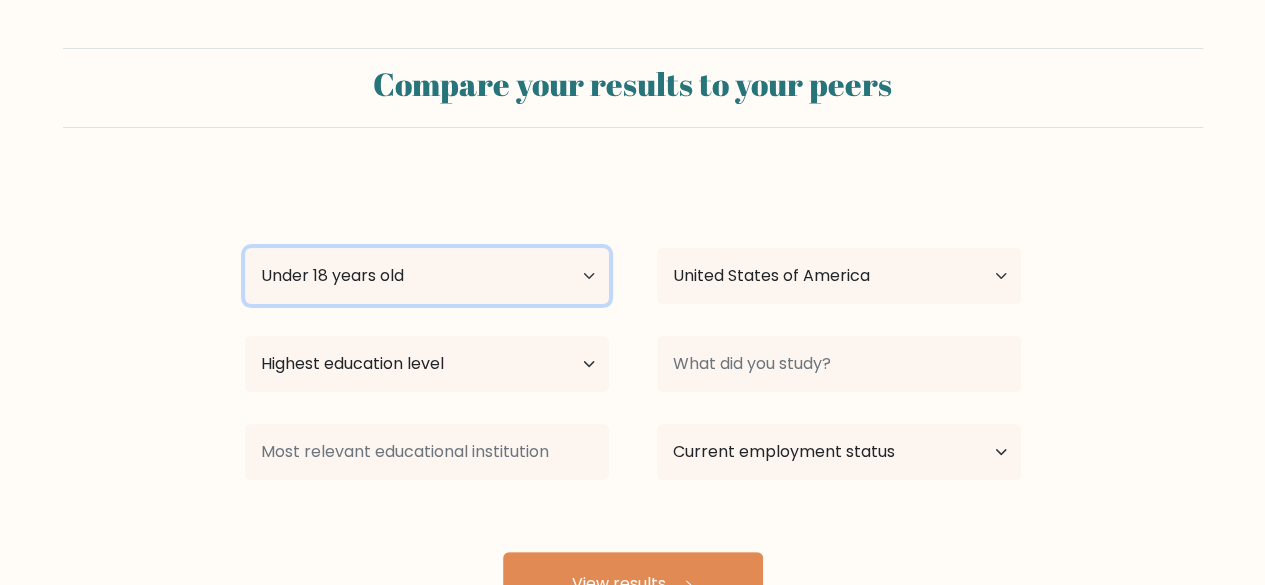 click on "Age
Under 18 years old
18-24 years old
25-34 years old
35-44 years old
45-54 years old
55-64 years old
65 years old and above" at bounding box center [427, 276] 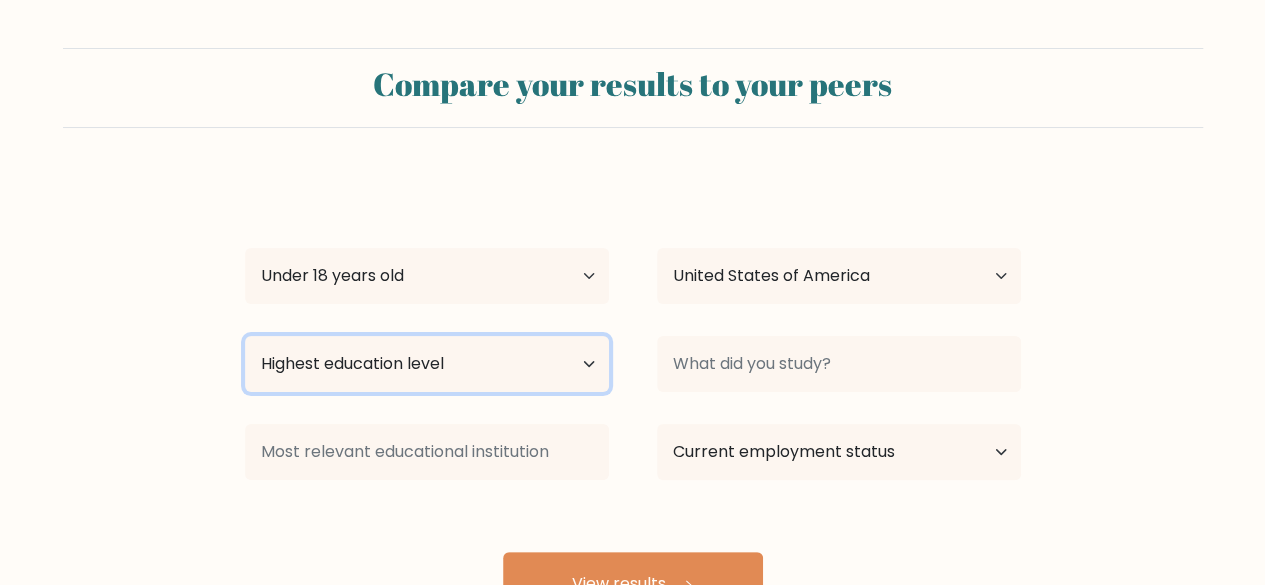 click on "Highest education level
No schooling
Primary
Lower Secondary
Upper Secondary
Occupation Specific
Bachelor's degree
Master's degree
Doctoral degree" at bounding box center (427, 364) 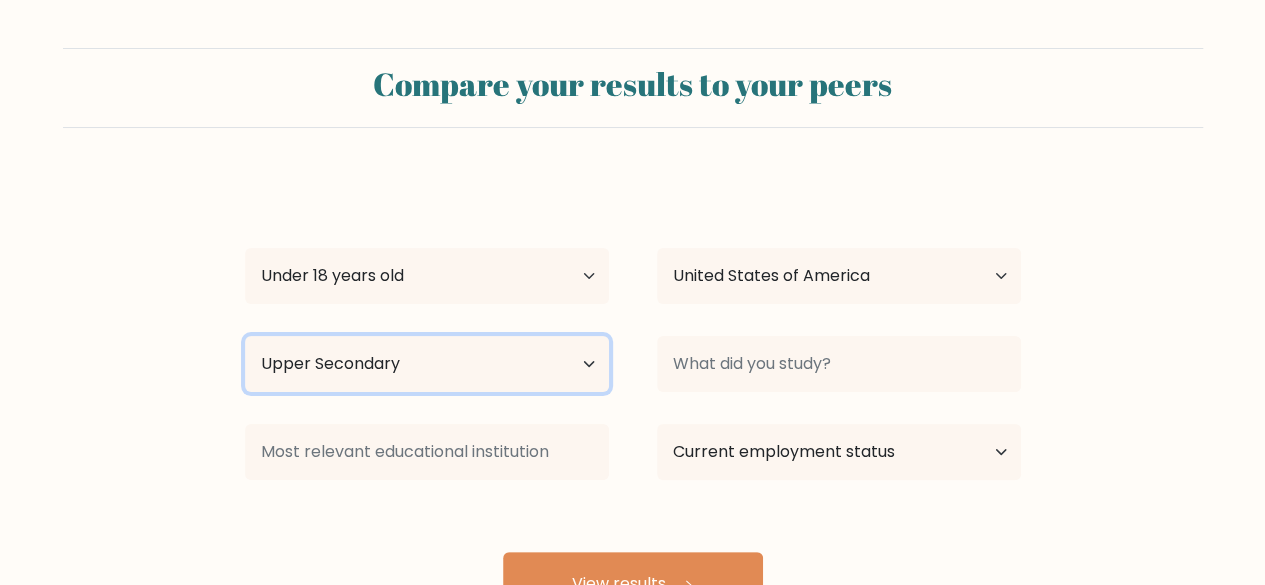 click on "Highest education level
No schooling
Primary
Lower Secondary
Upper Secondary
Occupation Specific
Bachelor's degree
Master's degree
Doctoral degree" at bounding box center (427, 364) 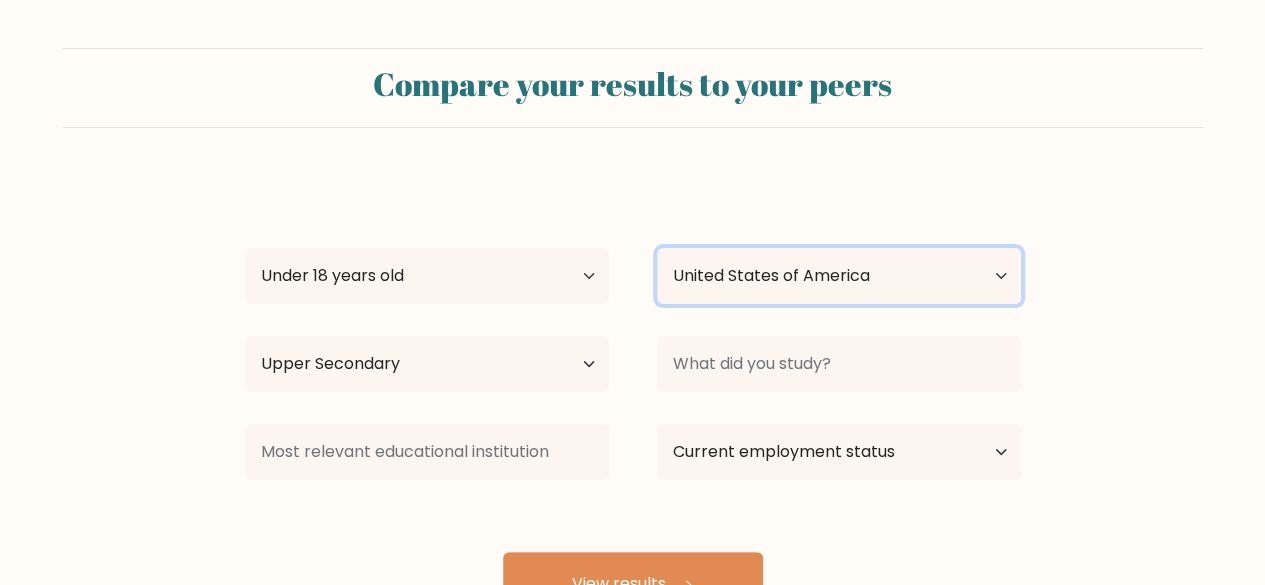 click on "Country
Afghanistan
Albania
Algeria
American Samoa
Andorra
Angola
Anguilla
Antarctica
Antigua and Barbuda
Argentina
Armenia
Aruba
Australia
Austria
Azerbaijan
Bahamas
Bahrain
Bangladesh
Barbados
Belarus
Belgium
Belize
Benin
Bermuda
Bhutan
Bolivia
Bonaire, Sint Eustatius and Saba
Bosnia and Herzegovina
Botswana
Bouvet Island
Brazil
British Indian Ocean Territory
Brunei
Bulgaria
Burkina Faso
Burundi
Cabo Verde
Cambodia
Cameroon
Canada
Cayman Islands
Central African Republic
Chad
Chile
China
Christmas Island
Cocos (Keeling) Islands
Colombia
Comoros
Congo
Congo (the Democratic Republic of the)
Cook Islands
Costa Rica
Côte d'Ivoire
Croatia
Cuba" at bounding box center (839, 276) 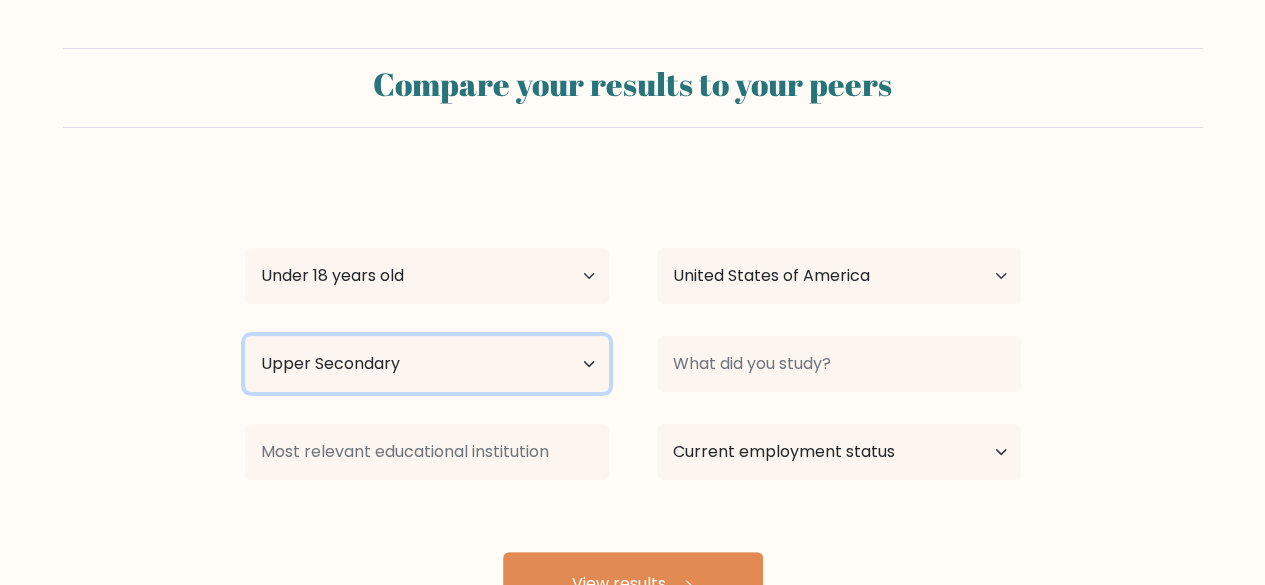 click on "Highest education level
No schooling
Primary
Lower Secondary
Upper Secondary
Occupation Specific
Bachelor's degree
Master's degree
Doctoral degree" at bounding box center [427, 364] 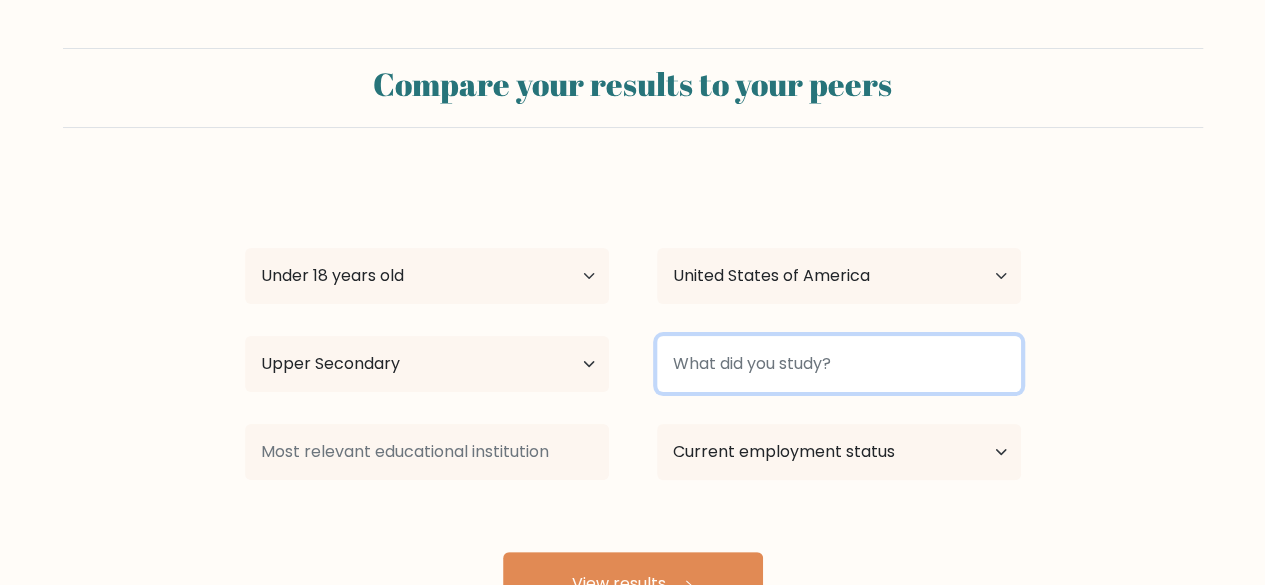click at bounding box center (839, 364) 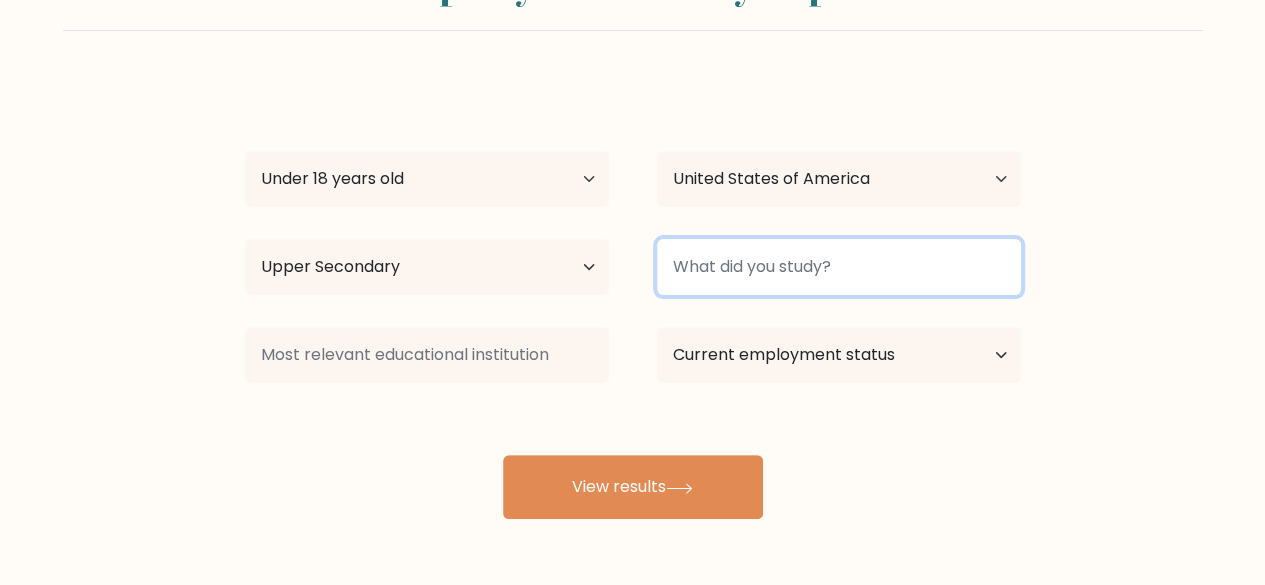 scroll, scrollTop: 105, scrollLeft: 0, axis: vertical 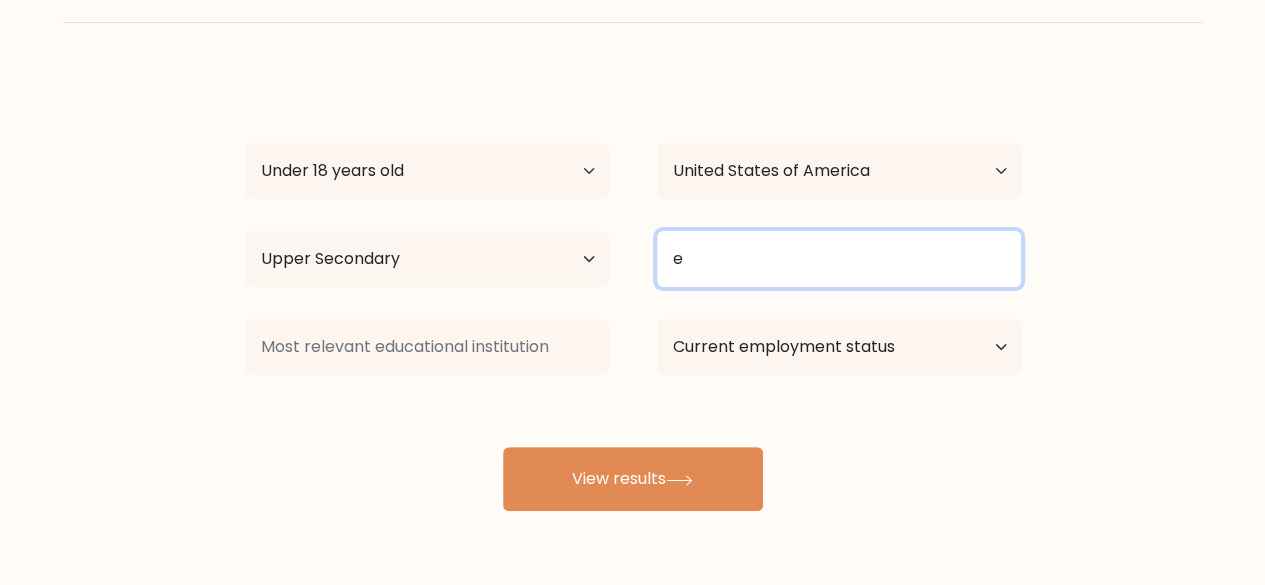 type on "e" 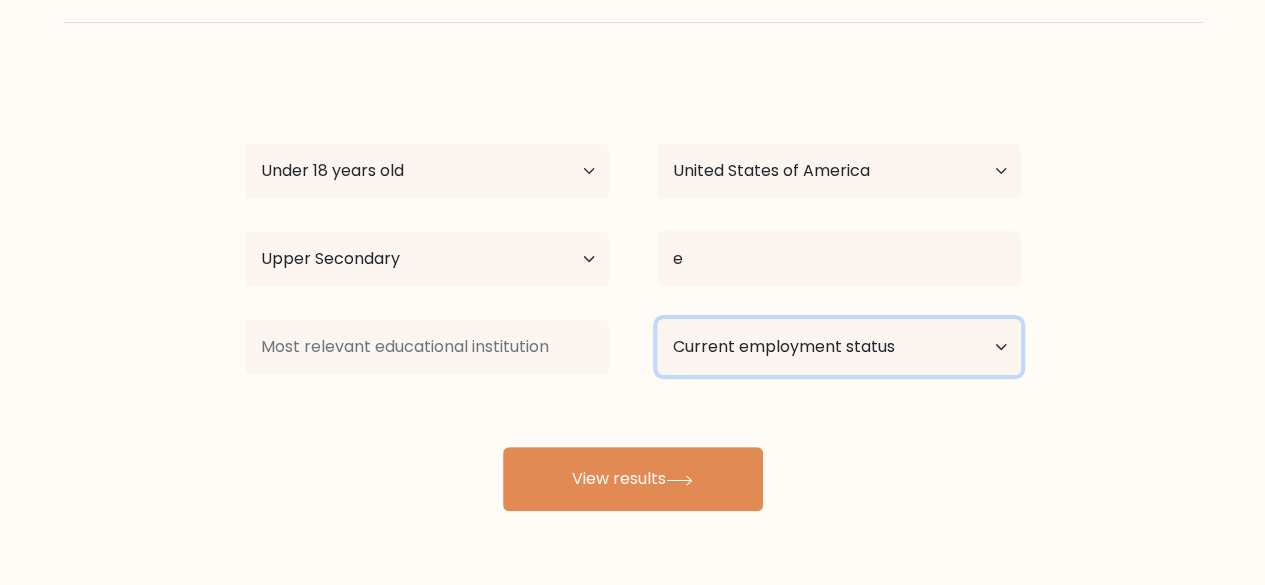 click on "Current employment status
Employed
Student
Retired
Other / prefer not to answer" at bounding box center [839, 347] 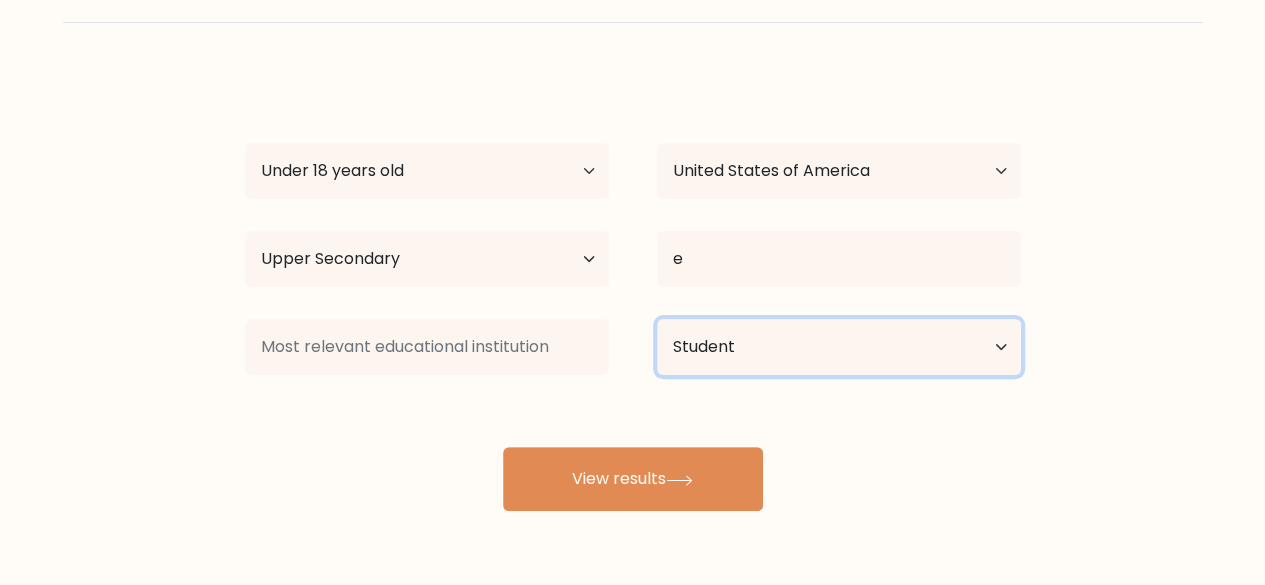 click on "Current employment status
Employed
Student
Retired
Other / prefer not to answer" at bounding box center (839, 347) 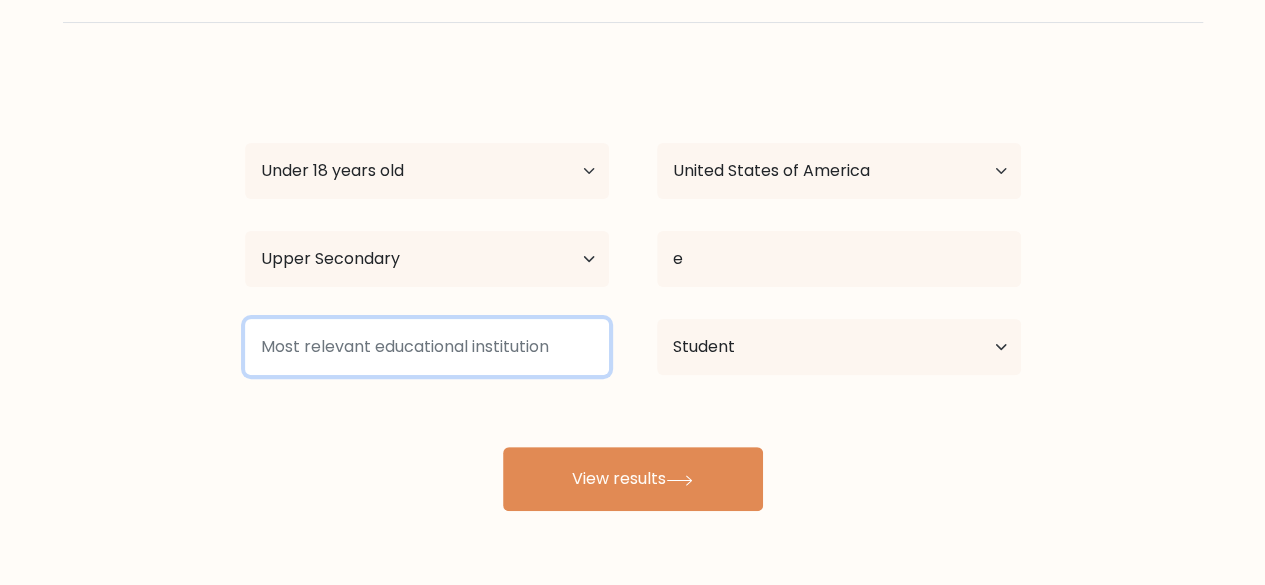 click at bounding box center (427, 347) 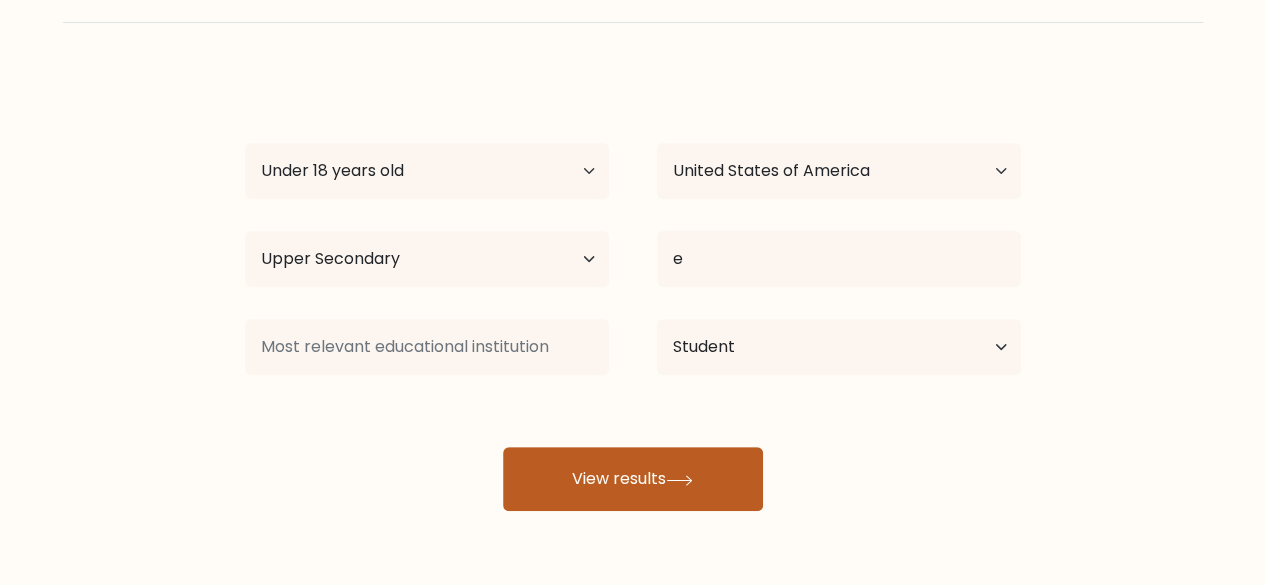 click on "View results" at bounding box center [633, 479] 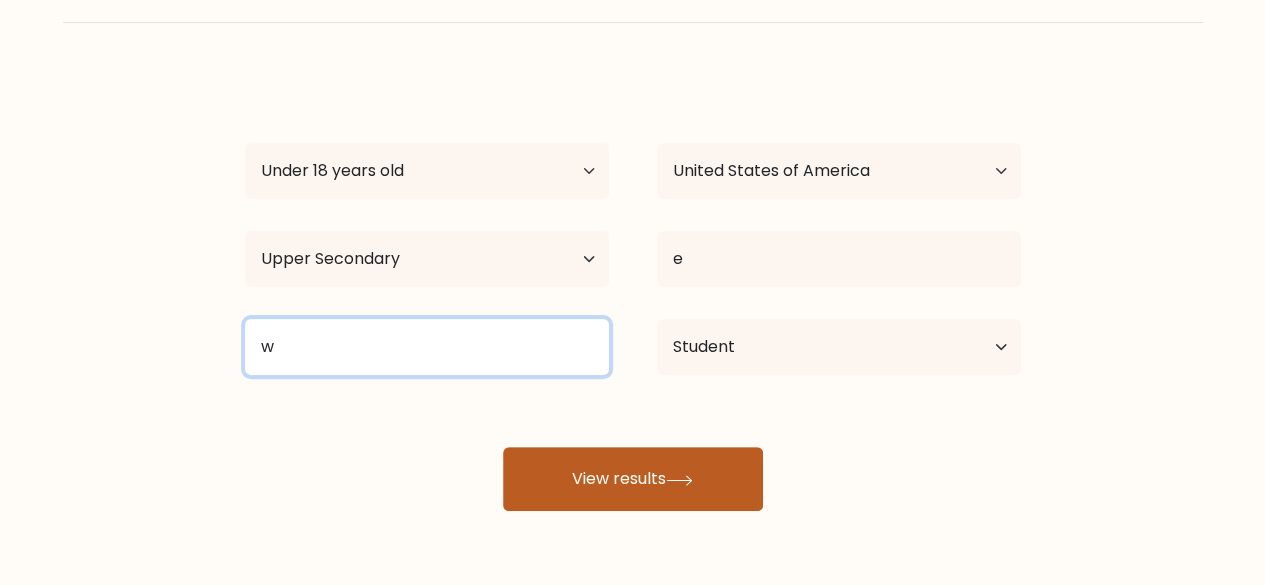 type on "w" 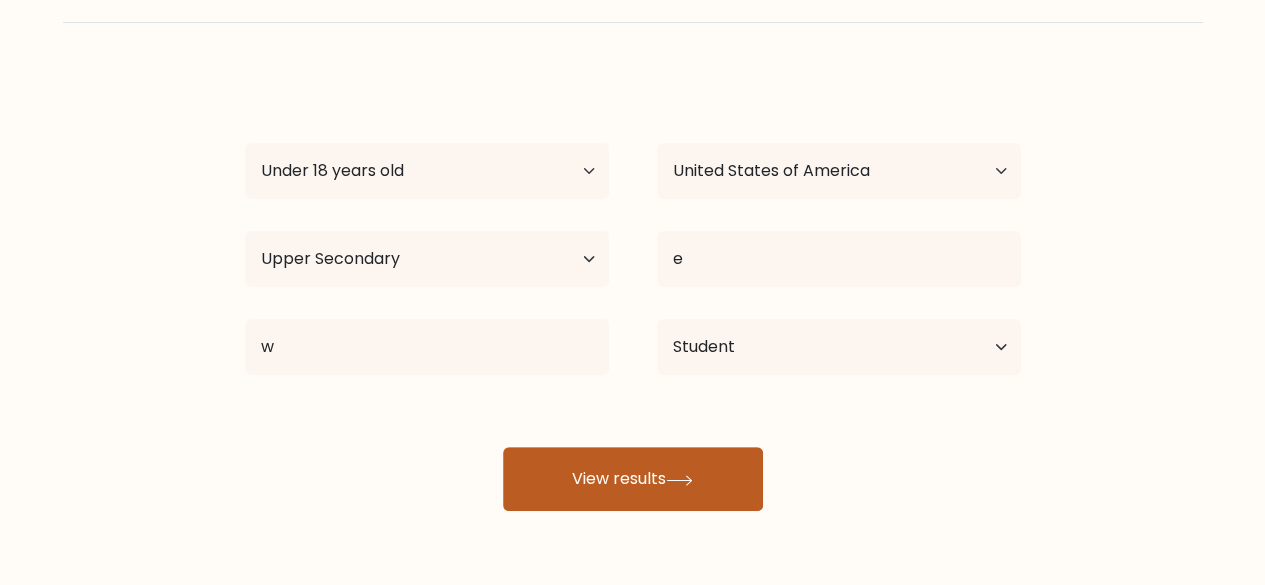 click on "View results" at bounding box center [633, 479] 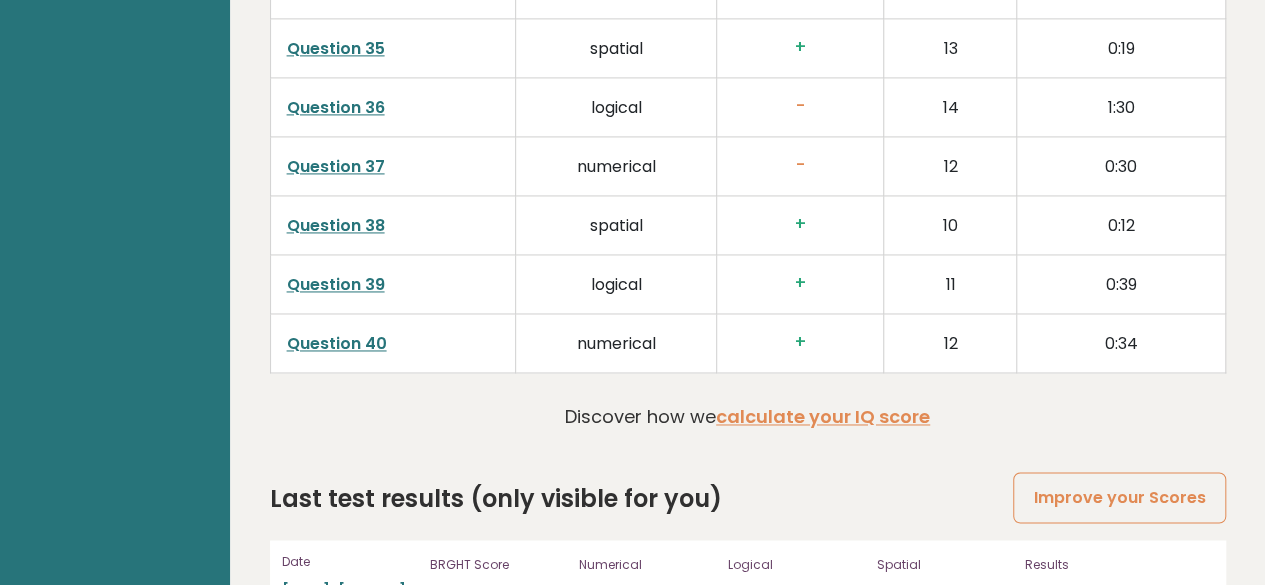 scroll, scrollTop: 5224, scrollLeft: 0, axis: vertical 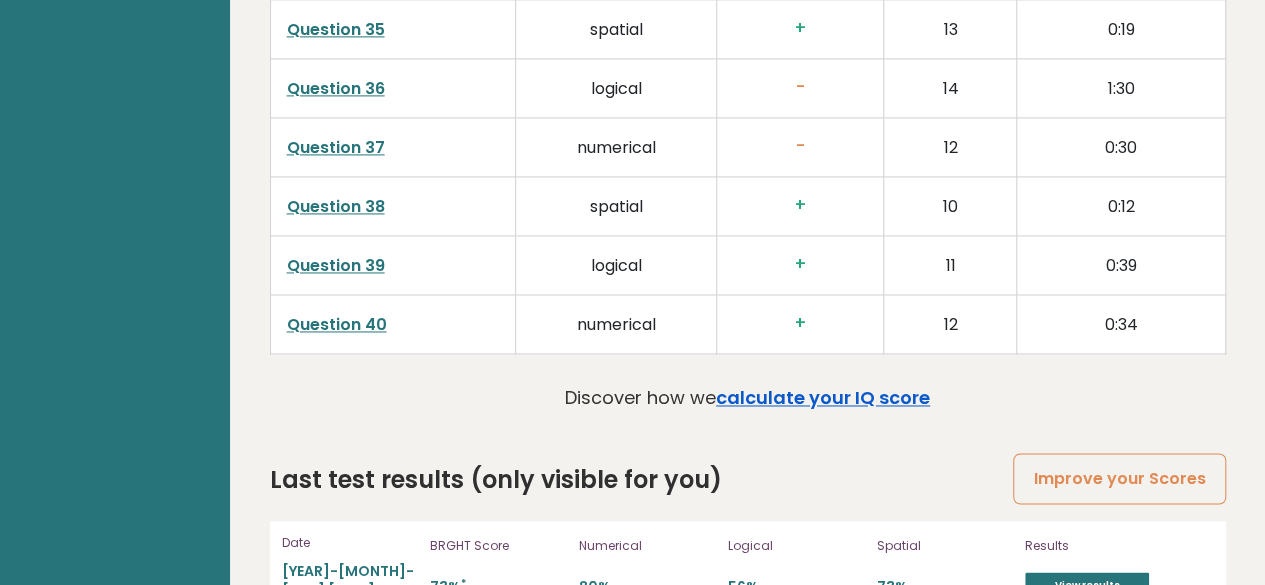 drag, startPoint x: 824, startPoint y: 333, endPoint x: 802, endPoint y: 337, distance: 22.36068 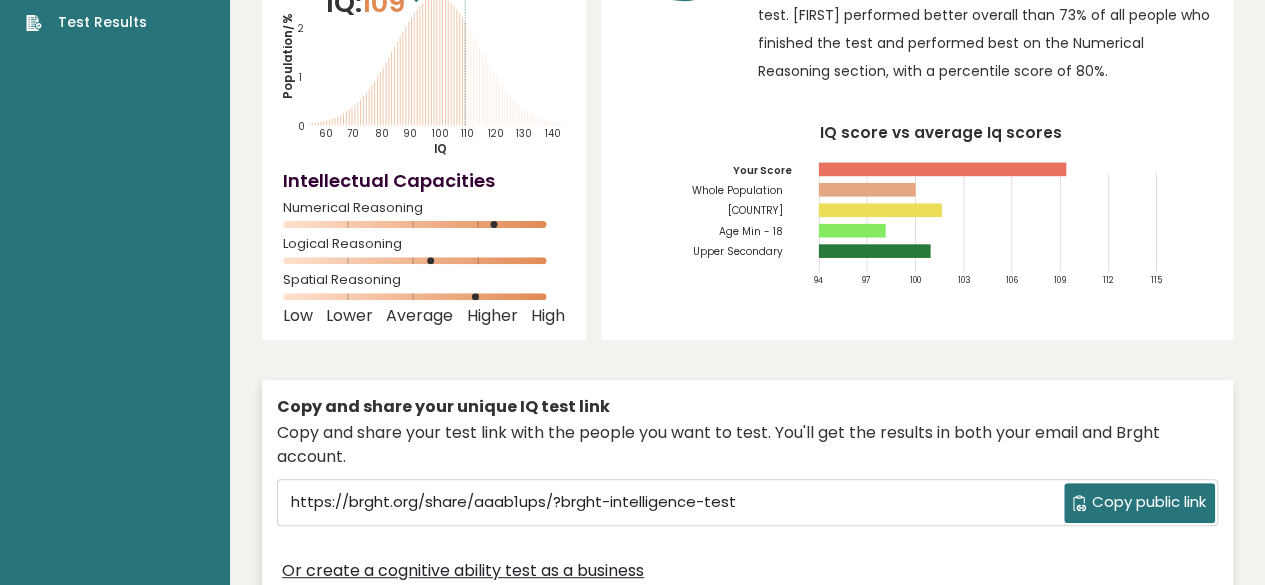 scroll, scrollTop: 0, scrollLeft: 0, axis: both 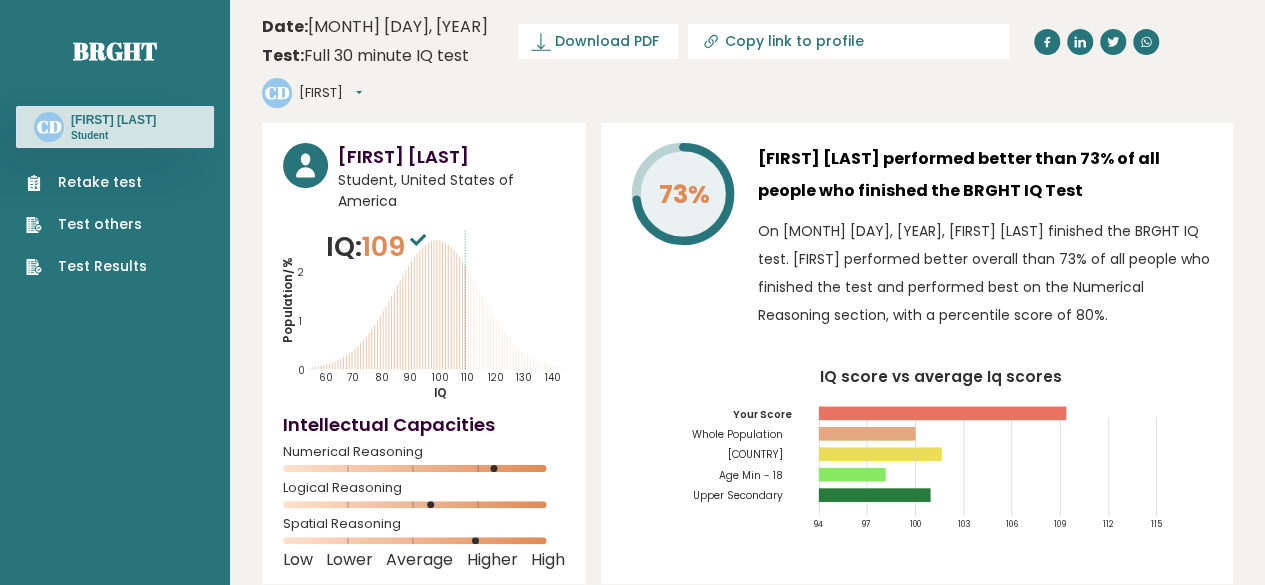 click on "Retake test" at bounding box center (86, 182) 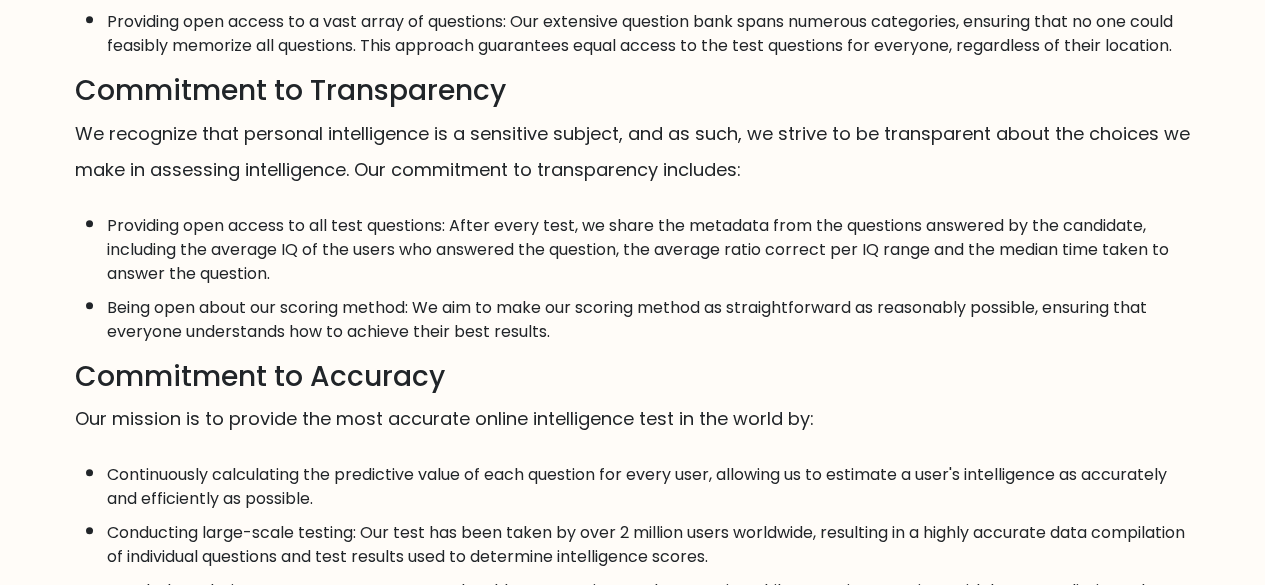 scroll, scrollTop: 687, scrollLeft: 0, axis: vertical 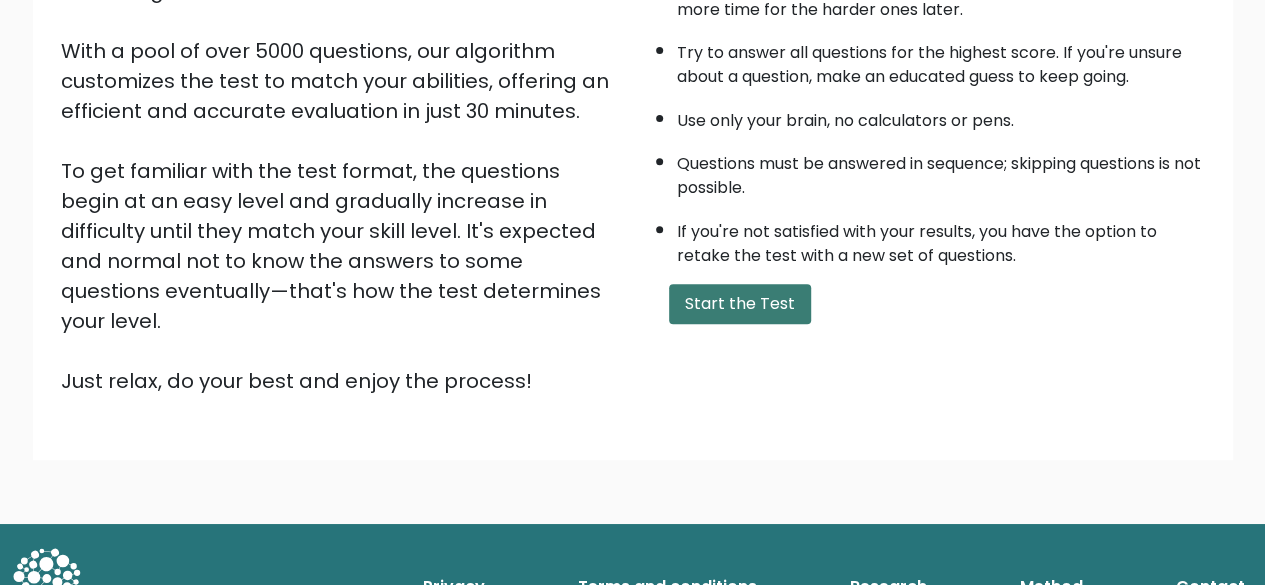 click on "Start the Test" at bounding box center [740, 304] 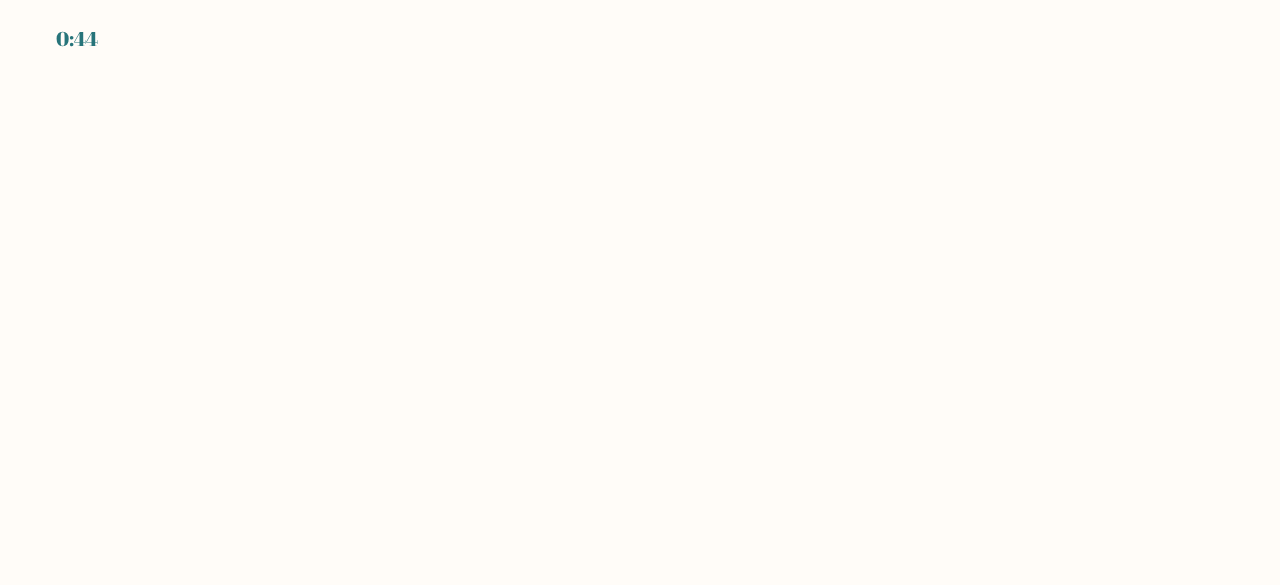 scroll, scrollTop: 0, scrollLeft: 0, axis: both 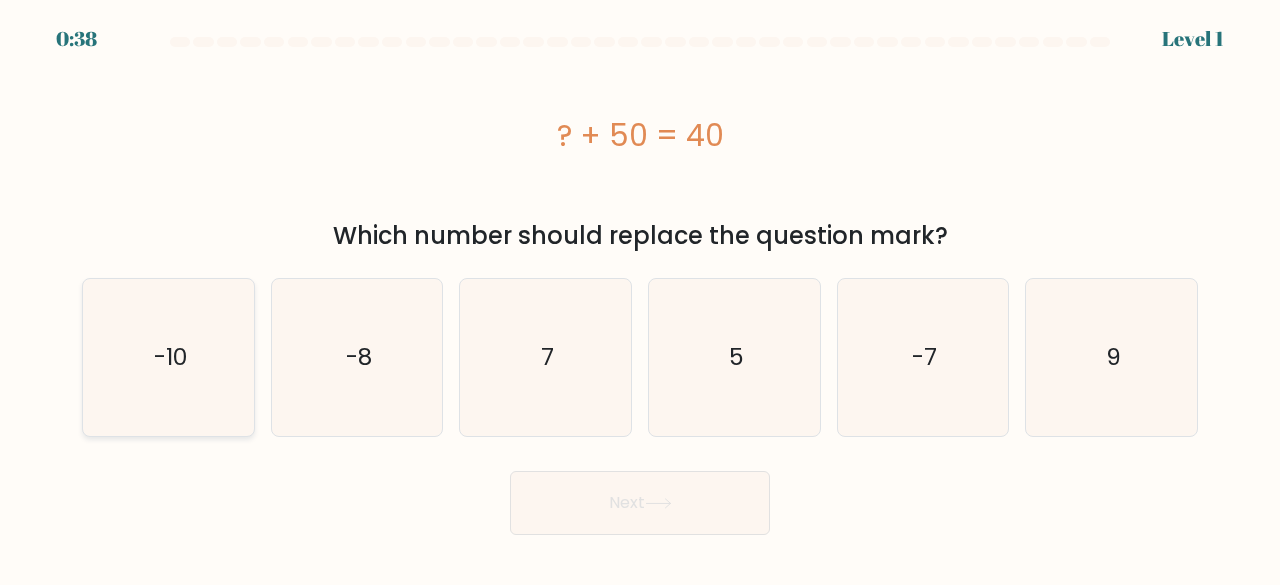 click on "-10" 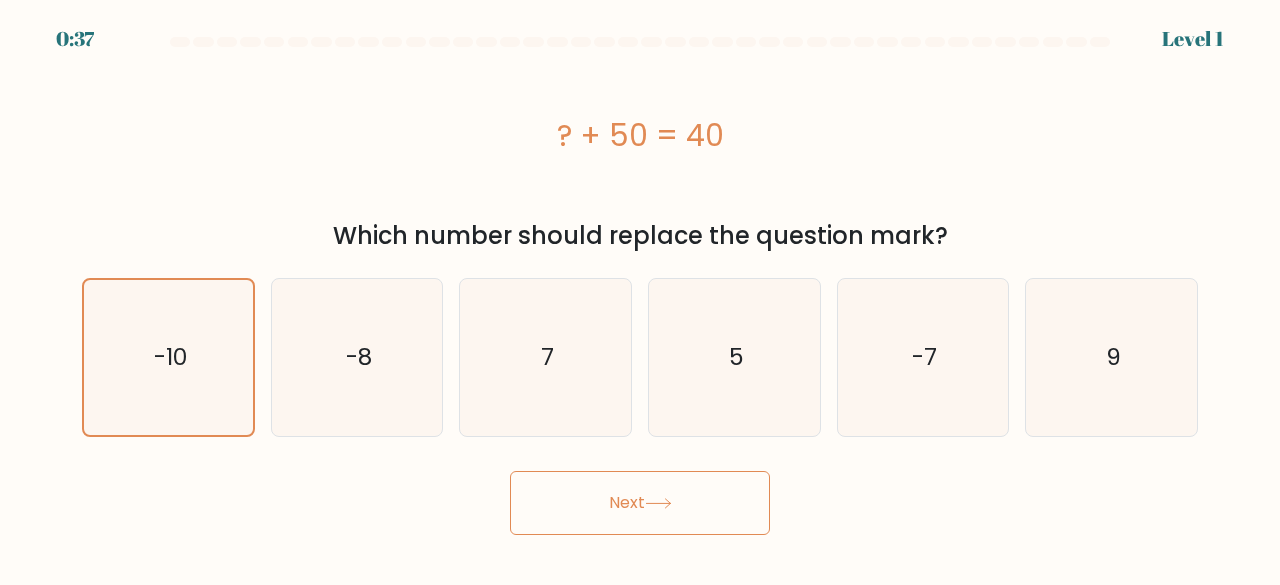 click on "Next" at bounding box center [640, 503] 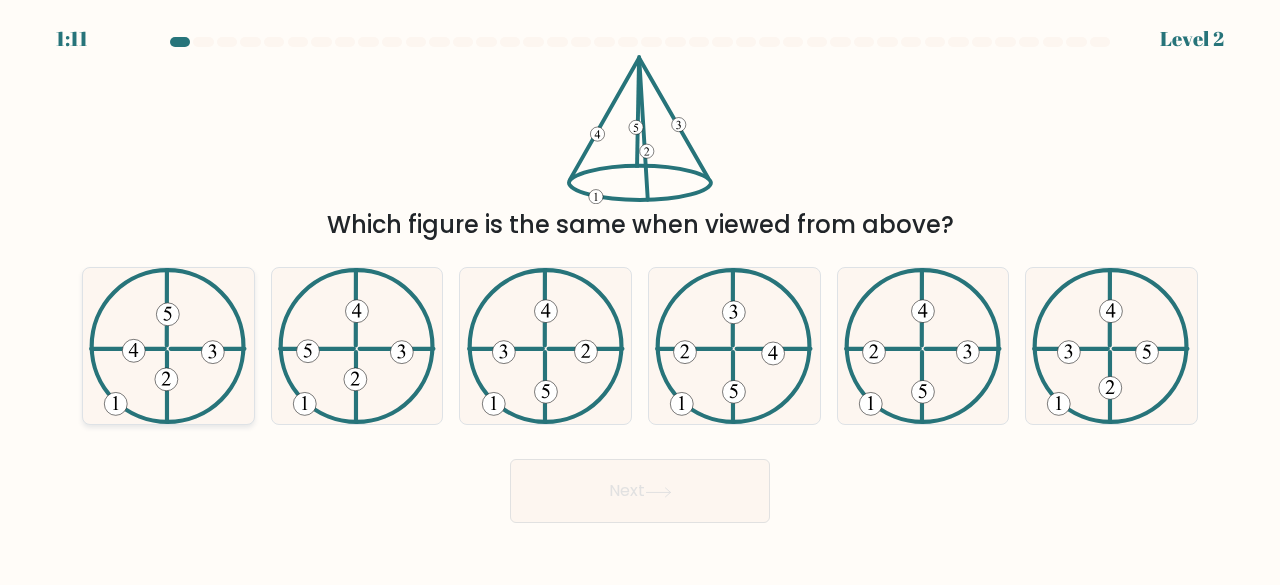 click 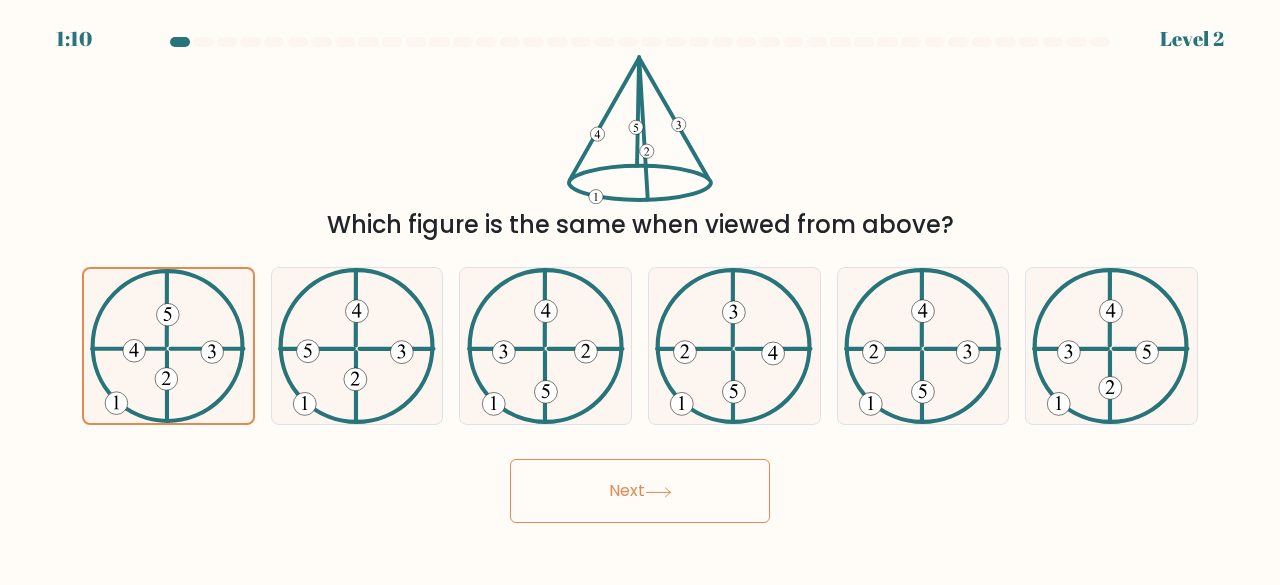click on "Next" at bounding box center (640, 491) 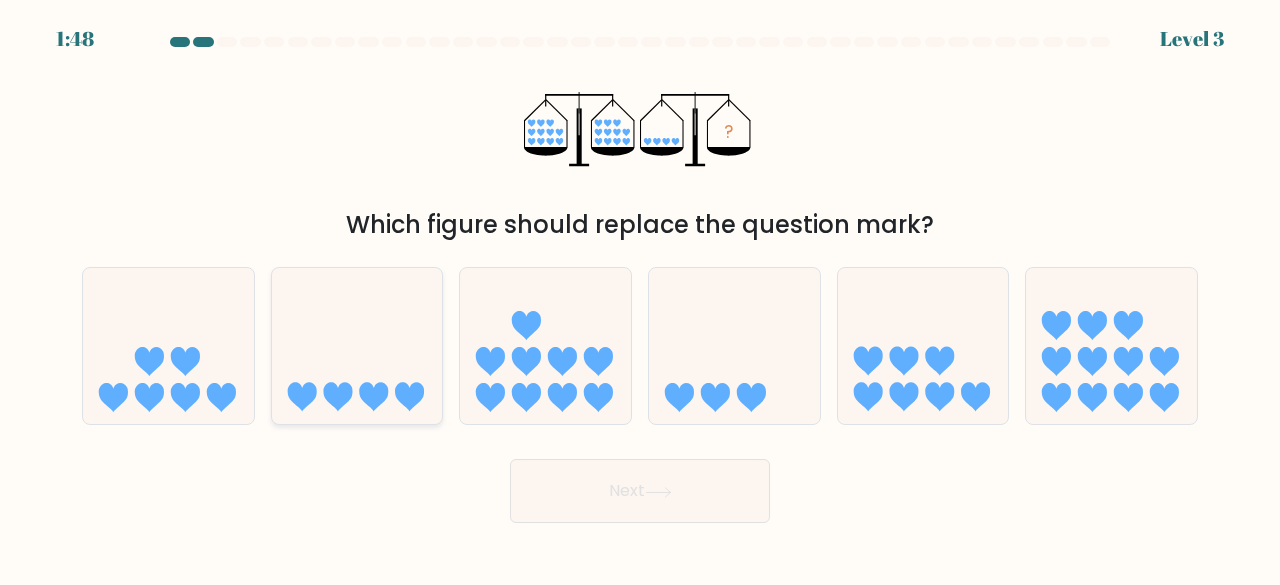click 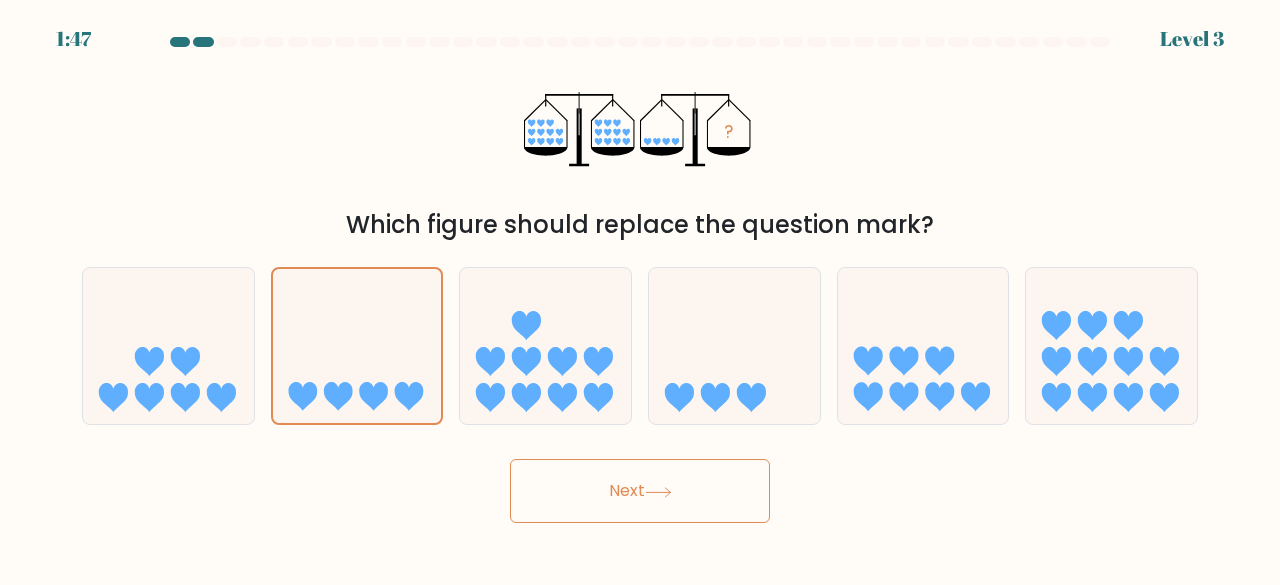 click on "Next" at bounding box center (640, 491) 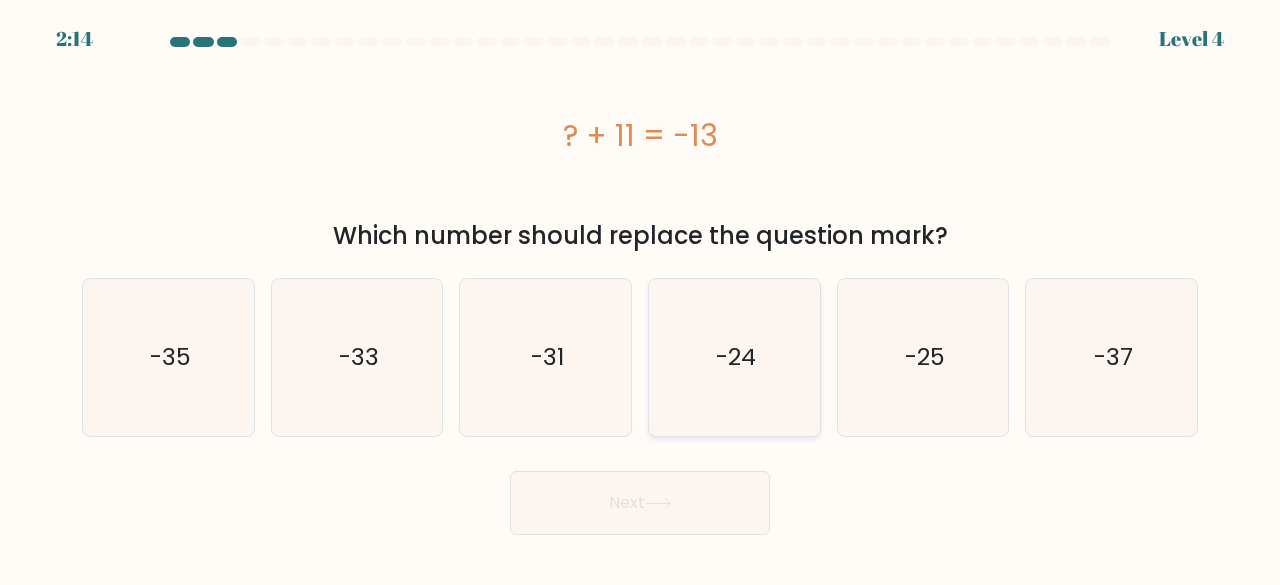click on "-24" 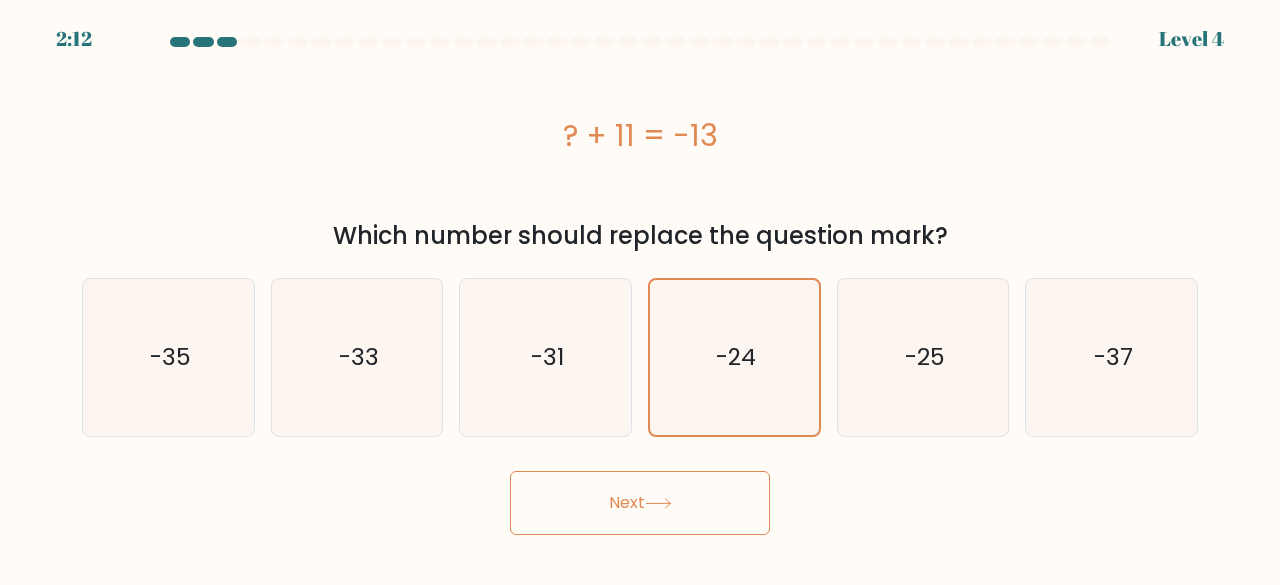 click on "Next" at bounding box center (640, 503) 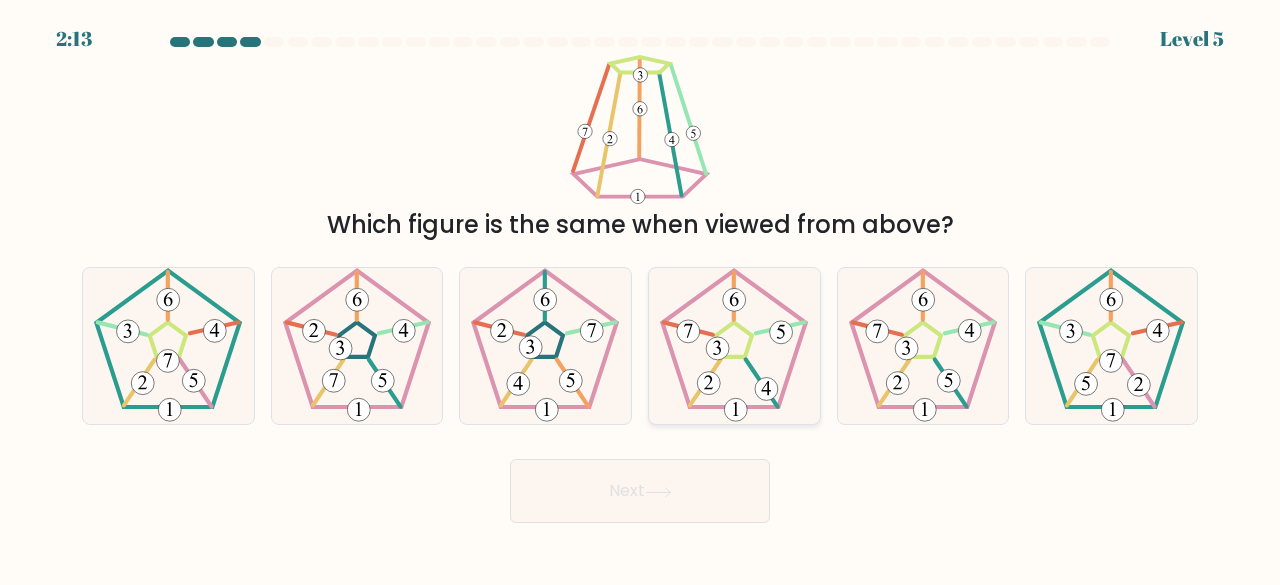 click 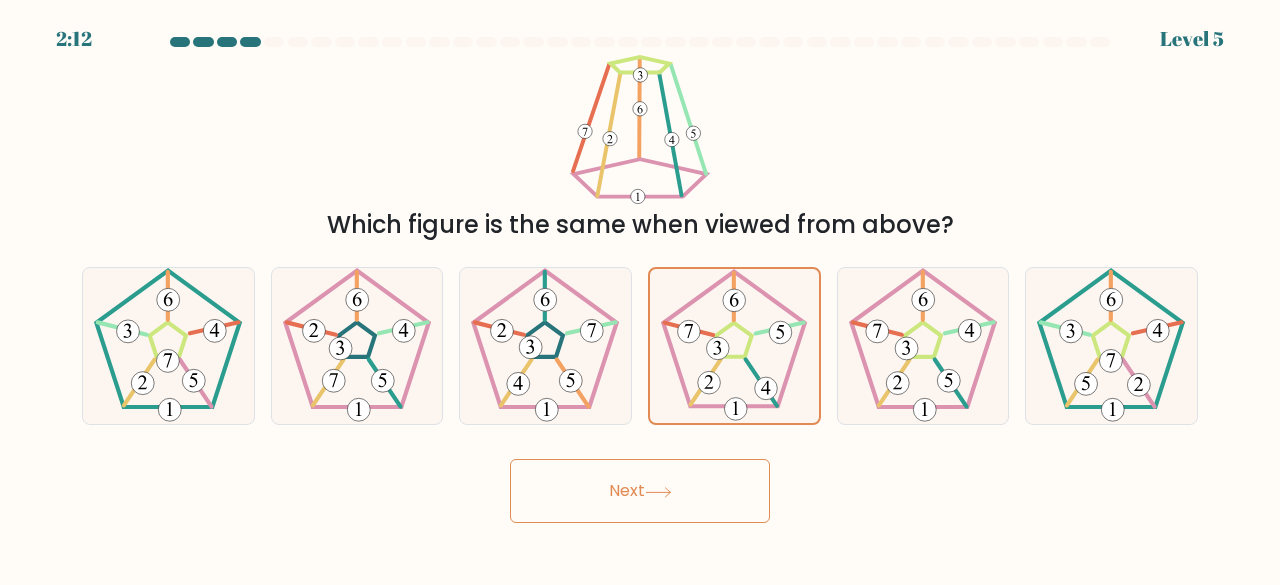 click on "Next" at bounding box center [640, 491] 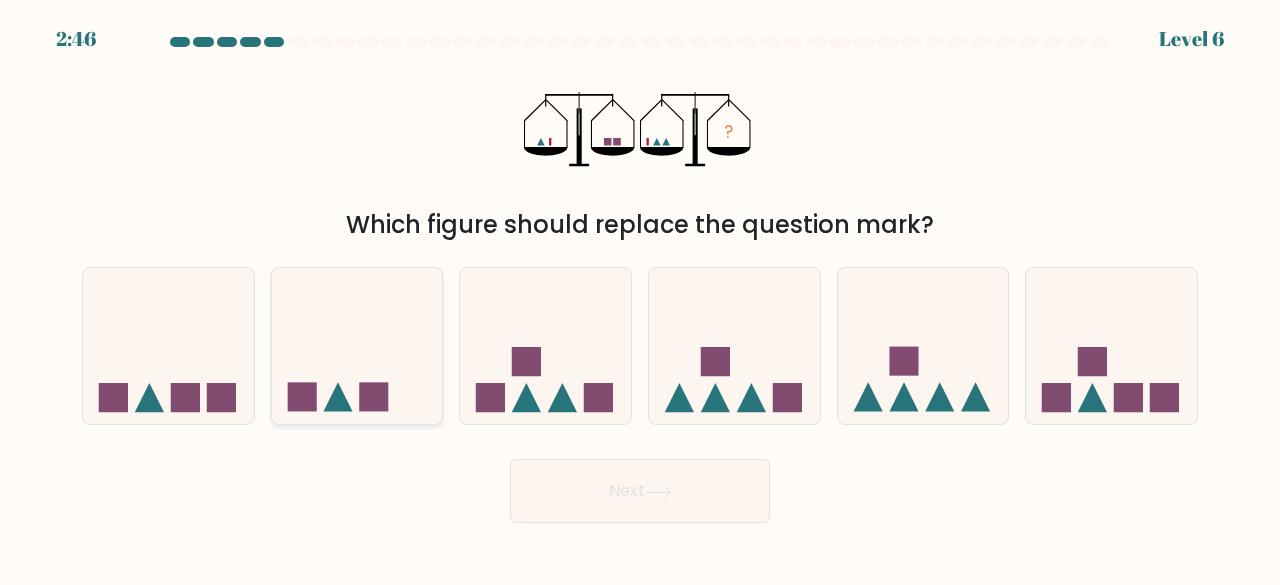 click 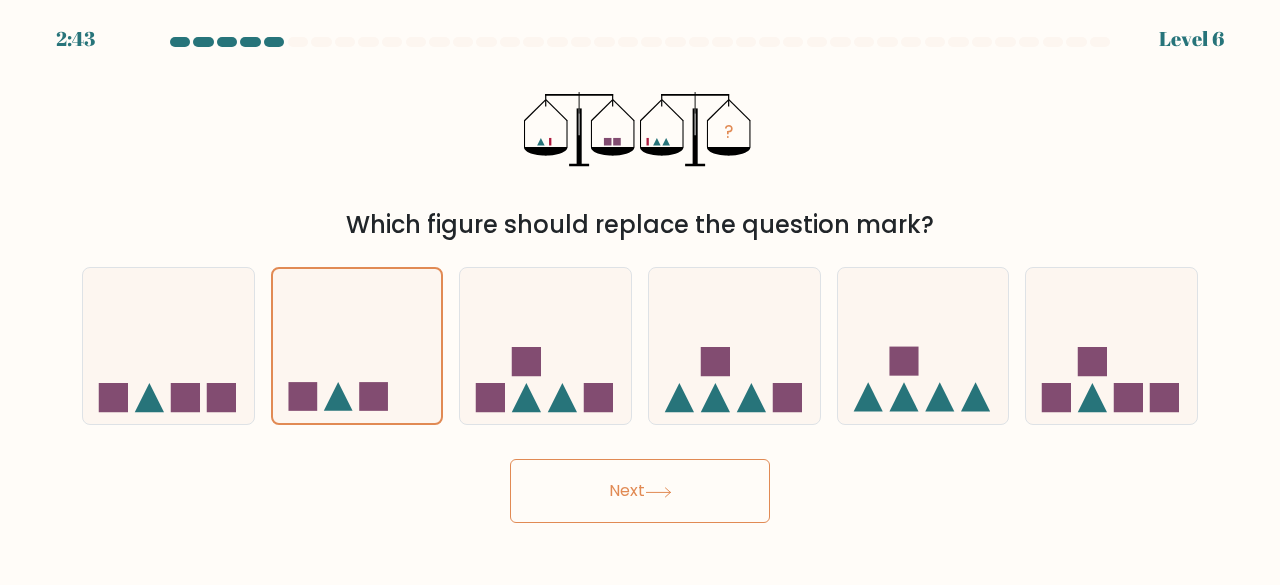 click on "Next" at bounding box center [640, 491] 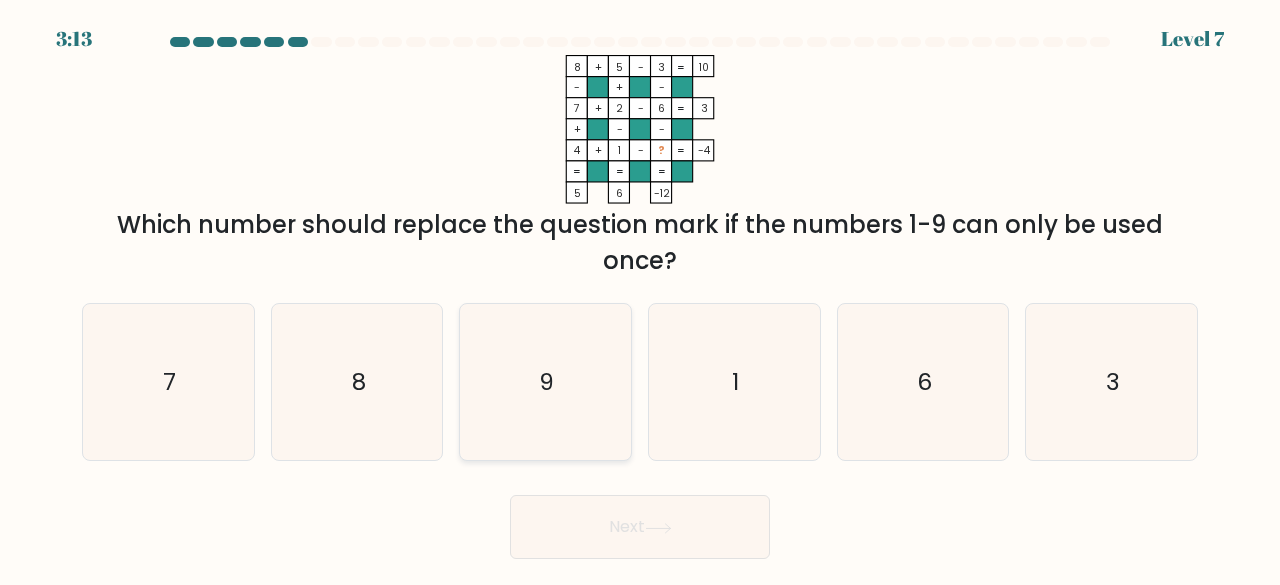 click on "9" 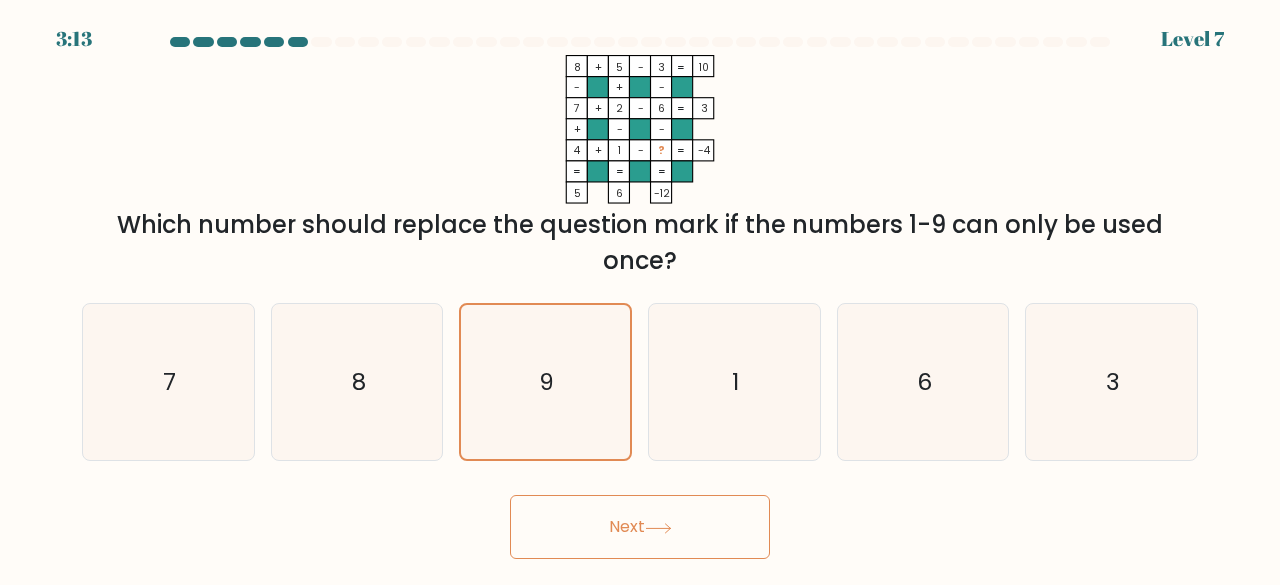 click on "Next" at bounding box center [640, 527] 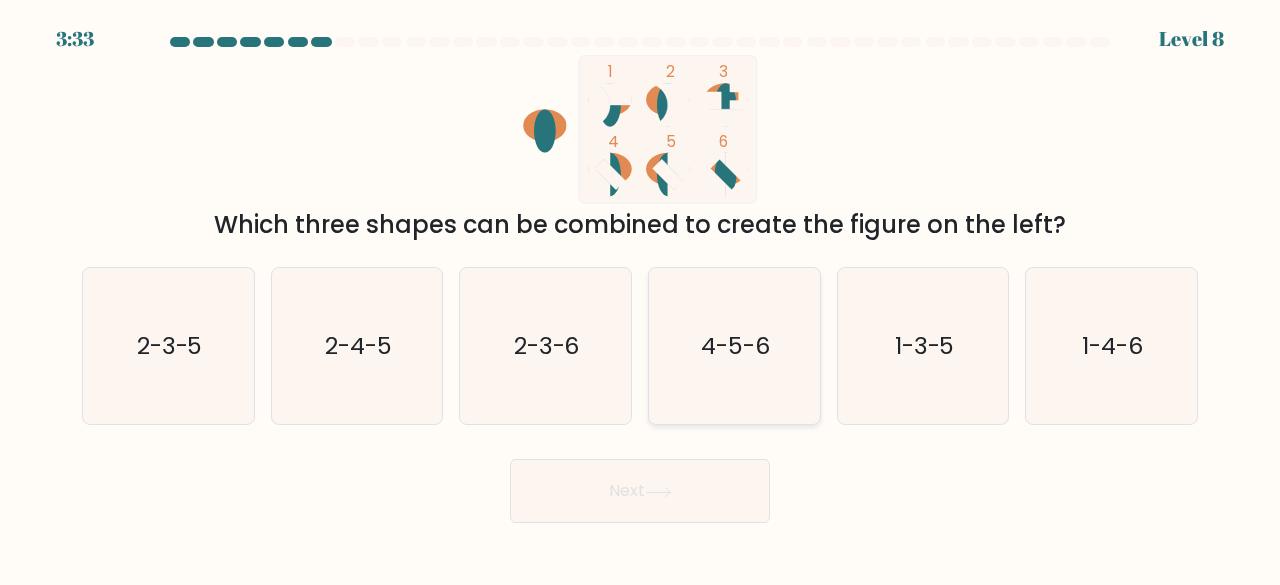 click on "4-5-6" 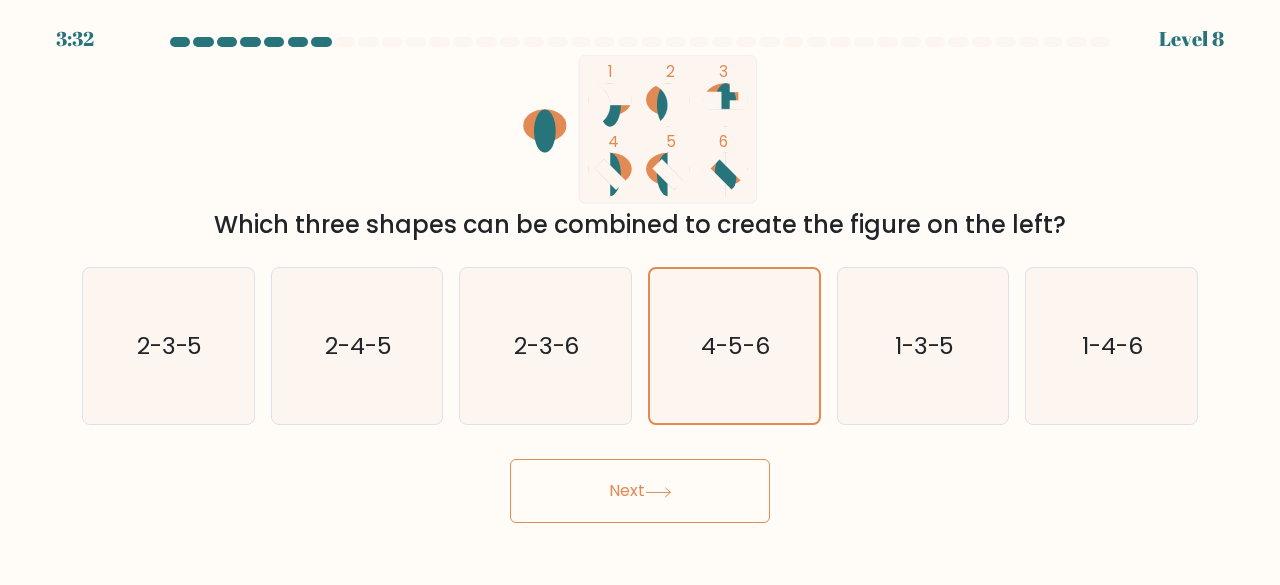 click on "Next" at bounding box center (640, 491) 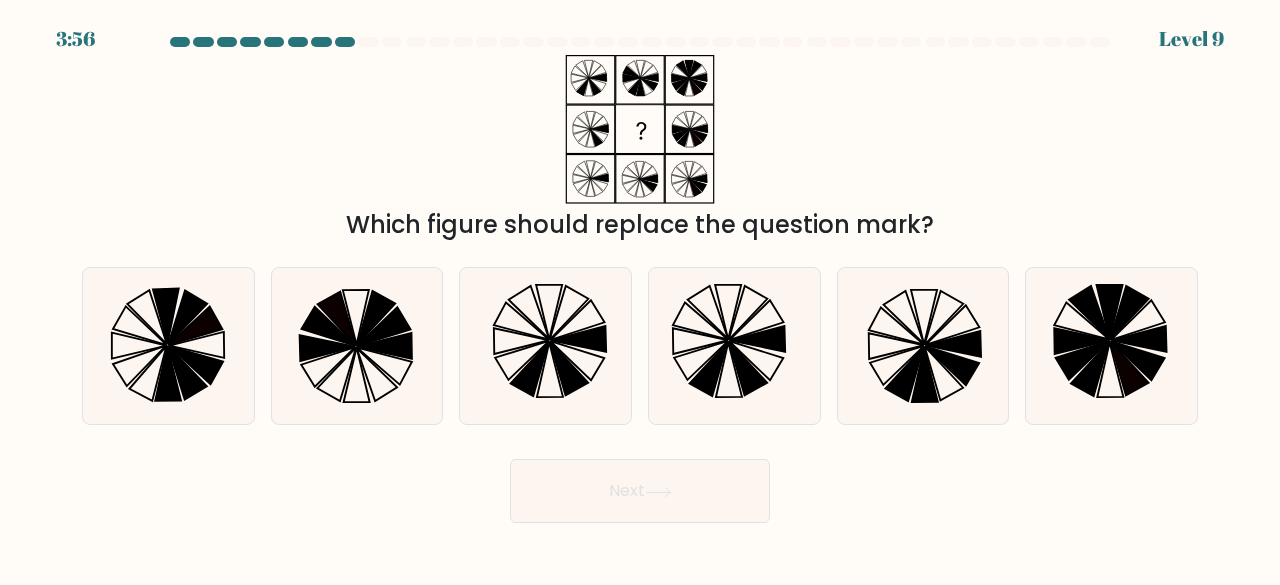 drag, startPoint x: 867, startPoint y: 413, endPoint x: 825, endPoint y: 449, distance: 55.31727 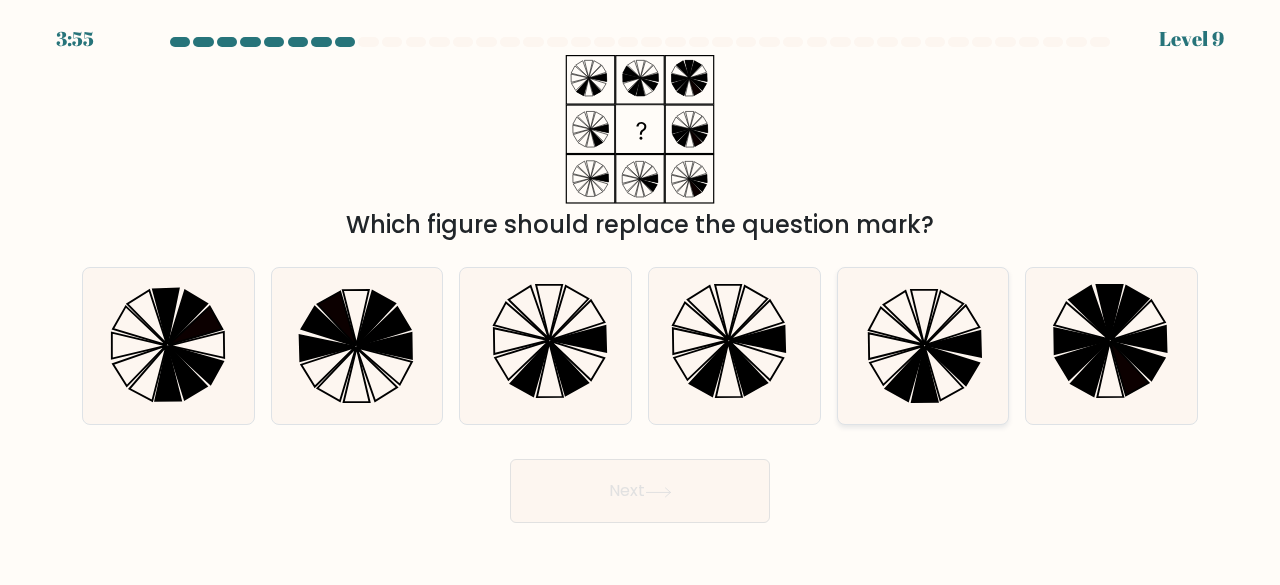 click 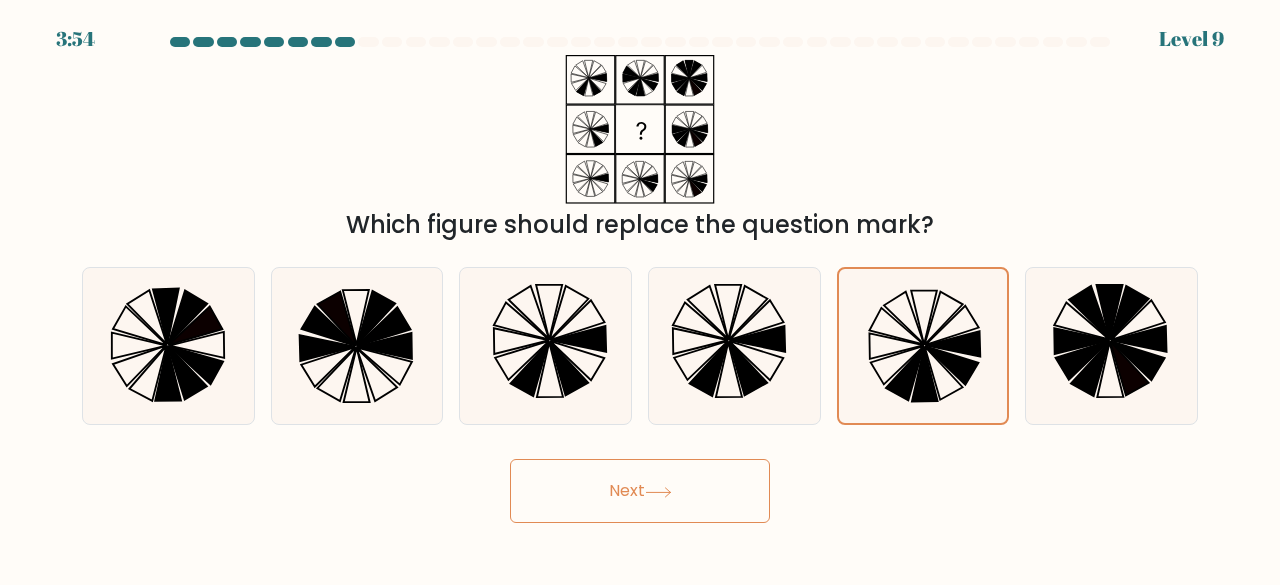 click on "Next" at bounding box center (640, 491) 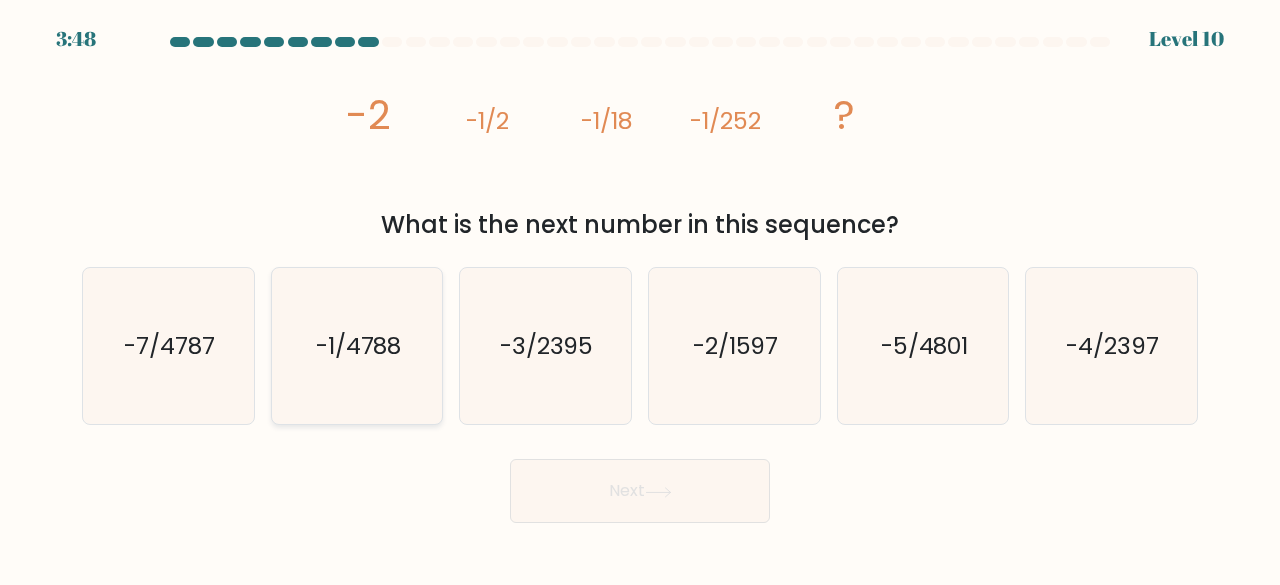 click on "-1/4788" 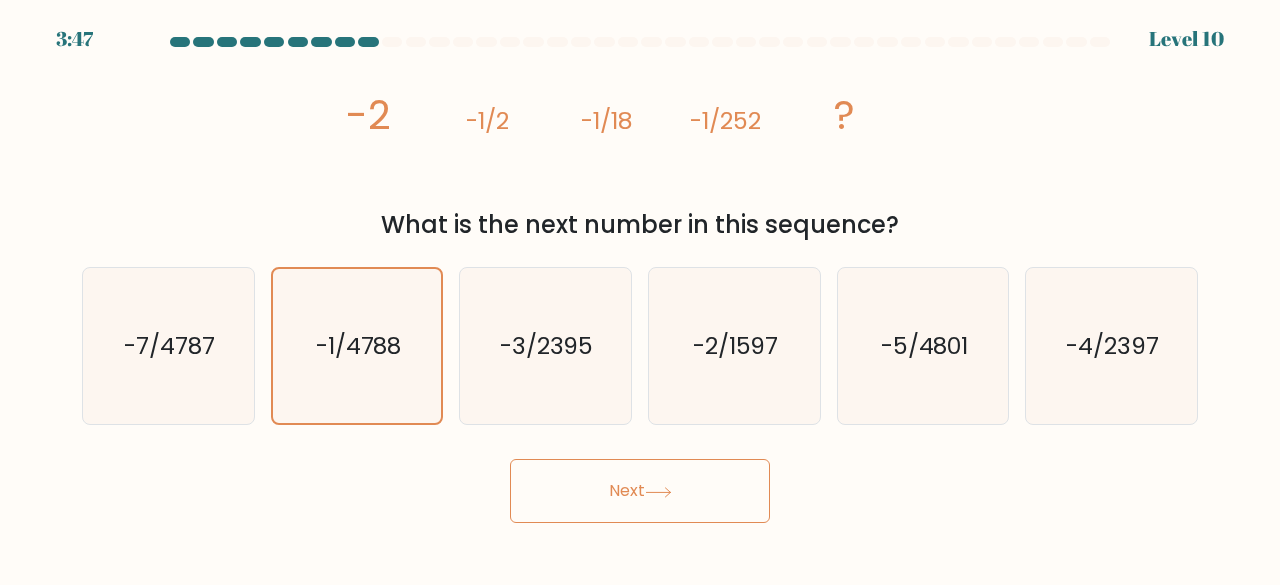 click on "Next" at bounding box center (640, 491) 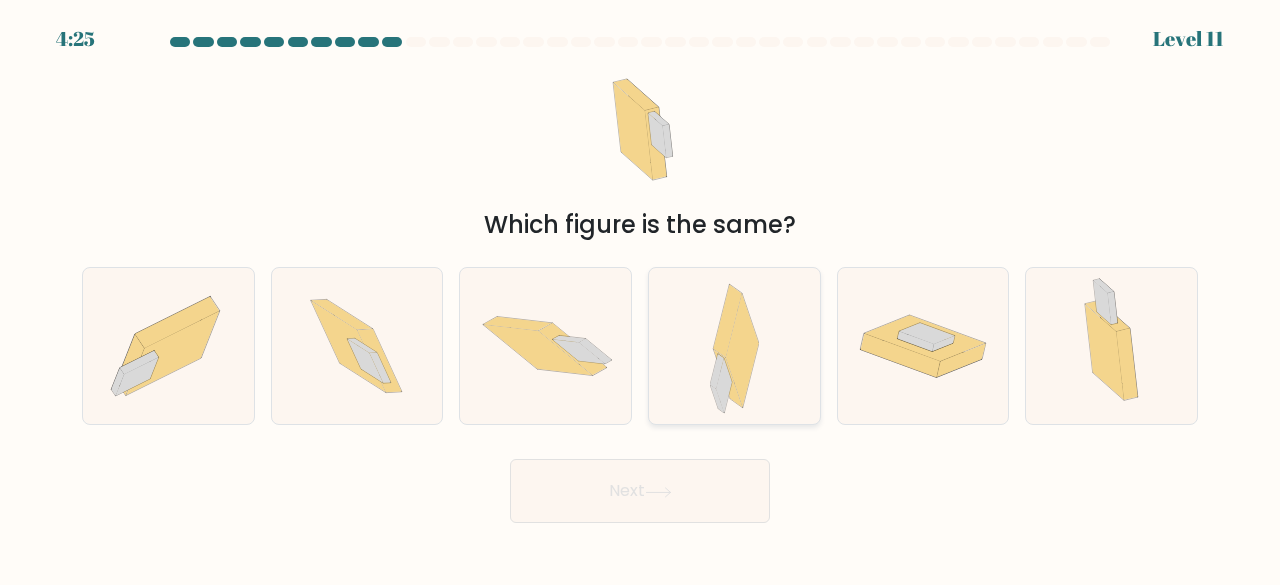click 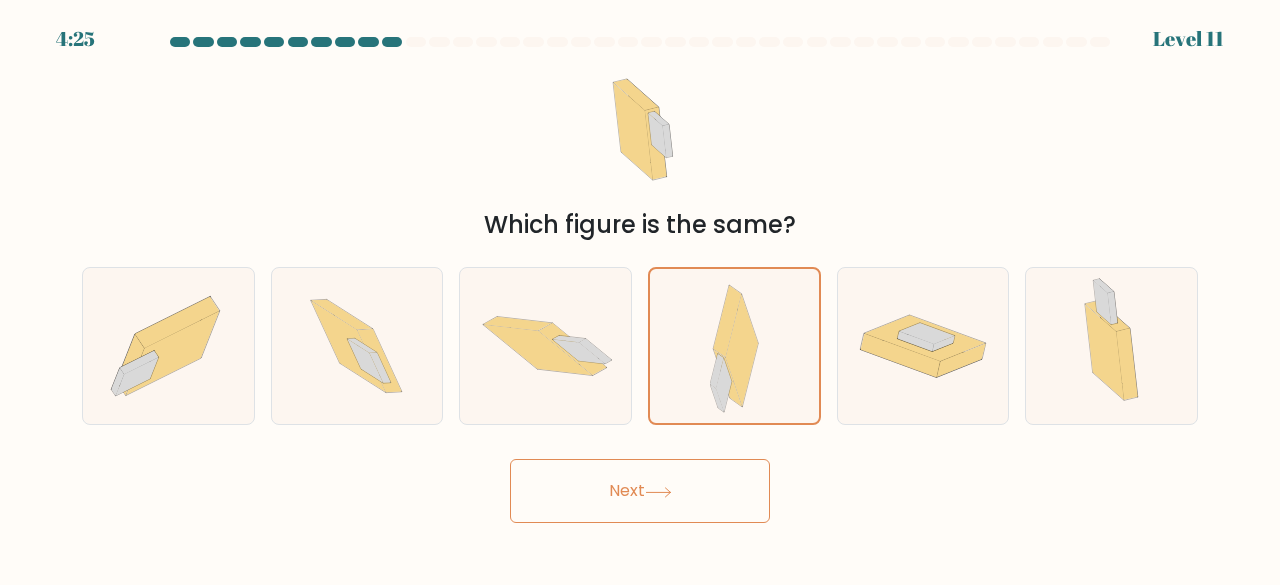click on "Next" at bounding box center (640, 491) 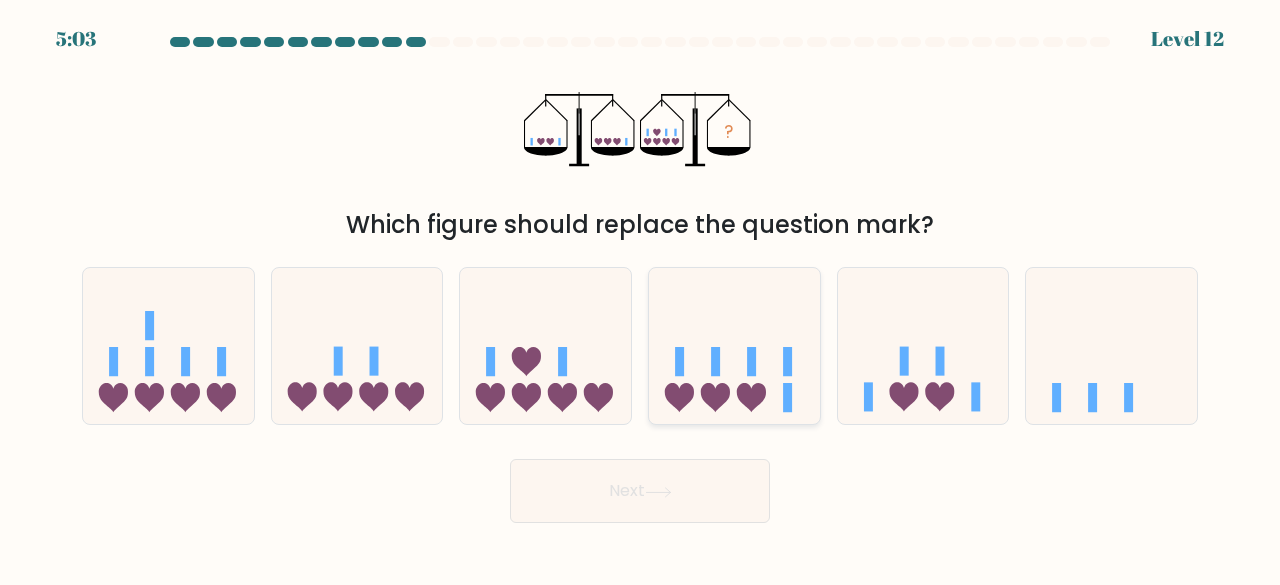 click 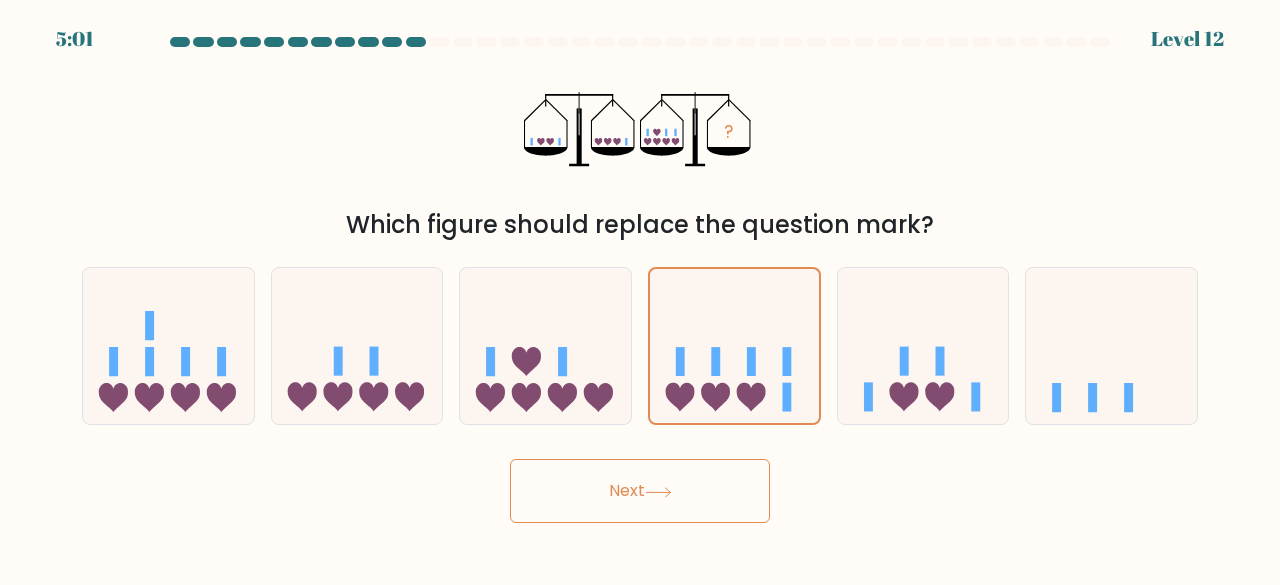 click 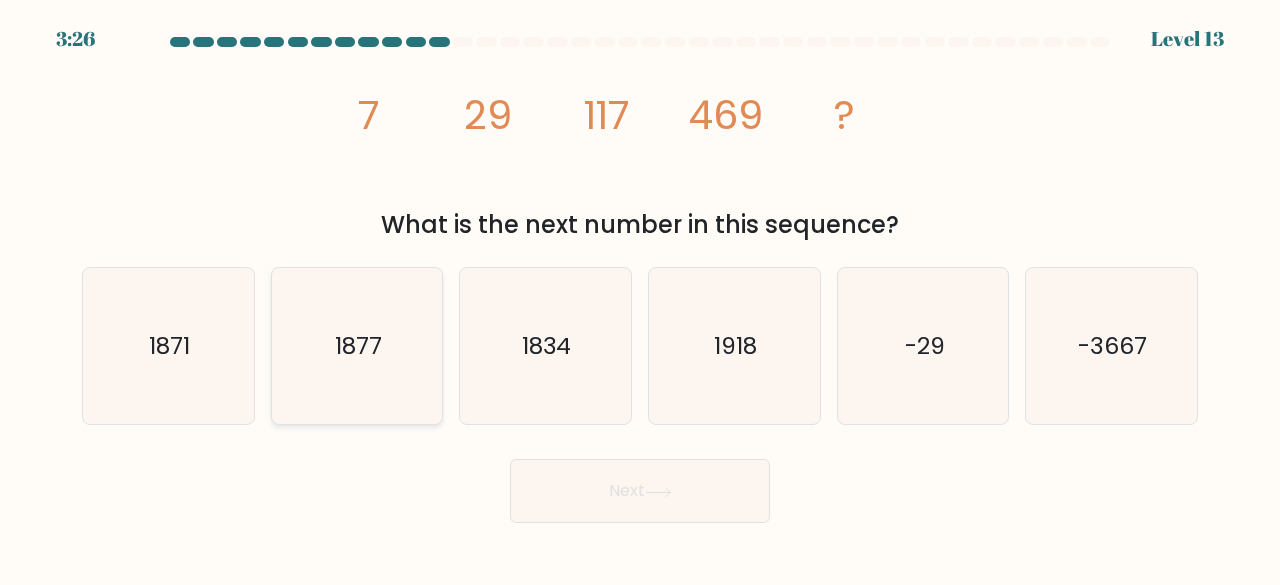click on "1877" 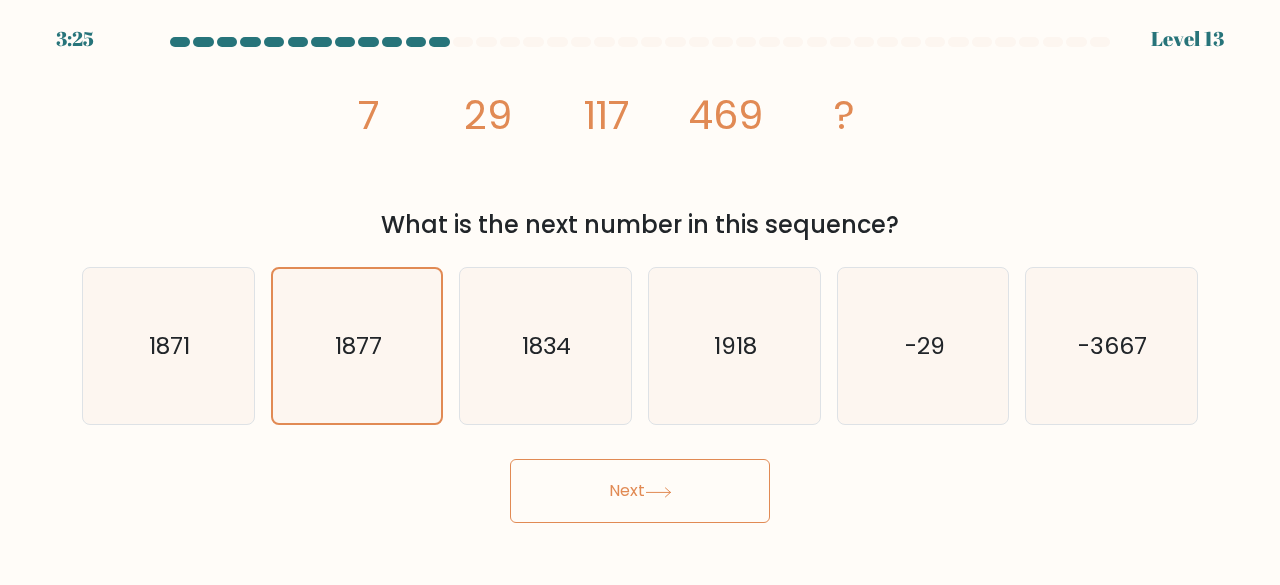 click on "Next" at bounding box center (640, 491) 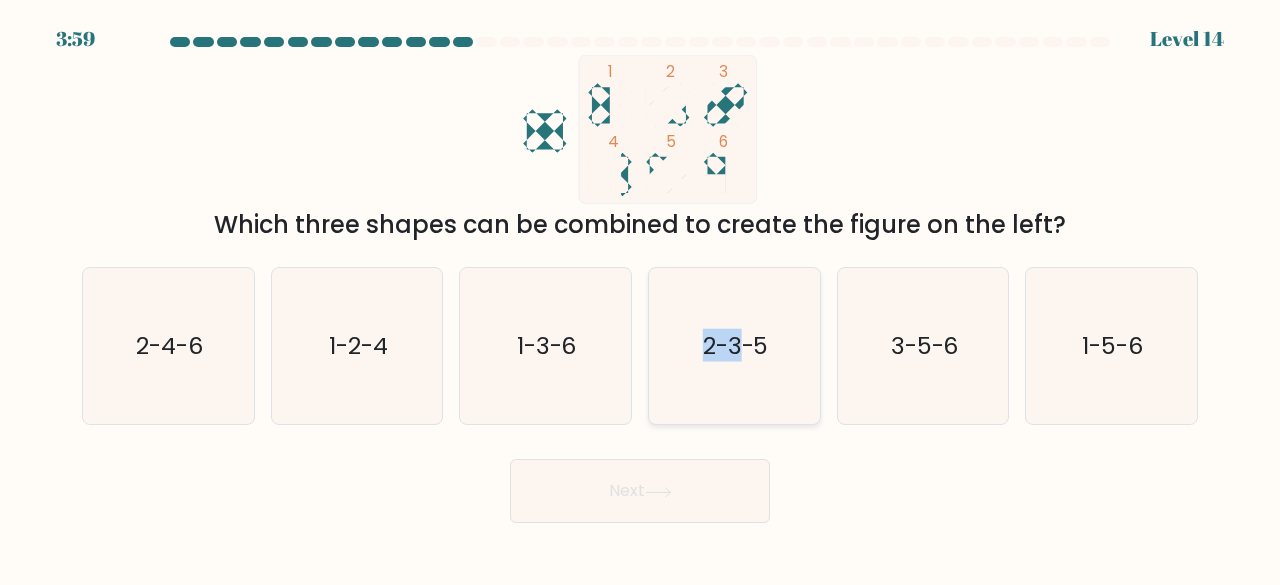 drag, startPoint x: 736, startPoint y: 397, endPoint x: 702, endPoint y: 393, distance: 34.234486 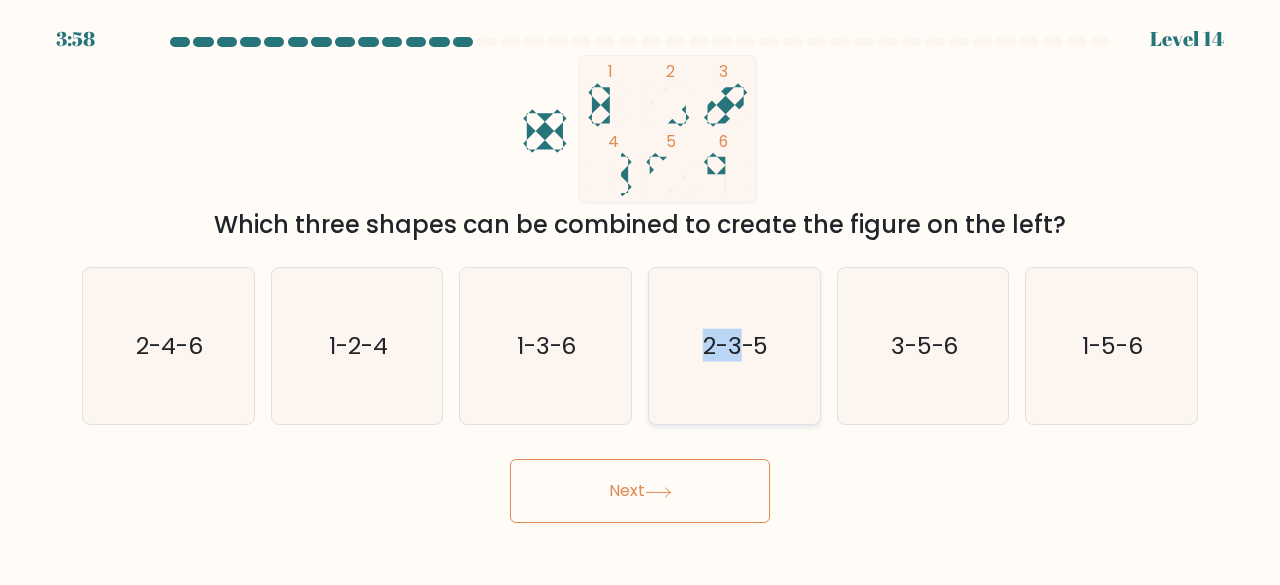 click on "2-3-5" 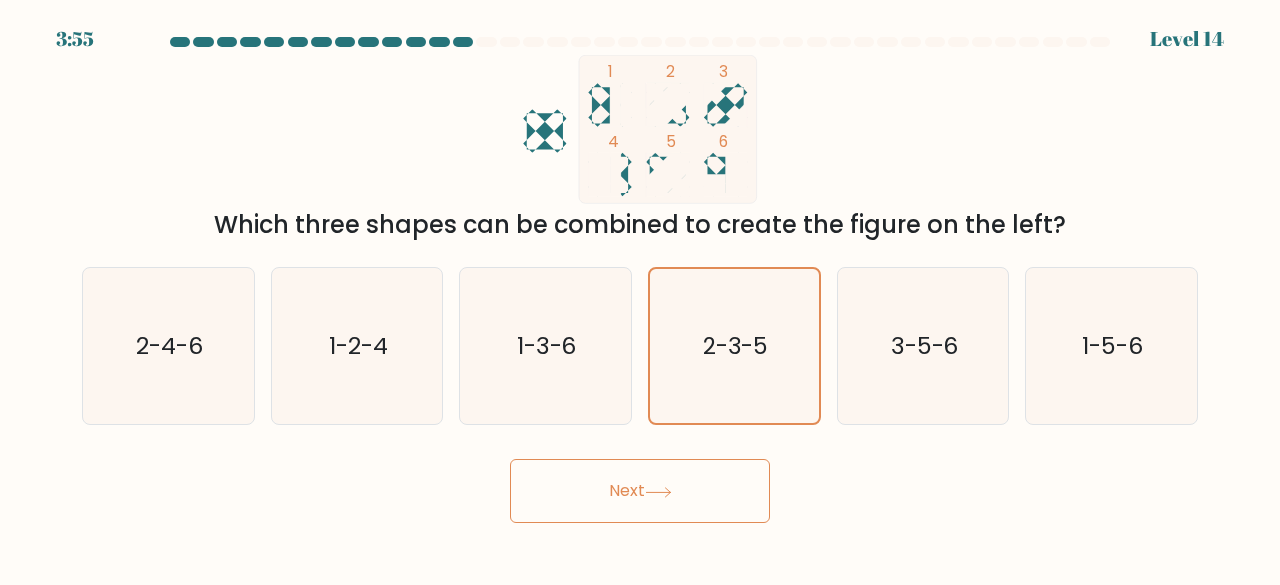 drag, startPoint x: 693, startPoint y: 473, endPoint x: 659, endPoint y: 488, distance: 37.161808 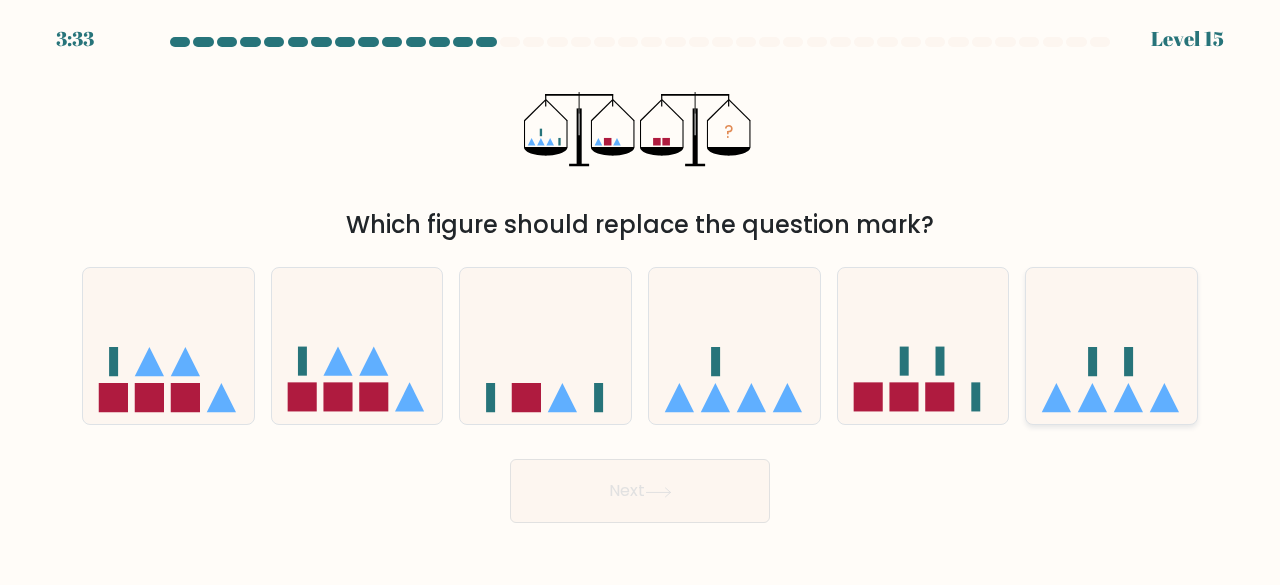 click 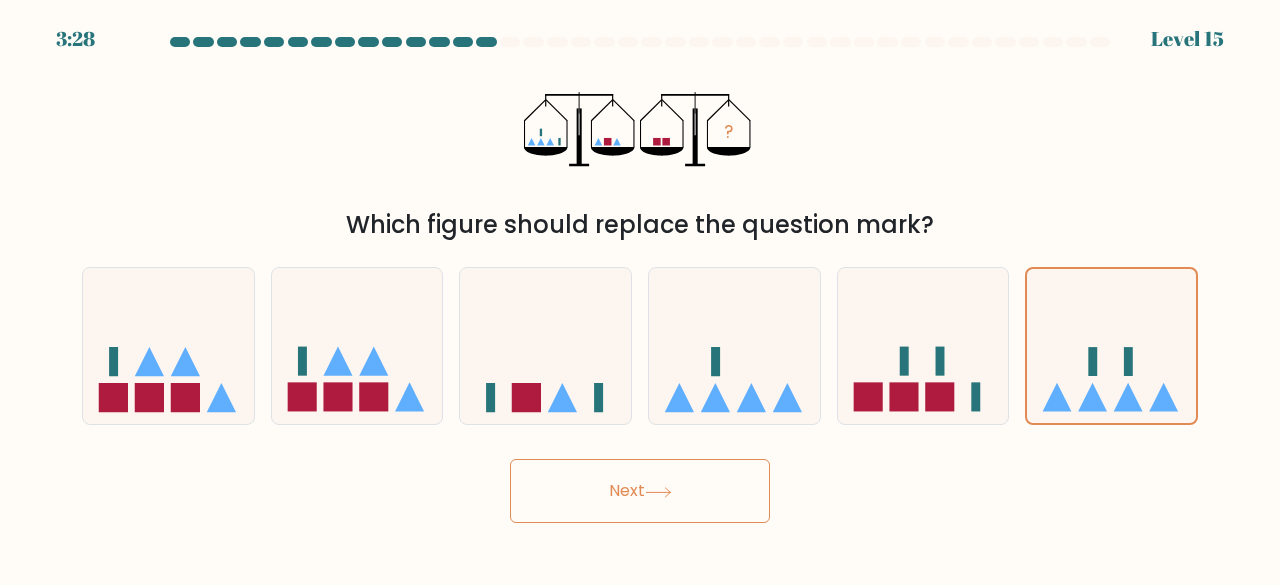drag, startPoint x: 637, startPoint y: 494, endPoint x: 563, endPoint y: 467, distance: 78.77182 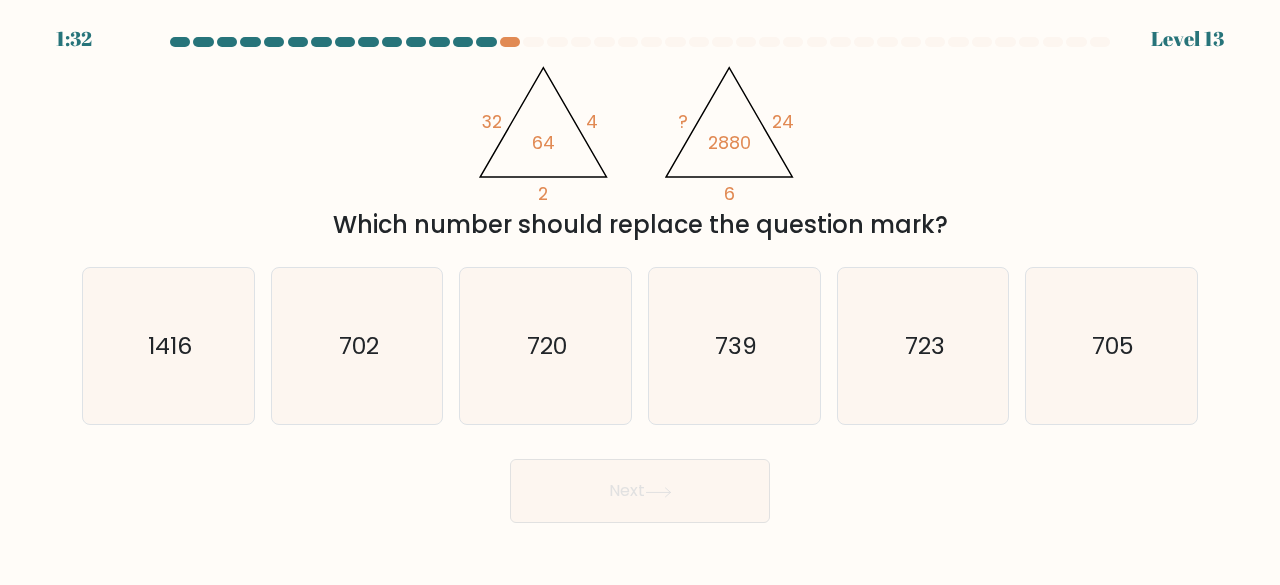 click on "Next" at bounding box center [640, 491] 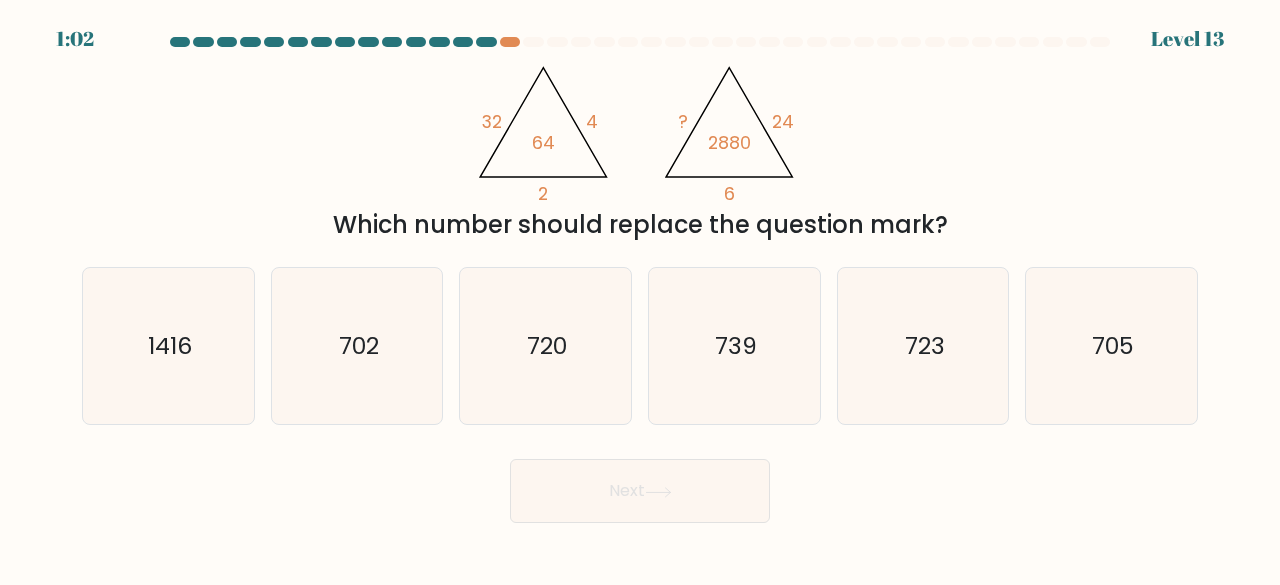 click on "@import url('https://fonts.googleapis.com/css?family=Abril+Fatface:400,100,100italic,300,300italic,400italic,500,500italic,700,700italic,900,900italic');                        32       4       2       64                                       @import url('https://fonts.googleapis.com/css?family=Abril+Fatface:400,100,100italic,300,300italic,400italic,500,500italic,700,700italic,900,900italic');                        ?       24       6       2880
Which number should replace the question mark?" at bounding box center (640, 149) 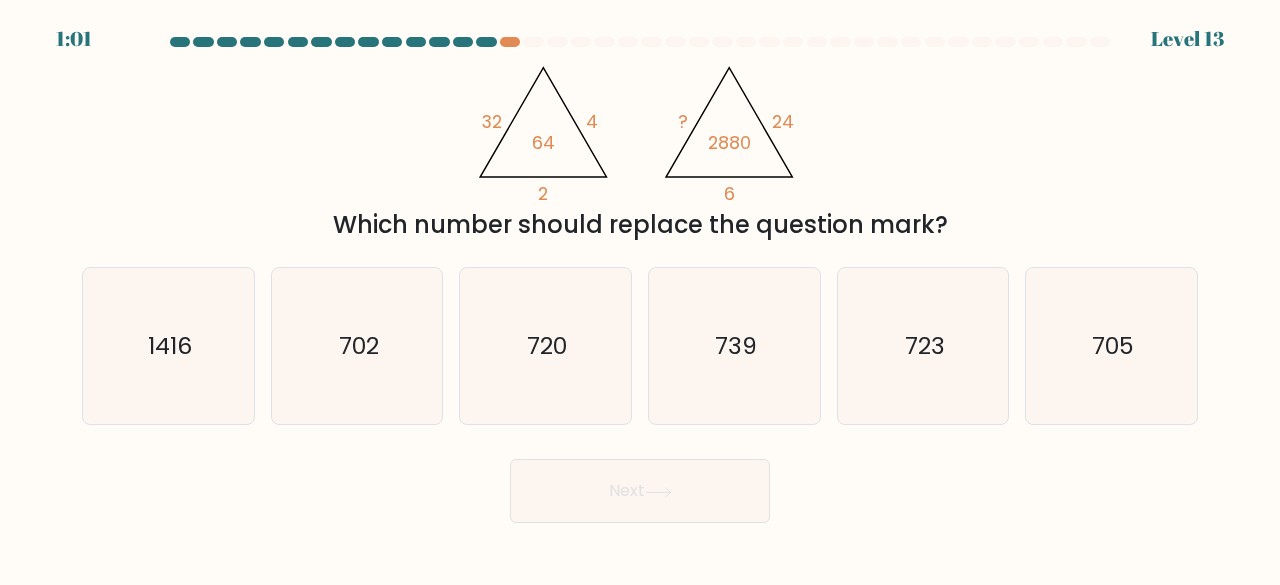 click on "@import url('https://fonts.googleapis.com/css?family=Abril+Fatface:400,100,100italic,300,300italic,400italic,500,500italic,700,700italic,900,900italic');                        32       4       2       64                                       @import url('https://fonts.googleapis.com/css?family=Abril+Fatface:400,100,100italic,300,300italic,400italic,500,500italic,700,700italic,900,900italic');                        ?       24       6       2880
Which number should replace the question mark?" at bounding box center (640, 149) 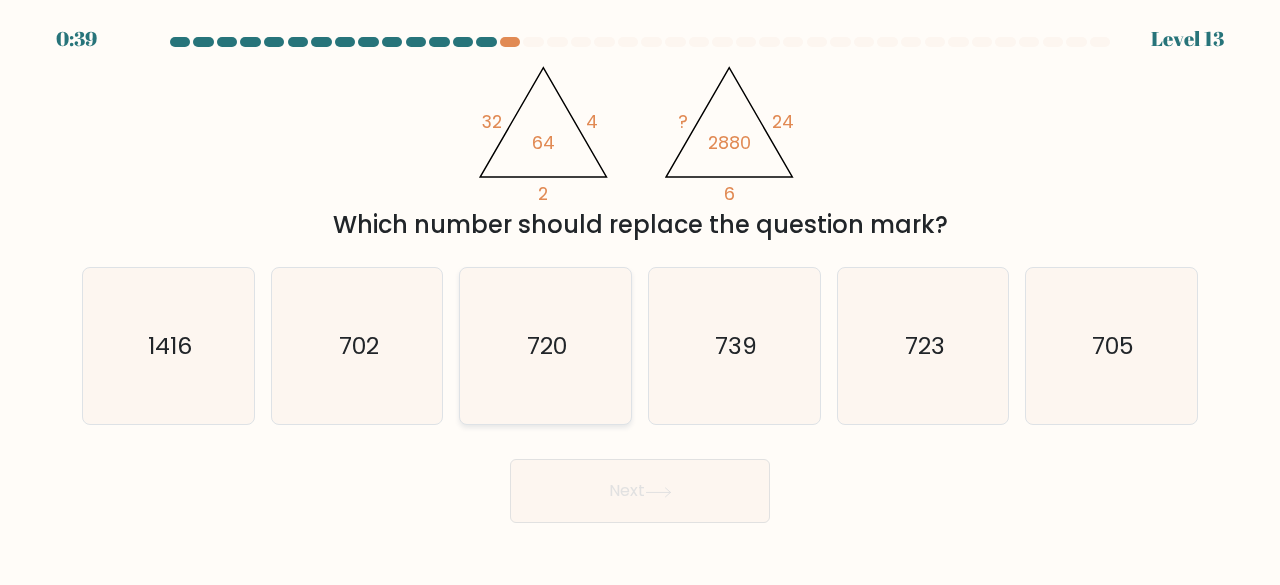 click on "720" 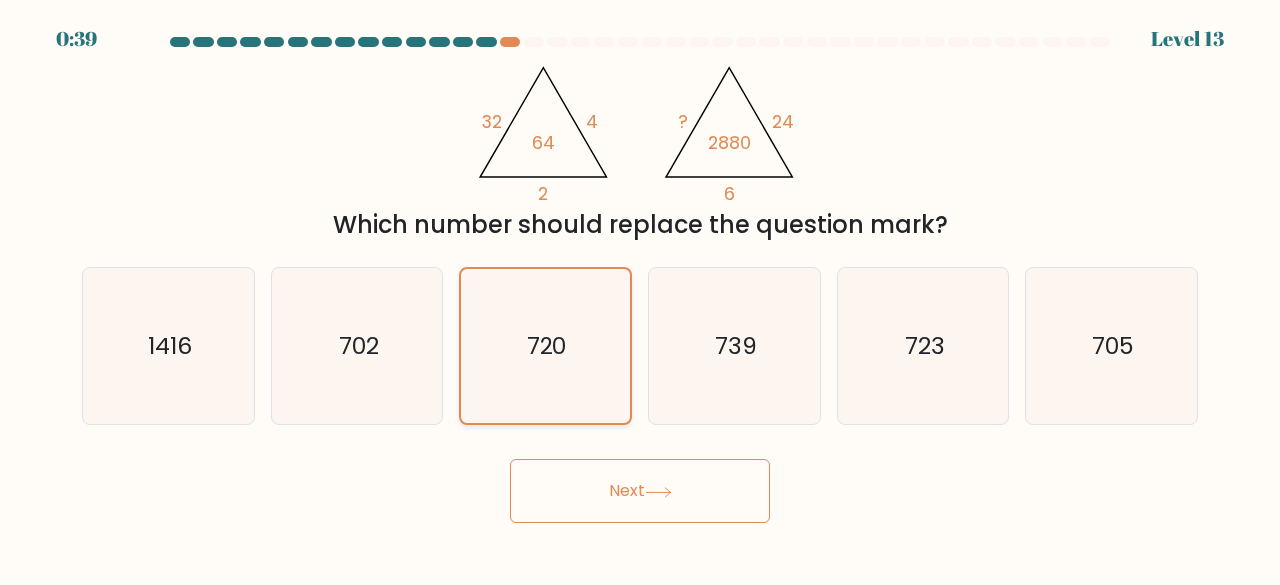 click on "720" 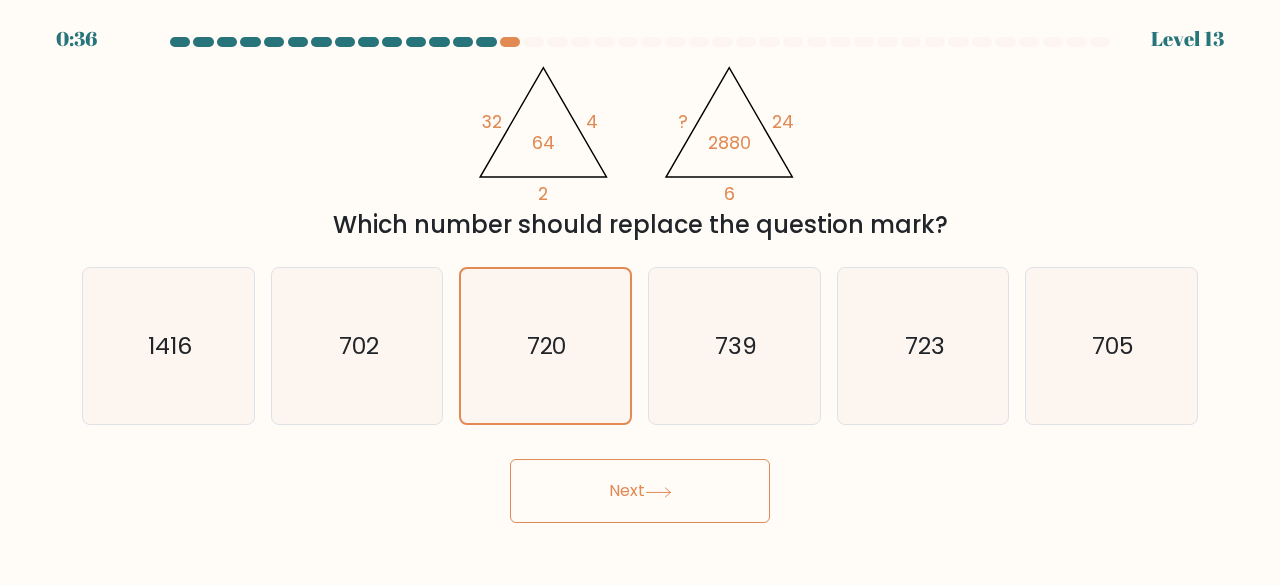 click on "Next" at bounding box center [640, 491] 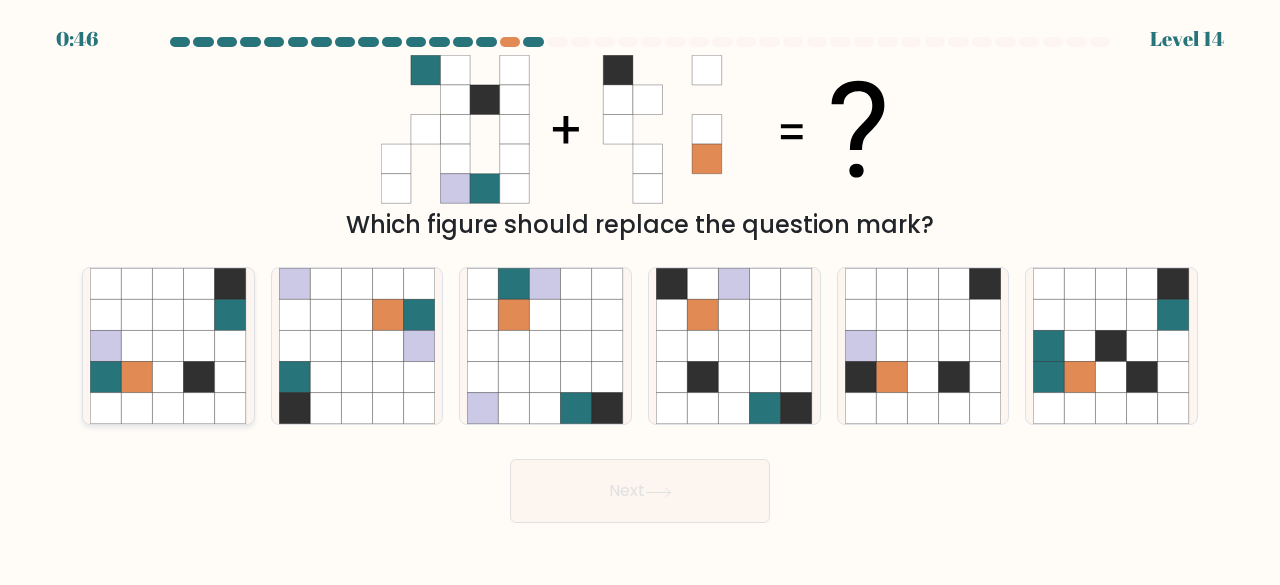 click 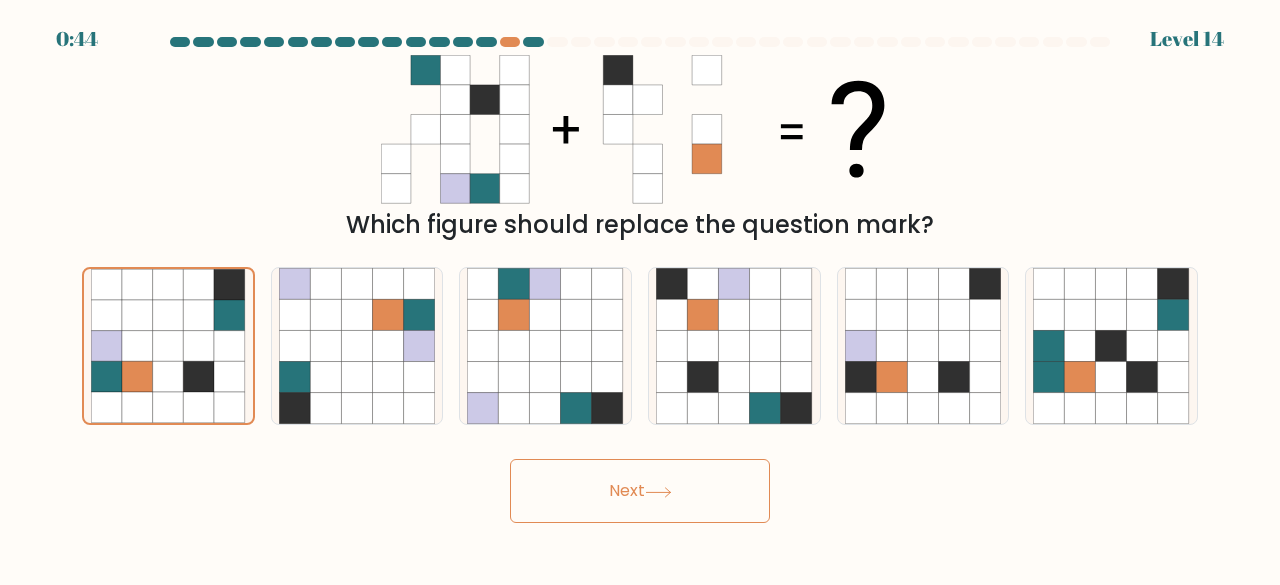 click on "Next" at bounding box center [640, 491] 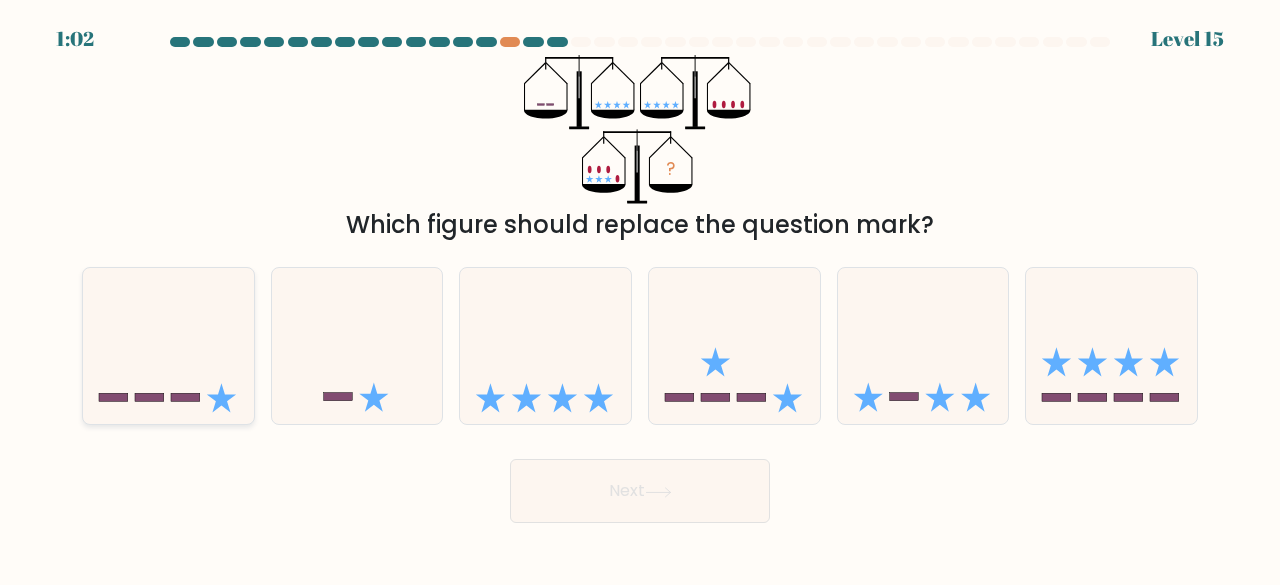 click at bounding box center (168, 346) 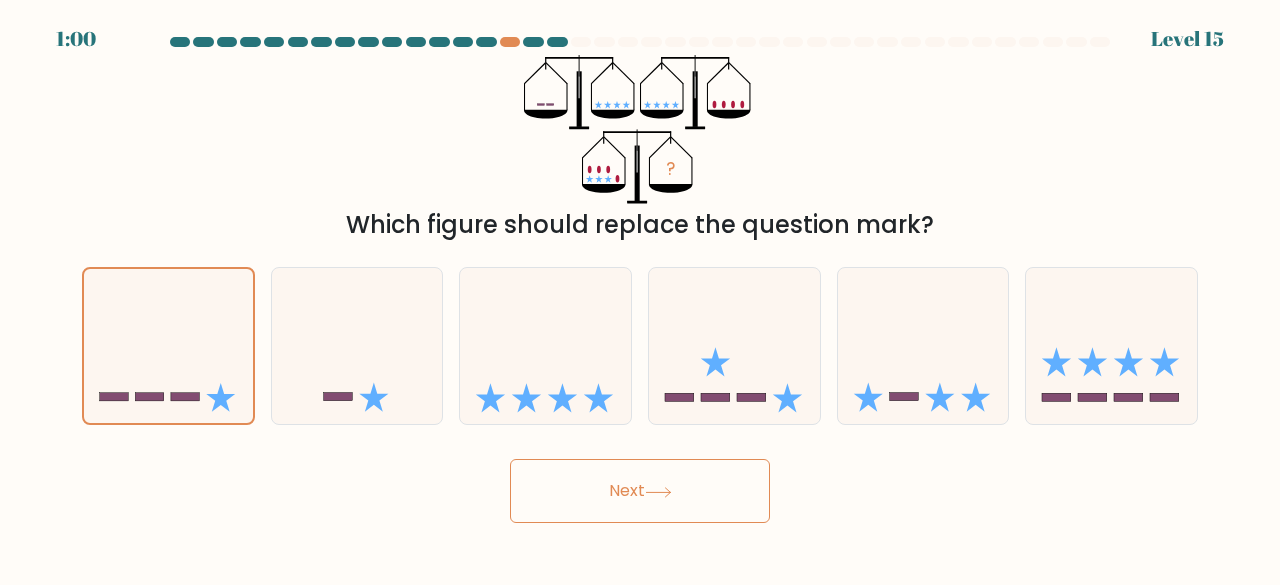 click on "Next" at bounding box center [640, 491] 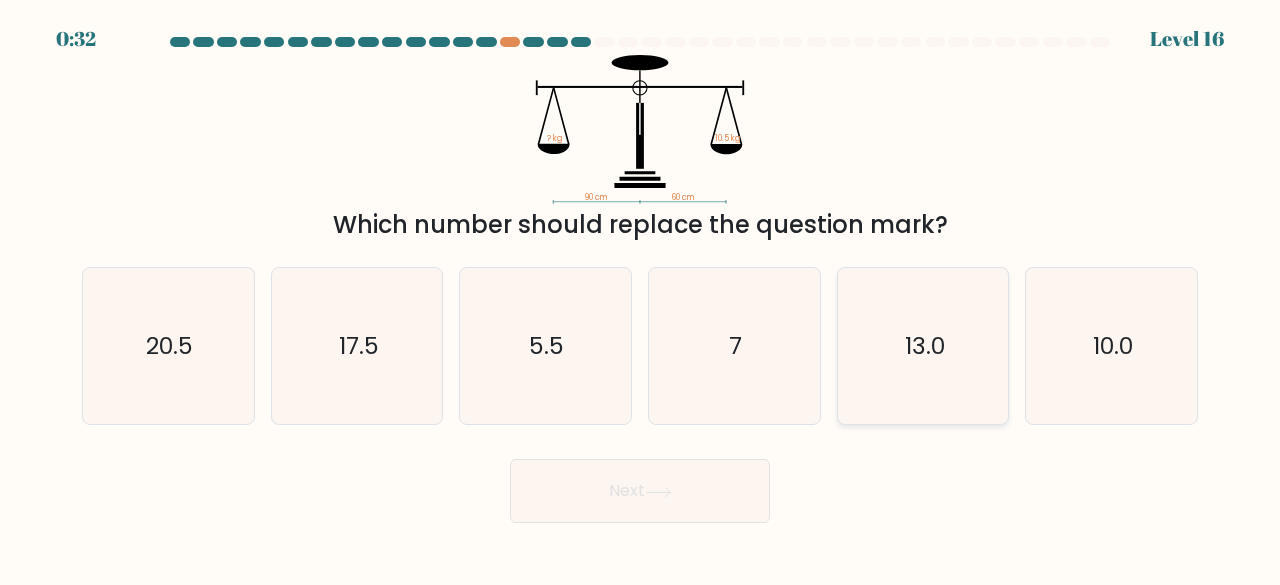 click on "13.0" 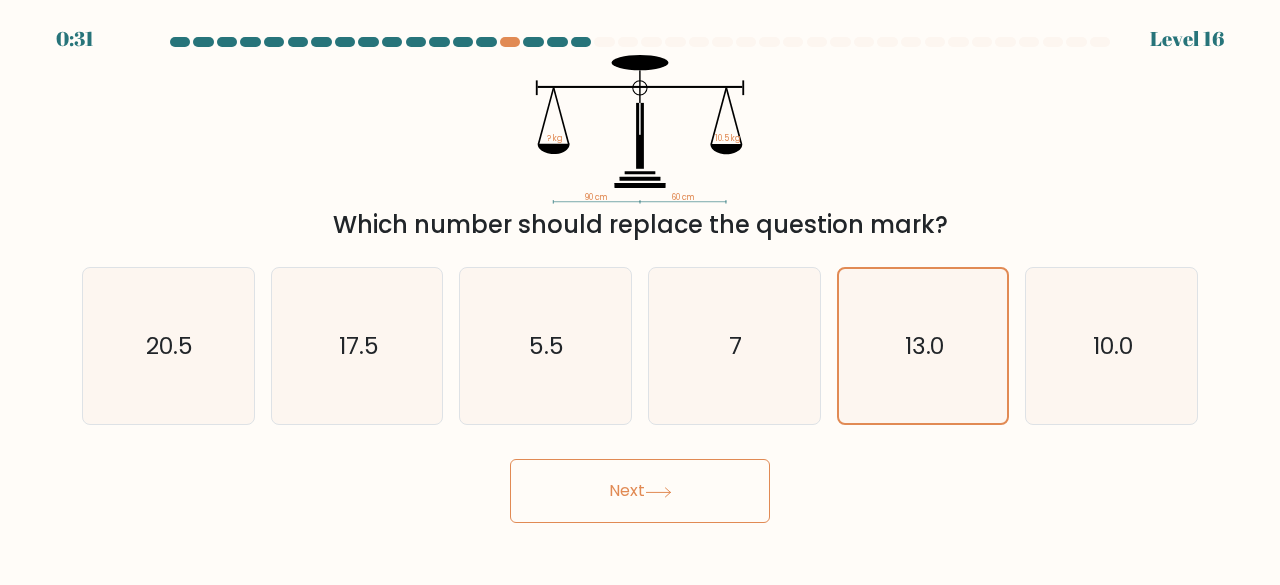 click on "Next" at bounding box center (640, 491) 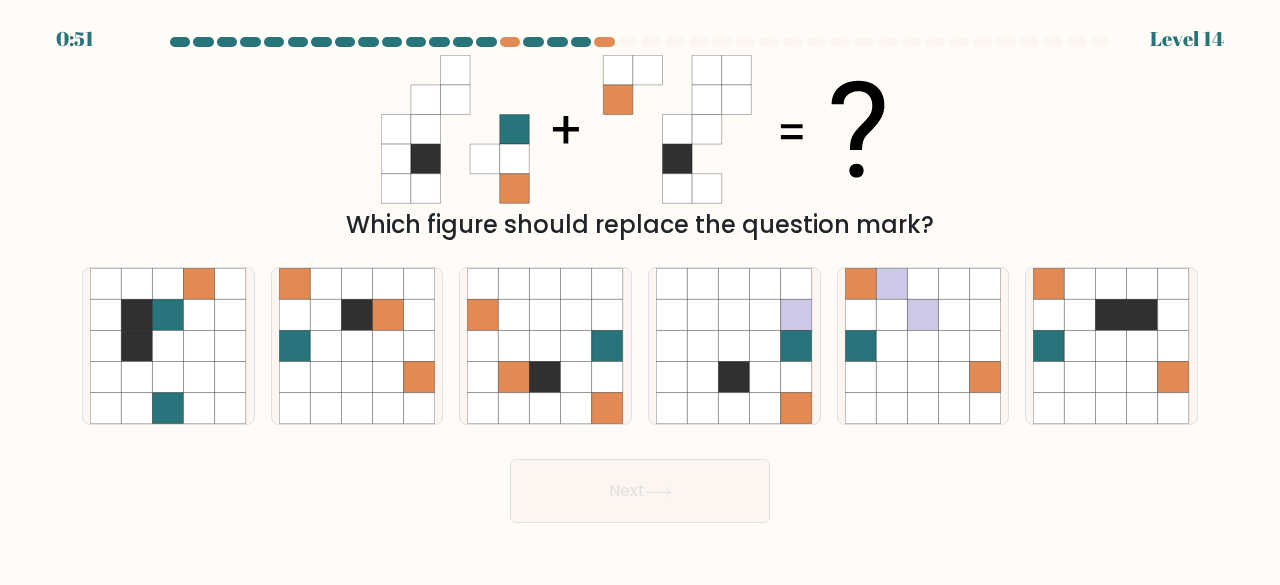 drag, startPoint x: 1086, startPoint y: 355, endPoint x: 1152, endPoint y: 533, distance: 189.84204 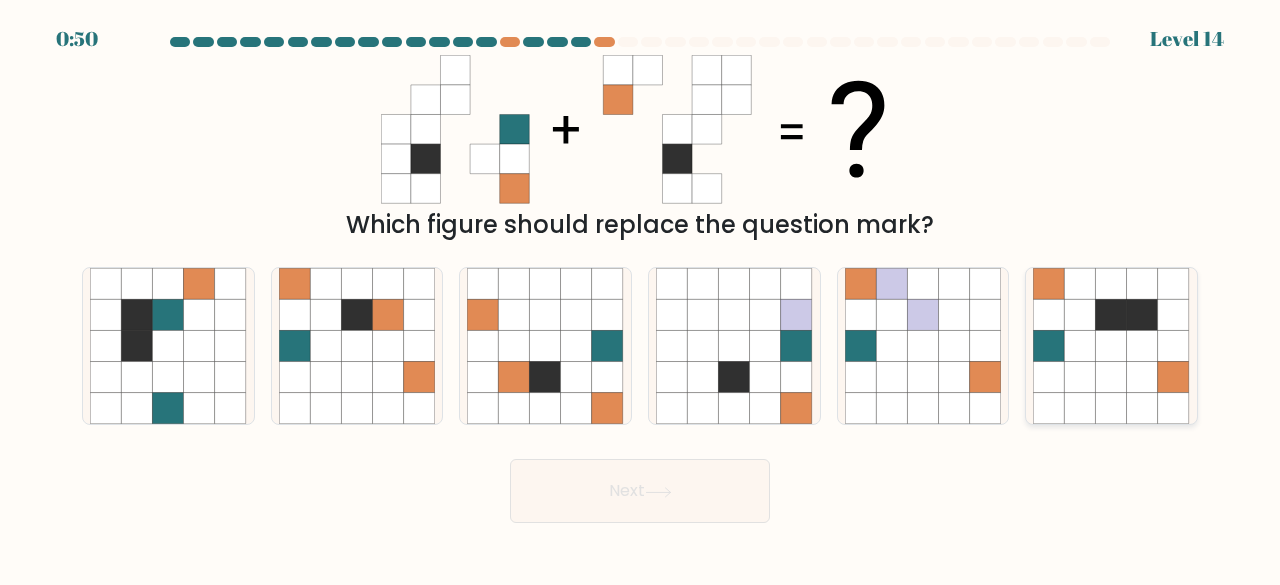 click 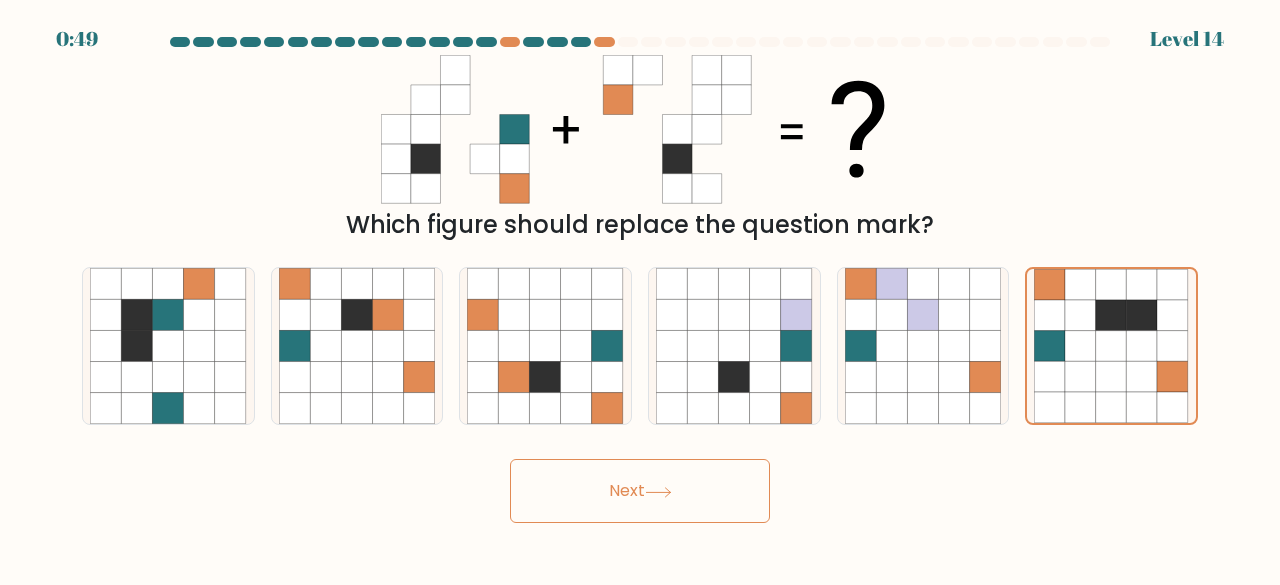 click on "Next" at bounding box center [640, 491] 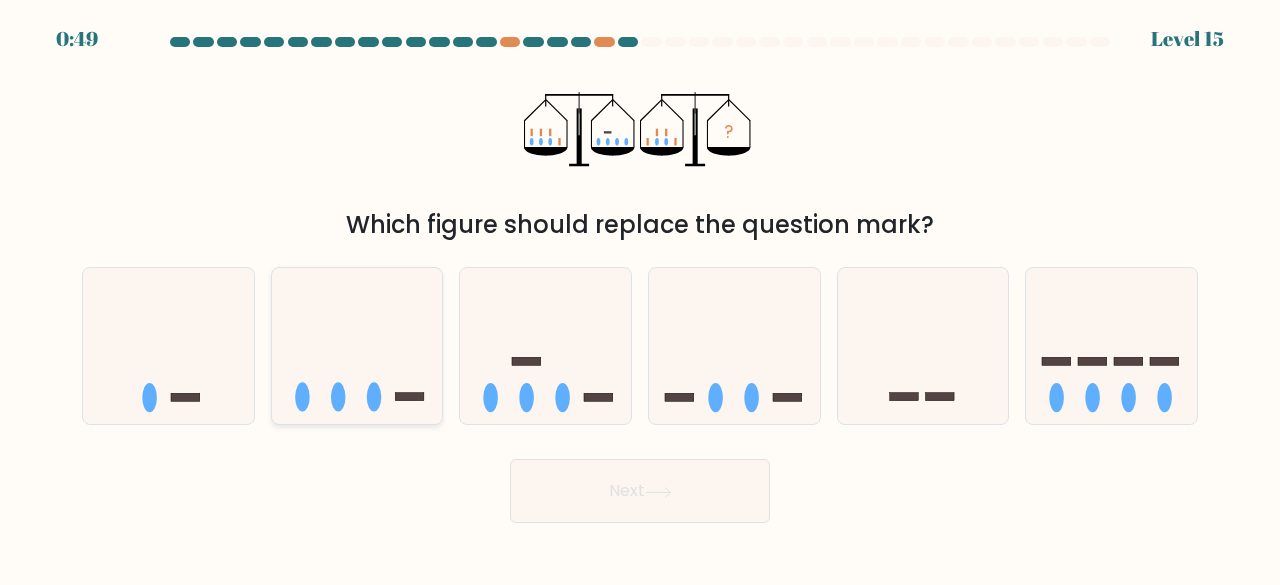 drag, startPoint x: 324, startPoint y: 381, endPoint x: 434, endPoint y: 361, distance: 111.8034 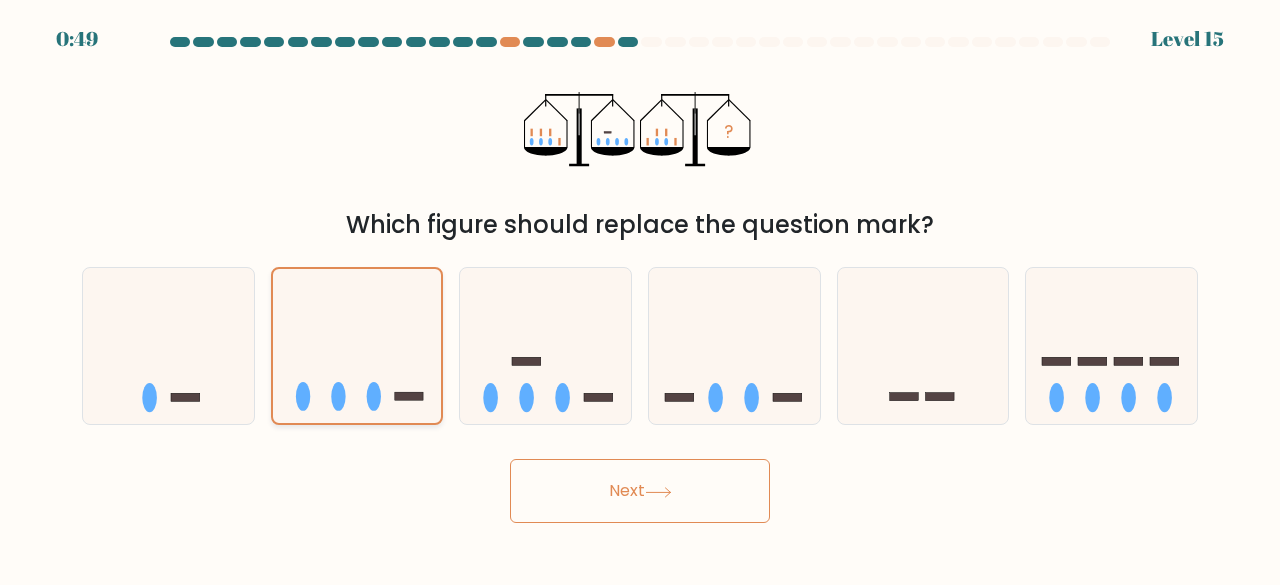 click 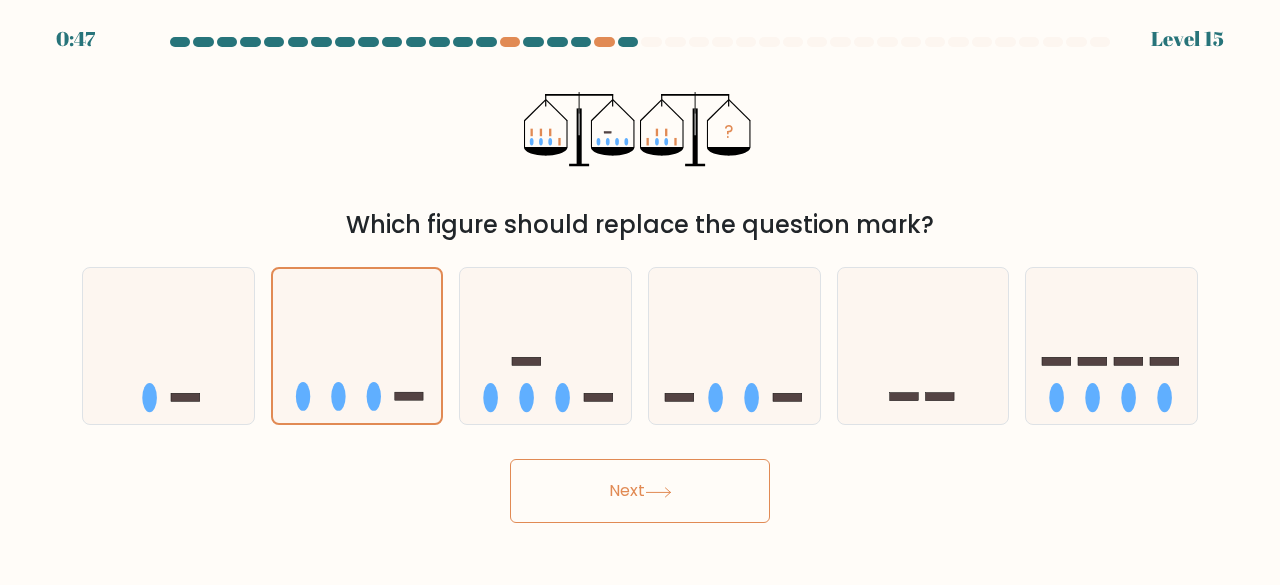 click 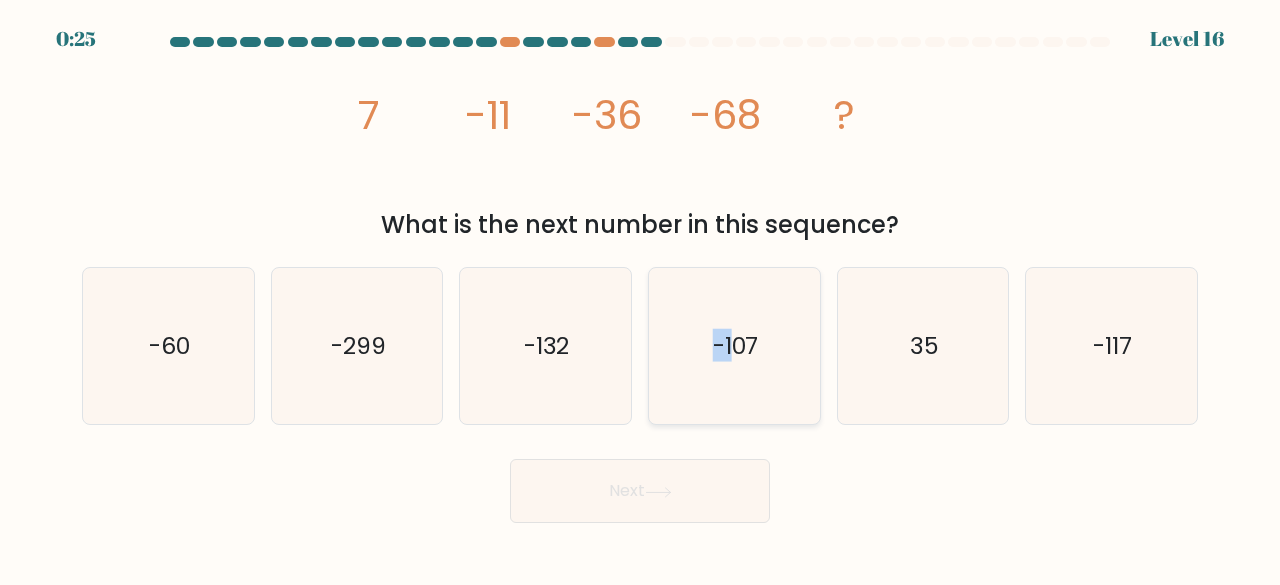 drag, startPoint x: 735, startPoint y: 375, endPoint x: 690, endPoint y: 369, distance: 45.39824 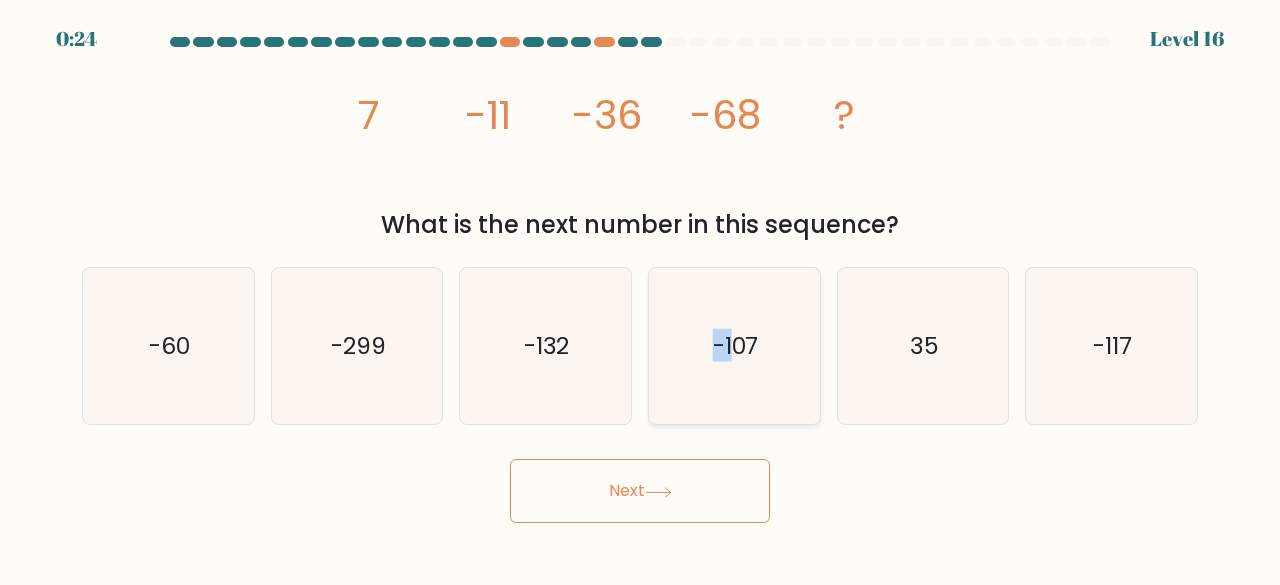 click on "-107" 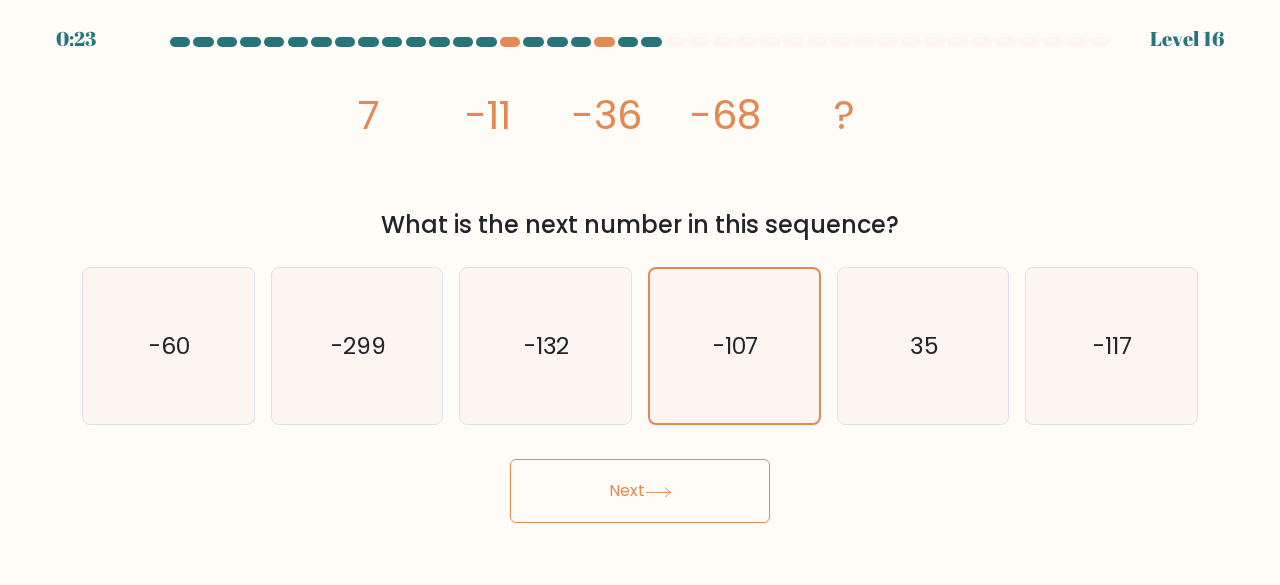 click 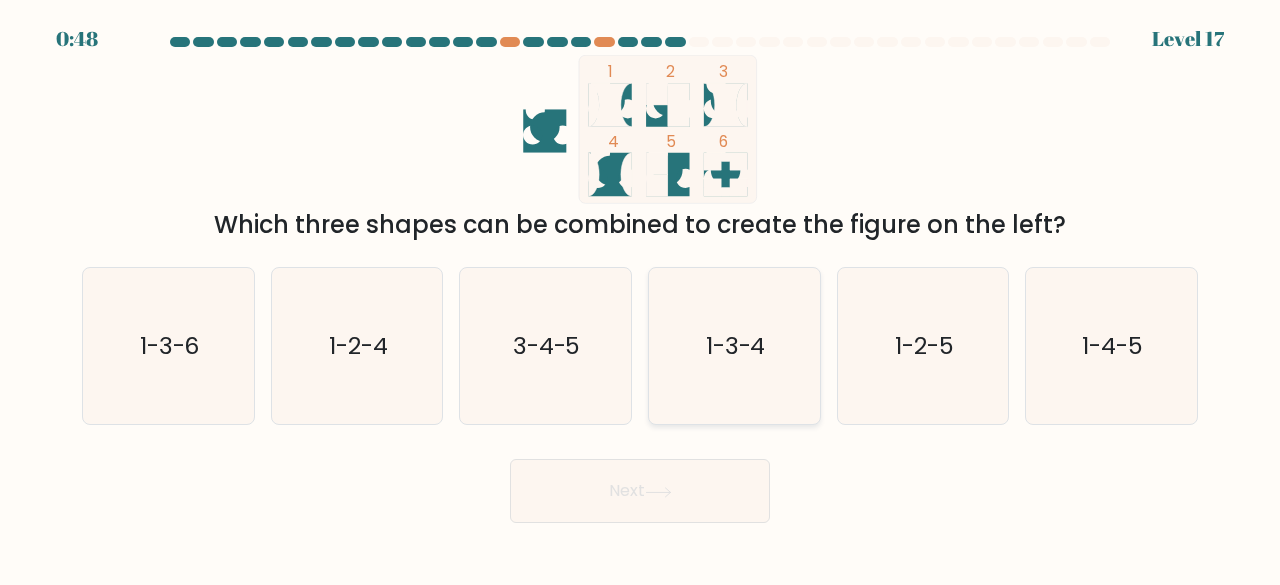 click on "1-3-4" 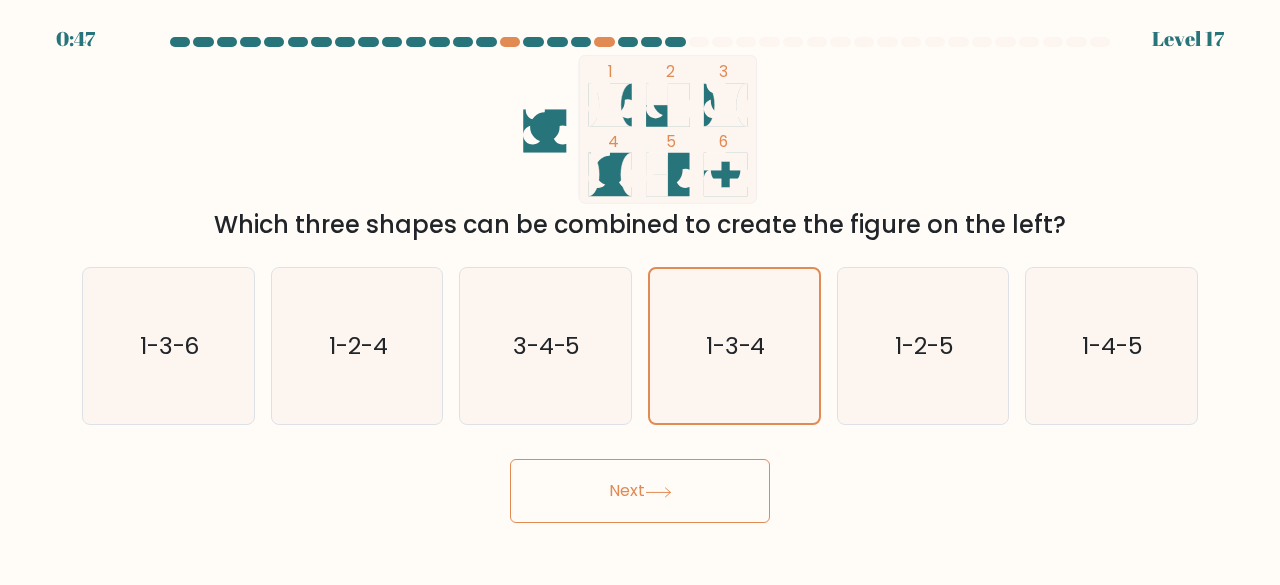 click on "Next" at bounding box center [640, 491] 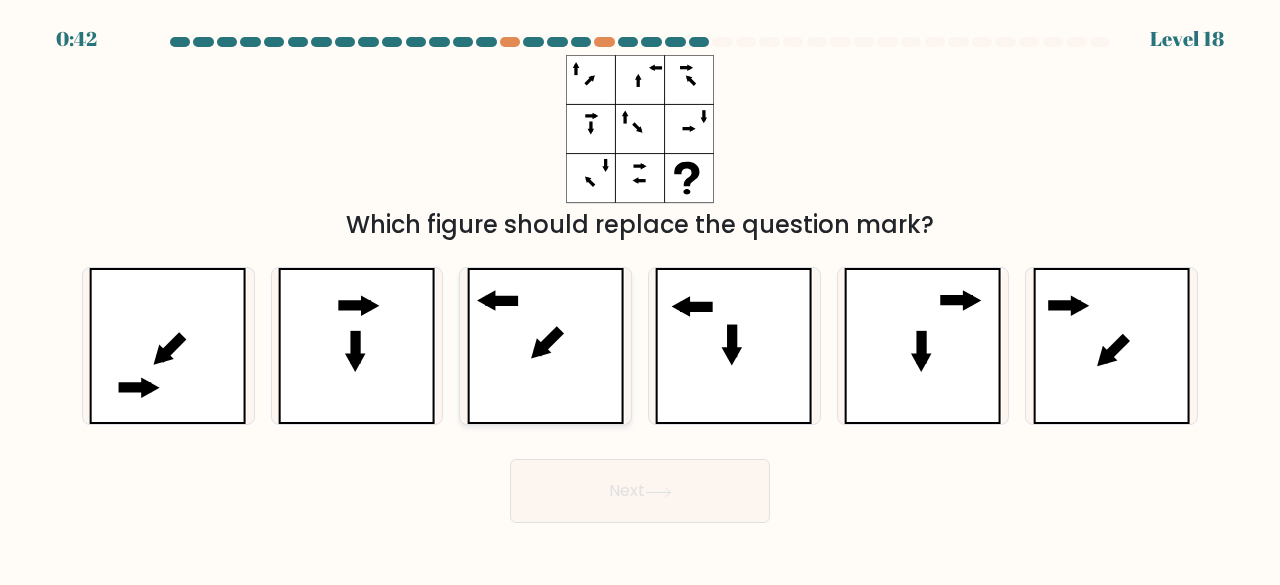 click 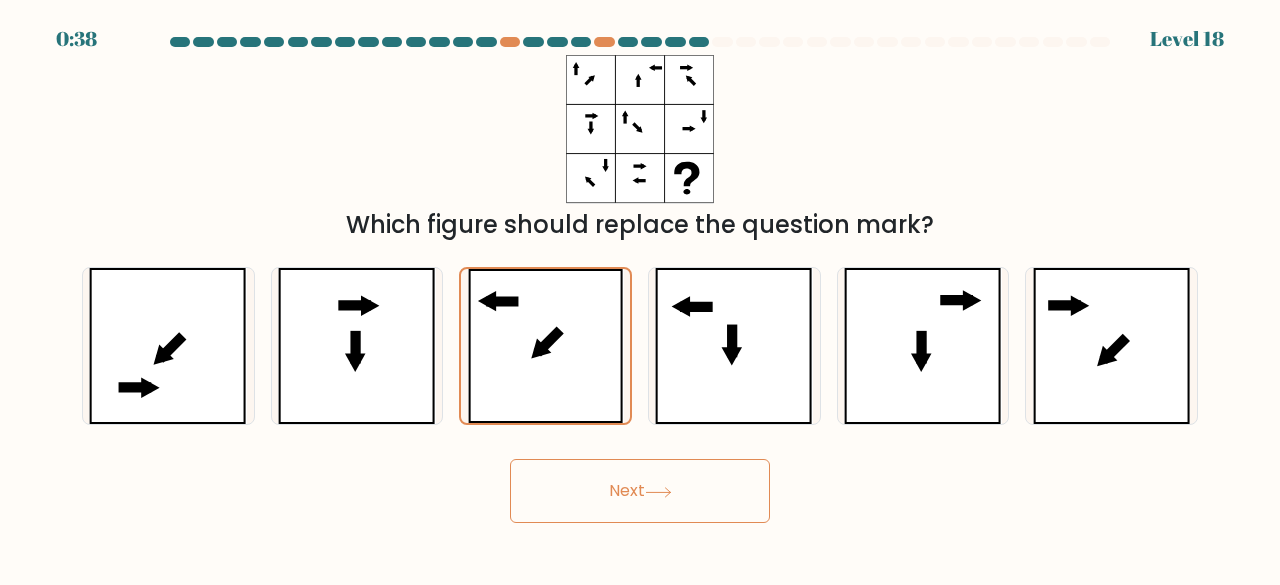 click on "Next" at bounding box center [640, 491] 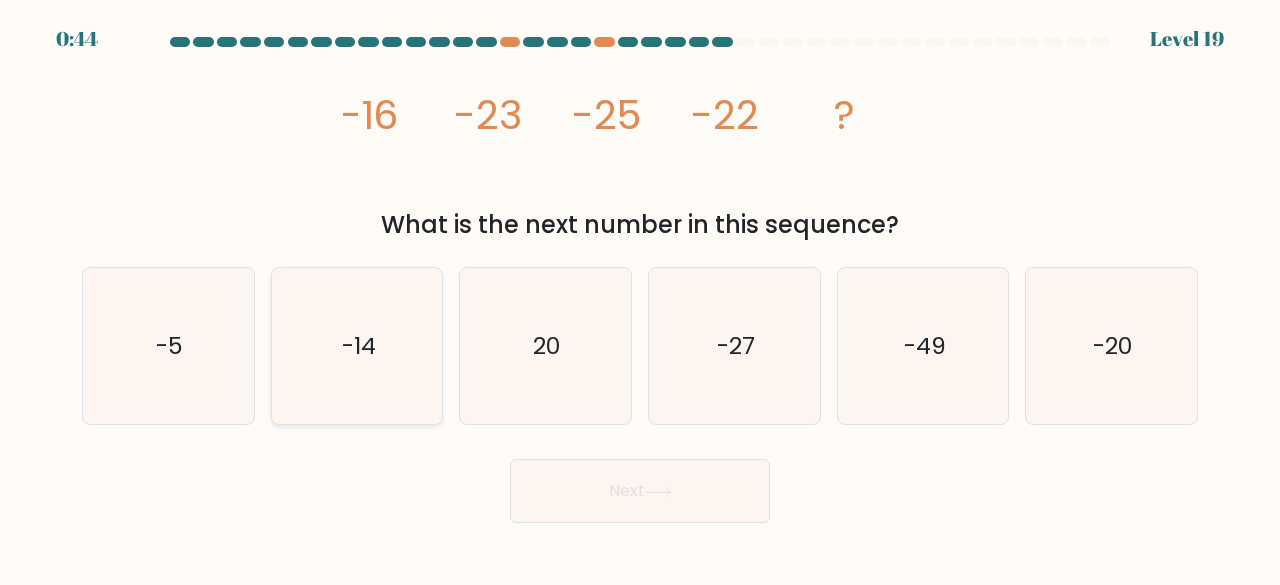 click on "-14" 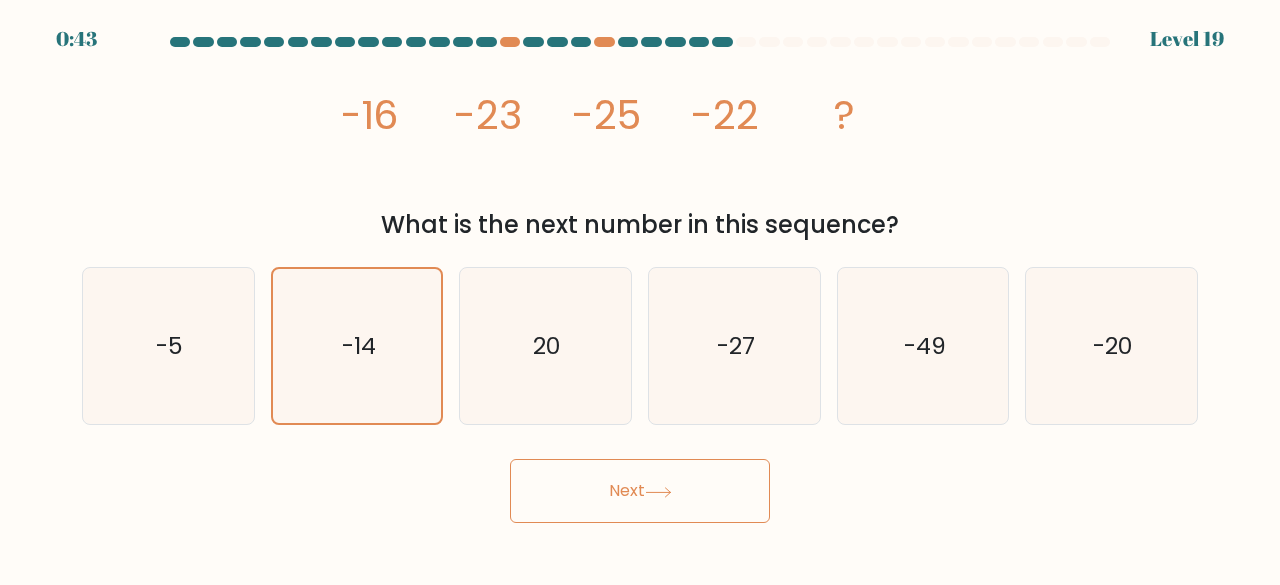 click on "Next" at bounding box center (640, 491) 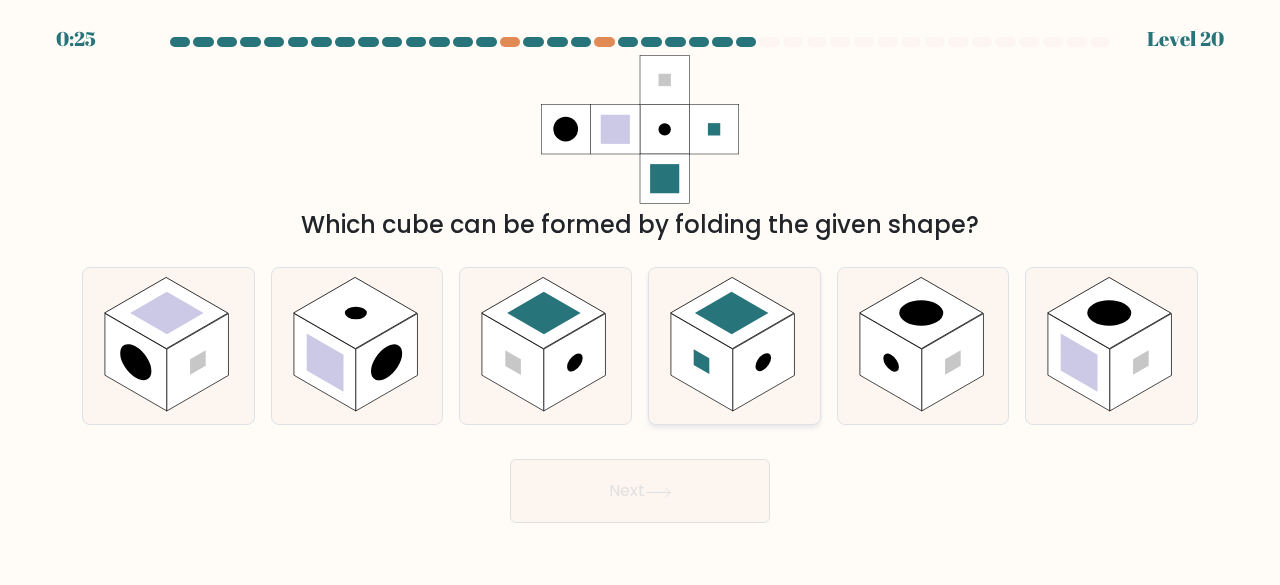 click 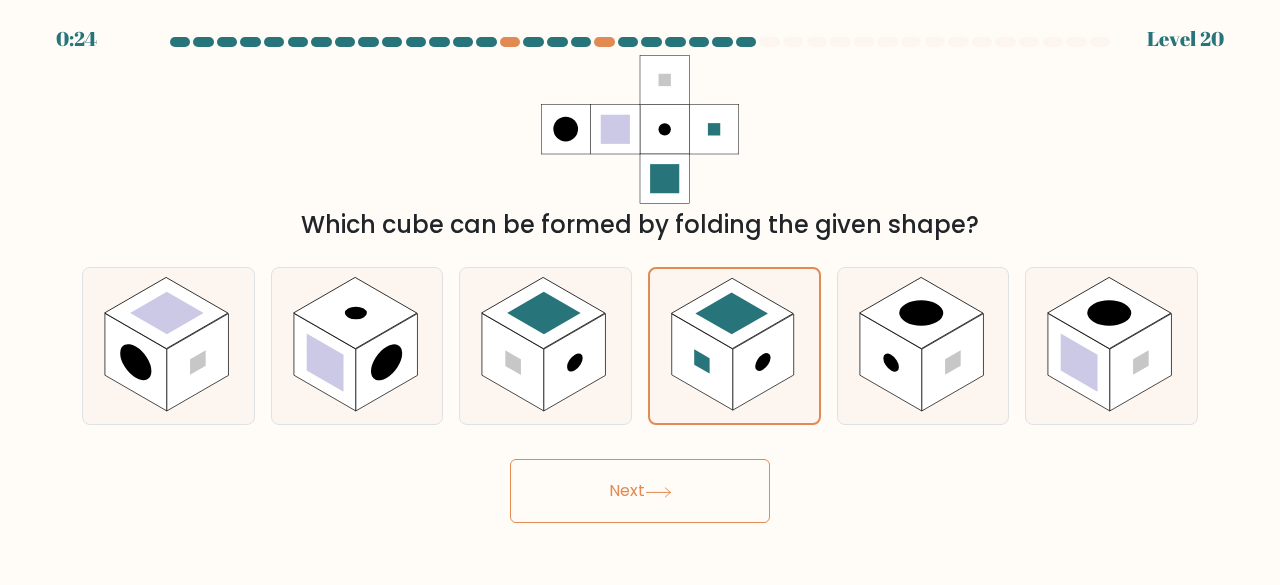 click on "Next" at bounding box center [640, 491] 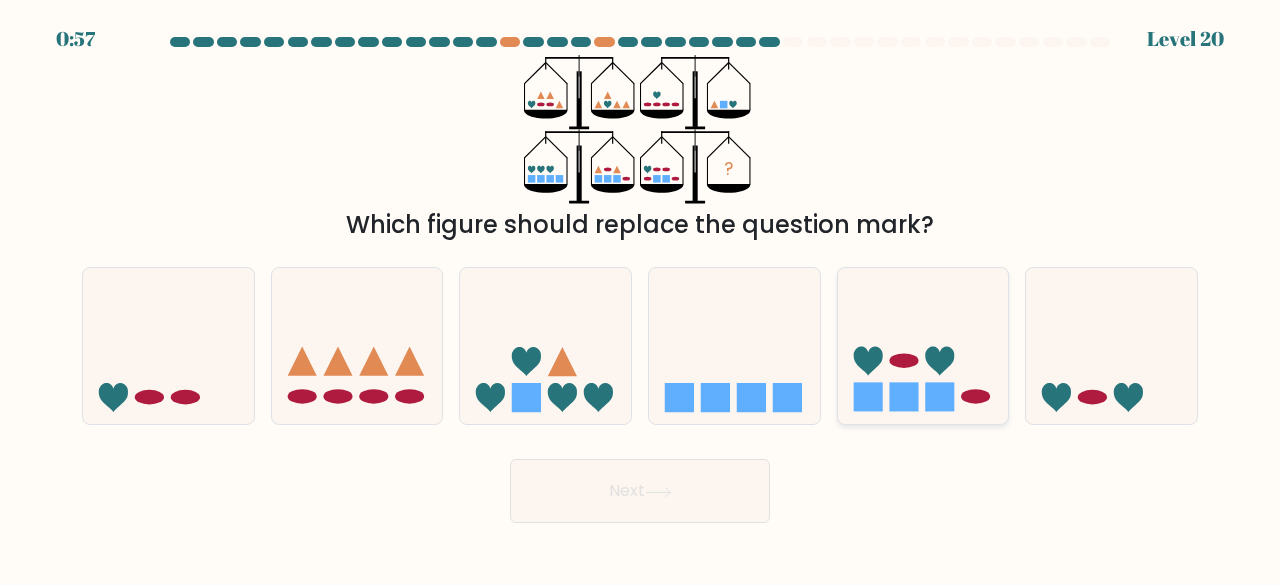 click 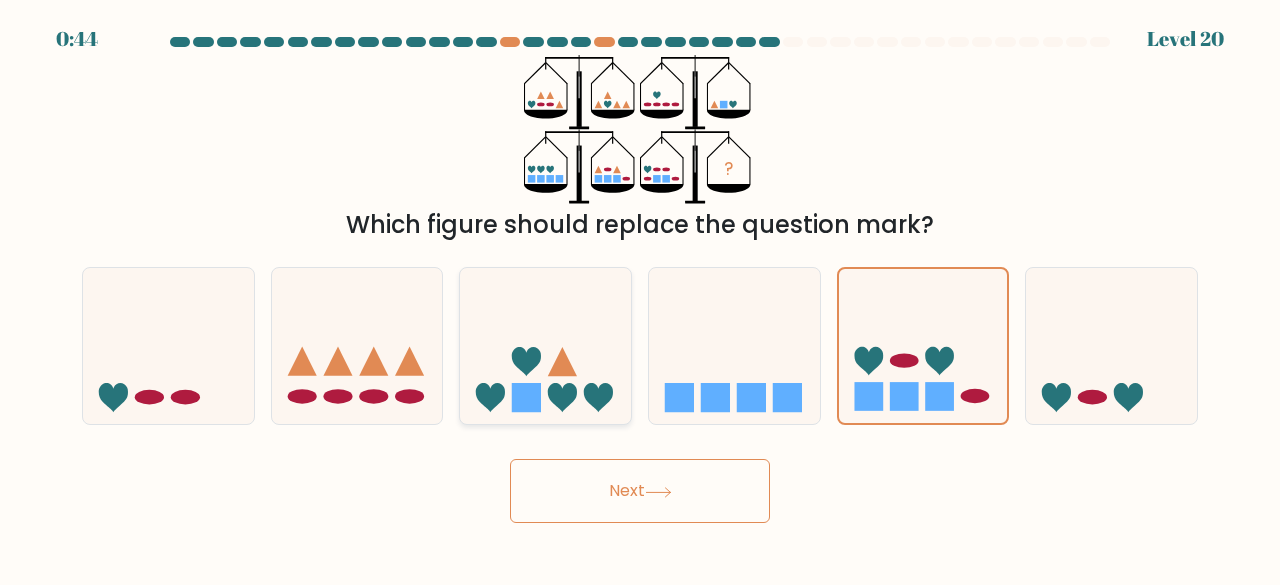 click 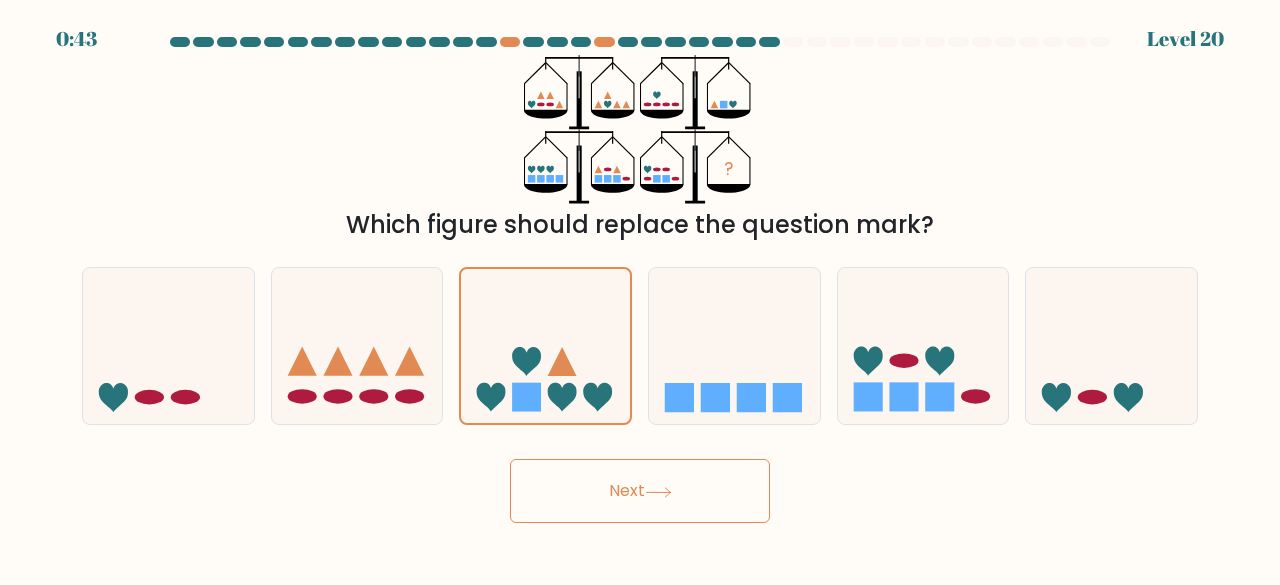 click on "Next" at bounding box center (640, 491) 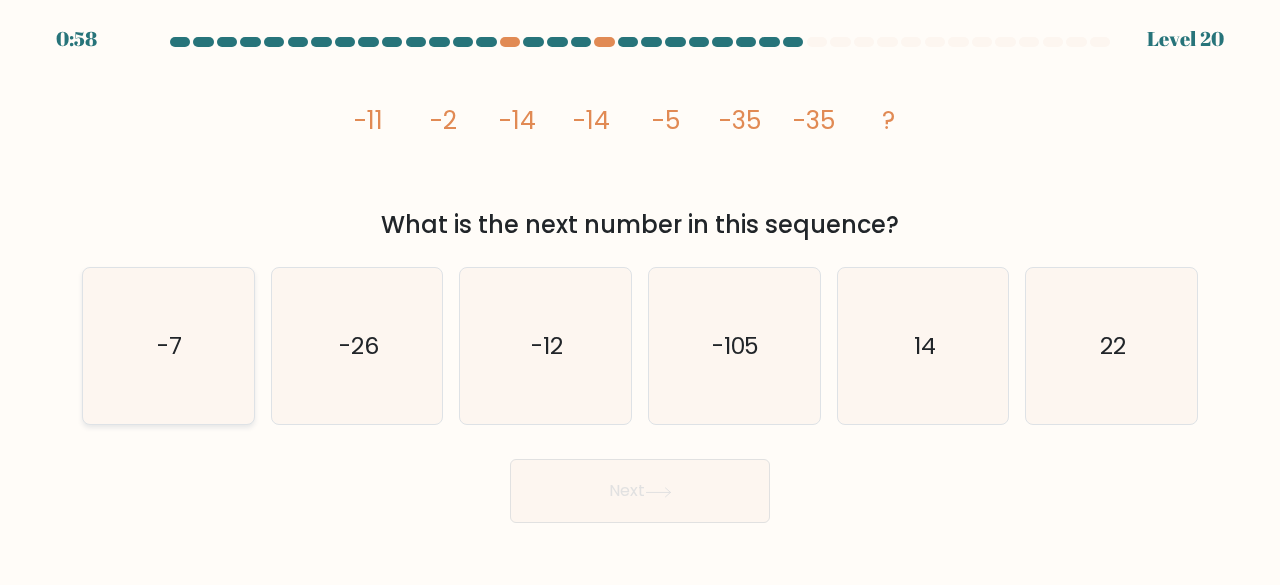 click on "-7" 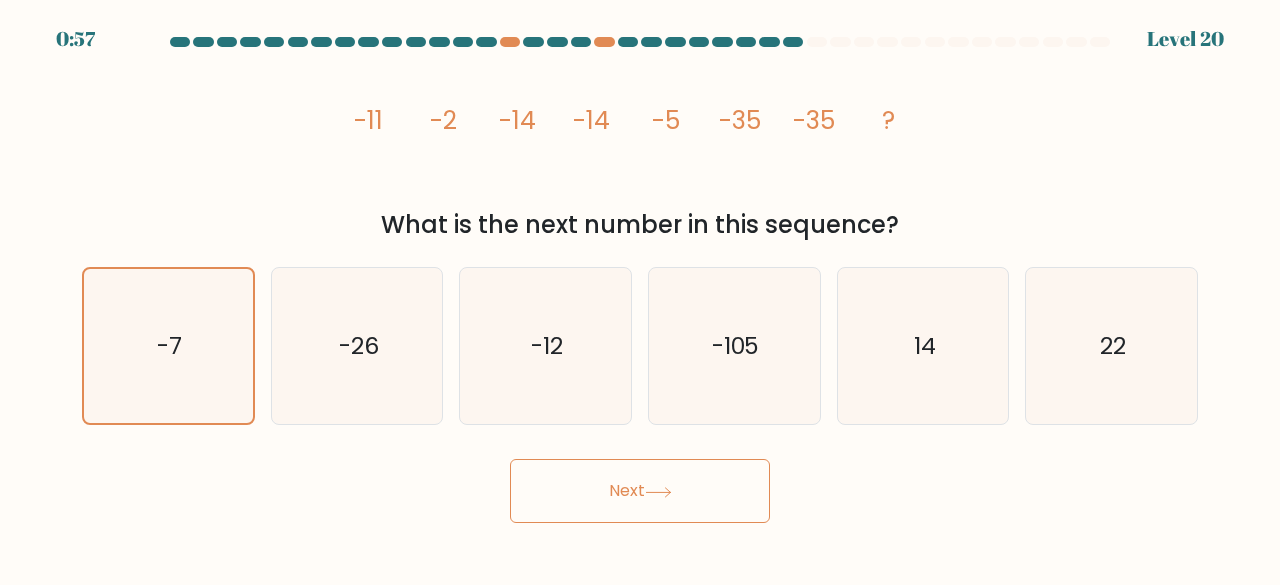 click on "Next" at bounding box center (640, 491) 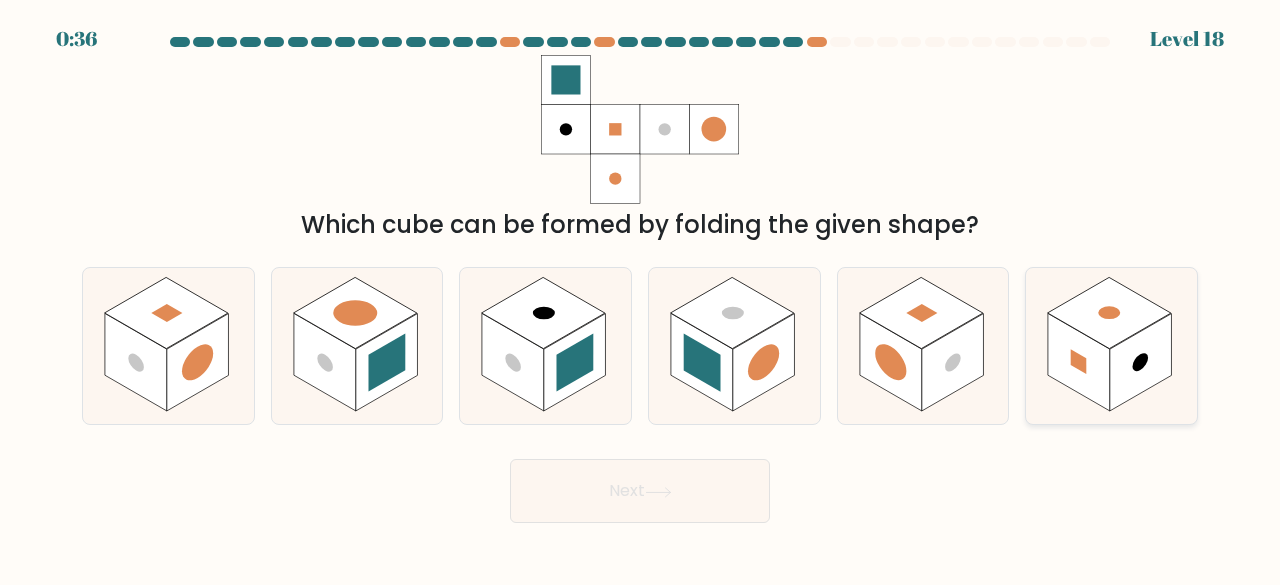 click 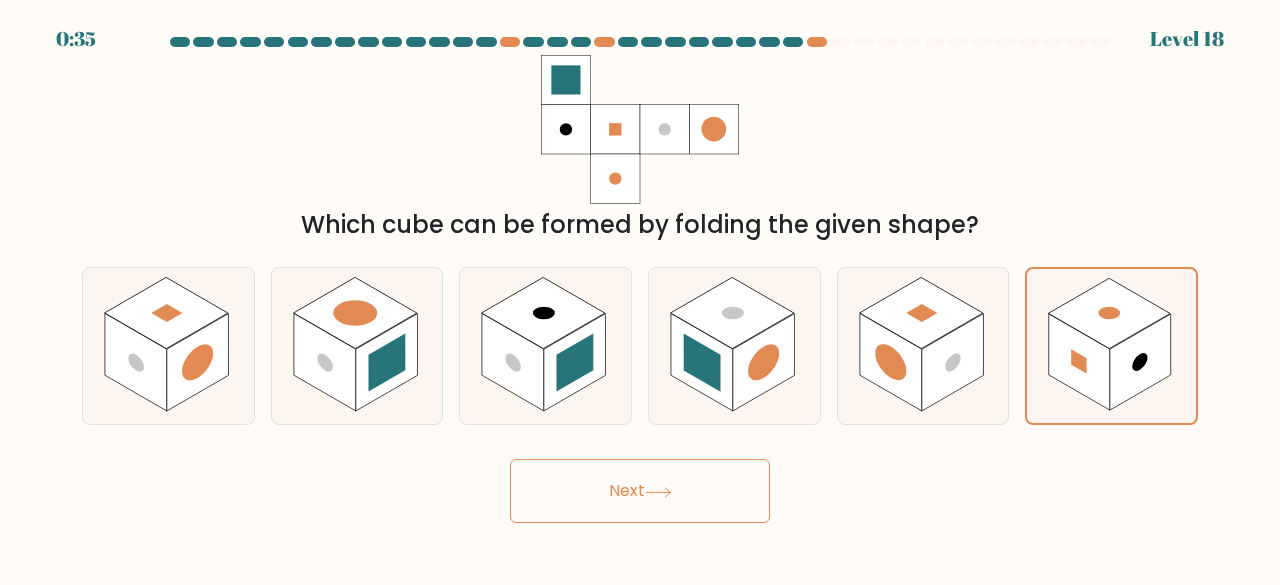 click on "Next" at bounding box center [640, 491] 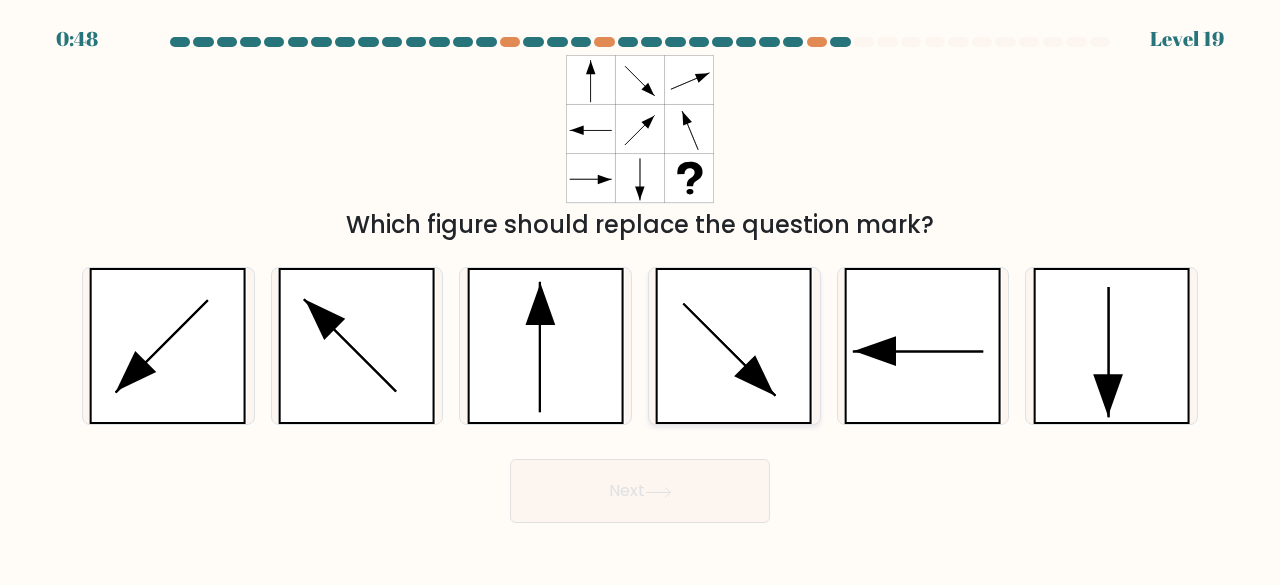 click 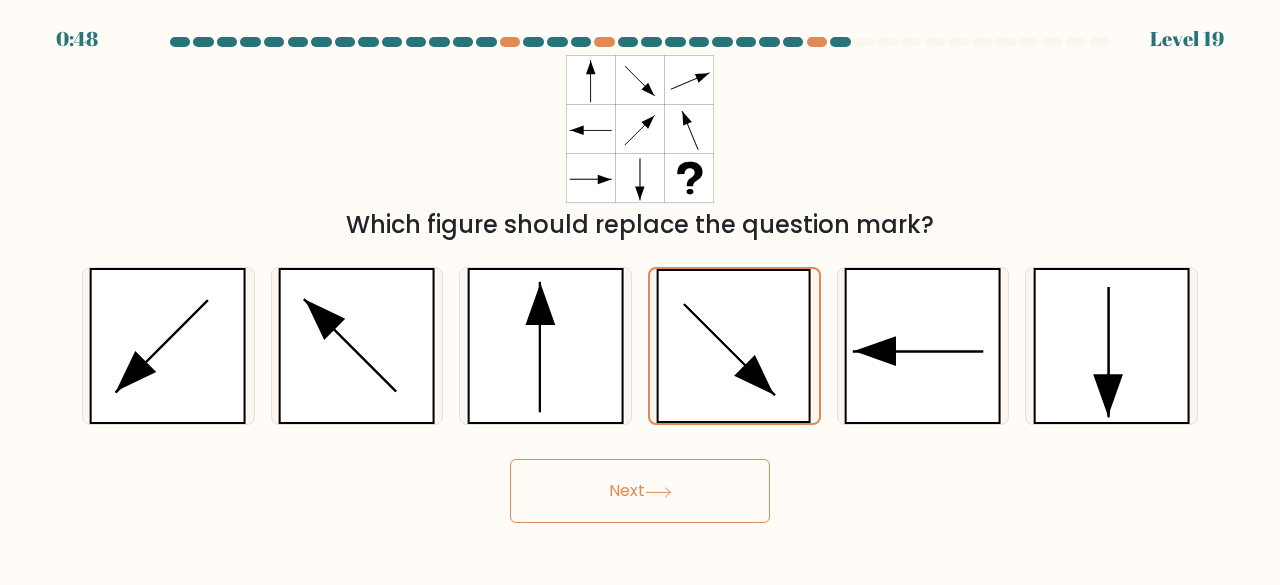 click on "Next" at bounding box center (640, 491) 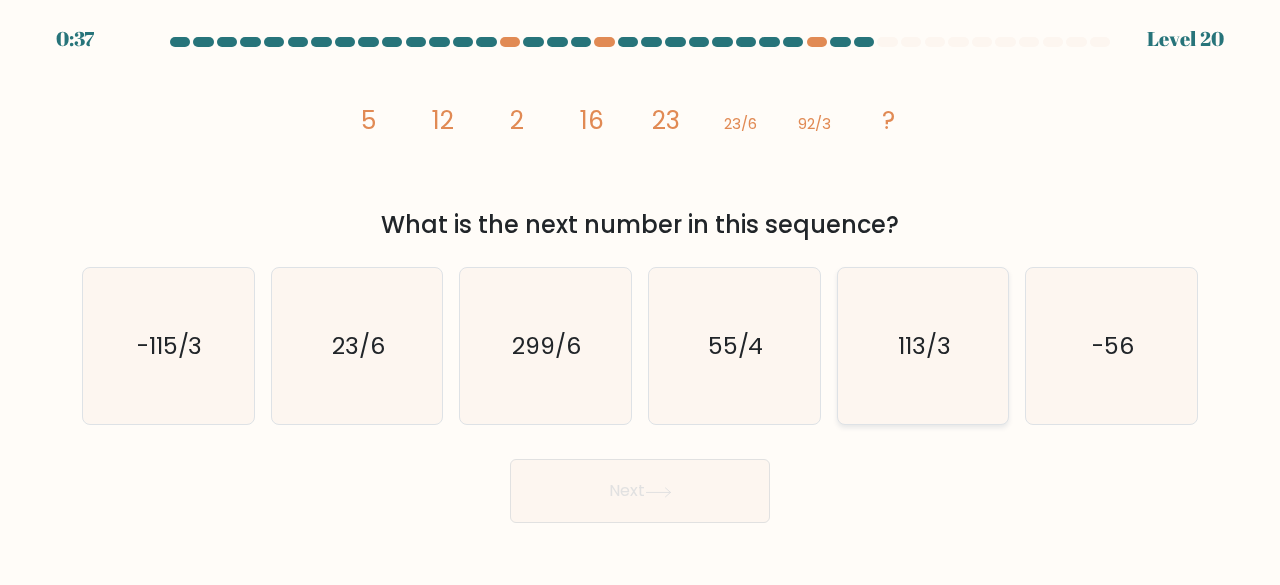 click on "113/3" 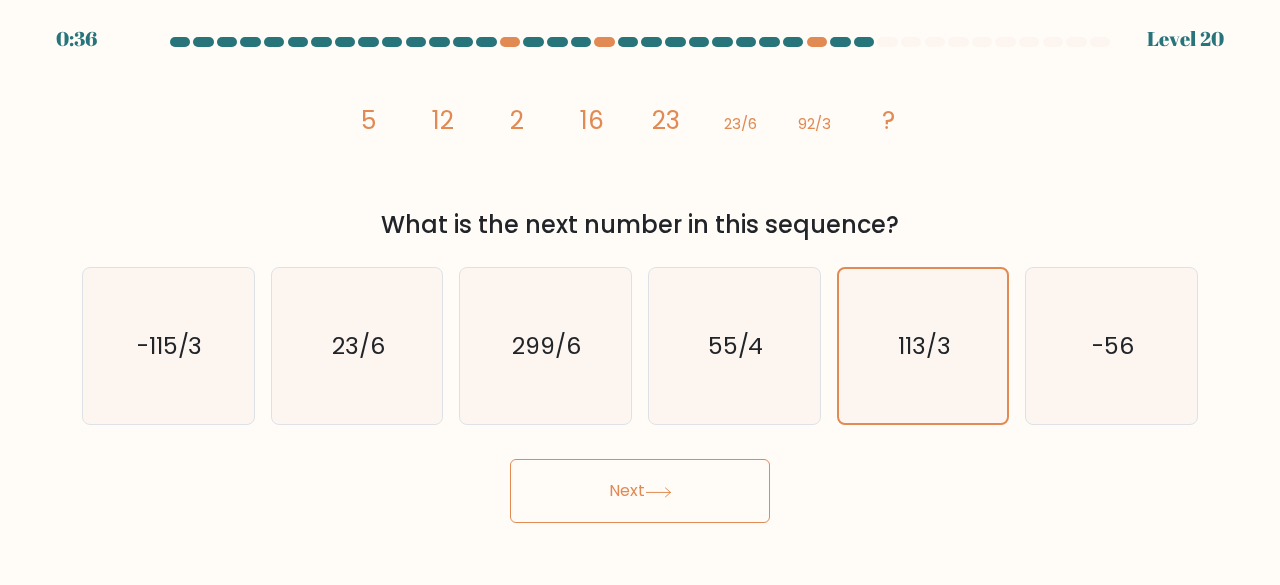 click on "Next" at bounding box center [640, 491] 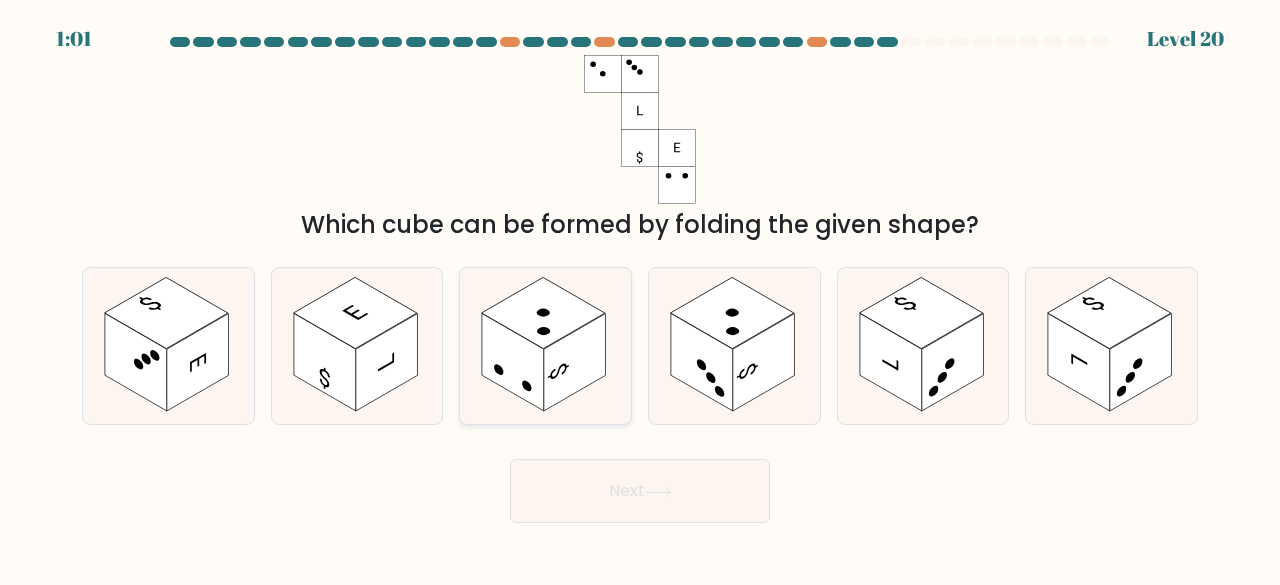 drag, startPoint x: 530, startPoint y: 351, endPoint x: 546, endPoint y: 375, distance: 28.84441 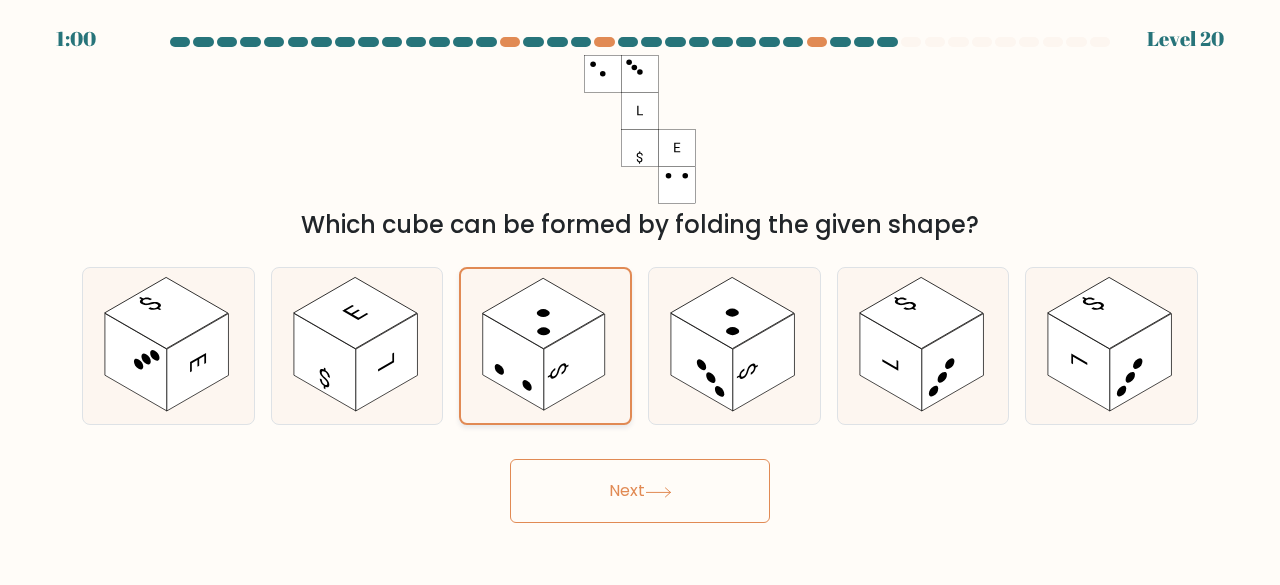 click 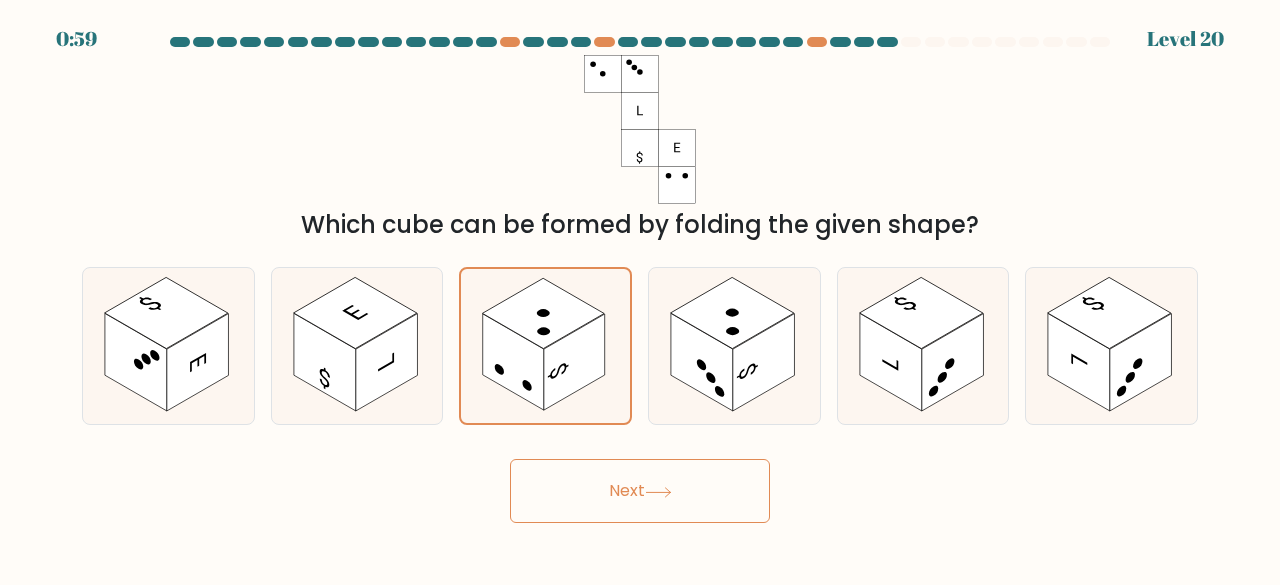 click on "Next" at bounding box center (640, 491) 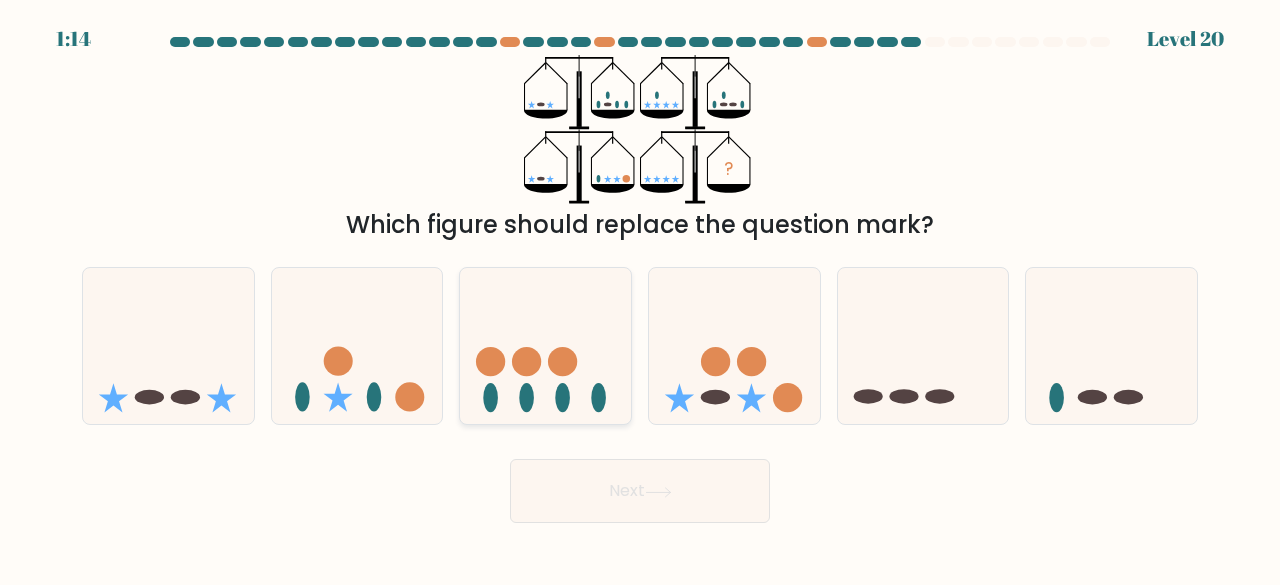 click 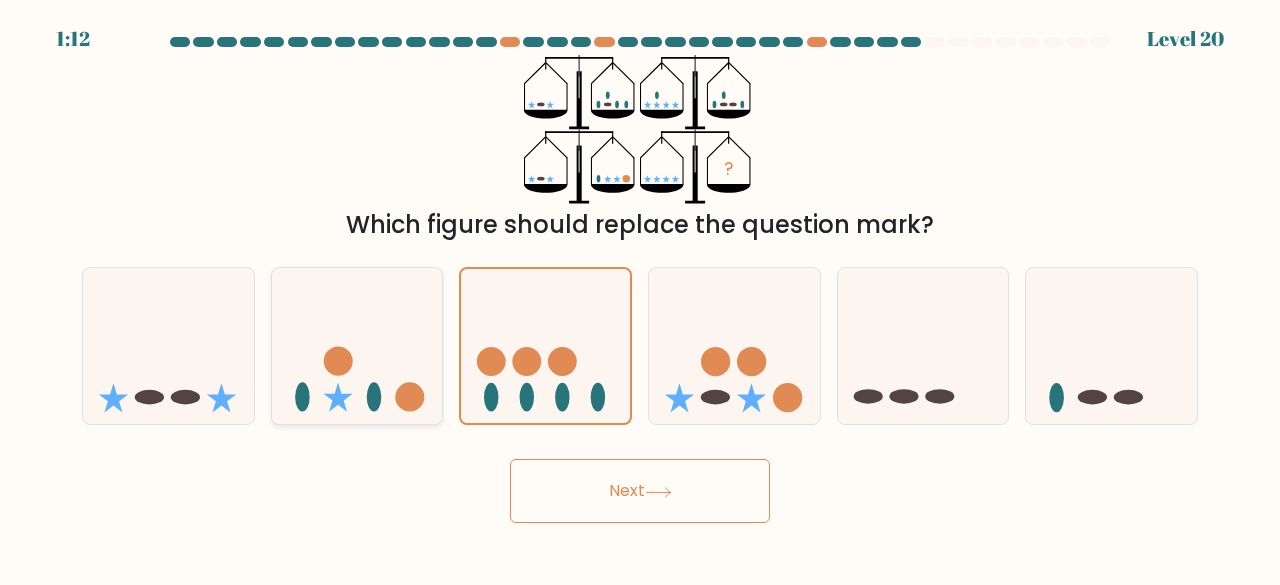 click 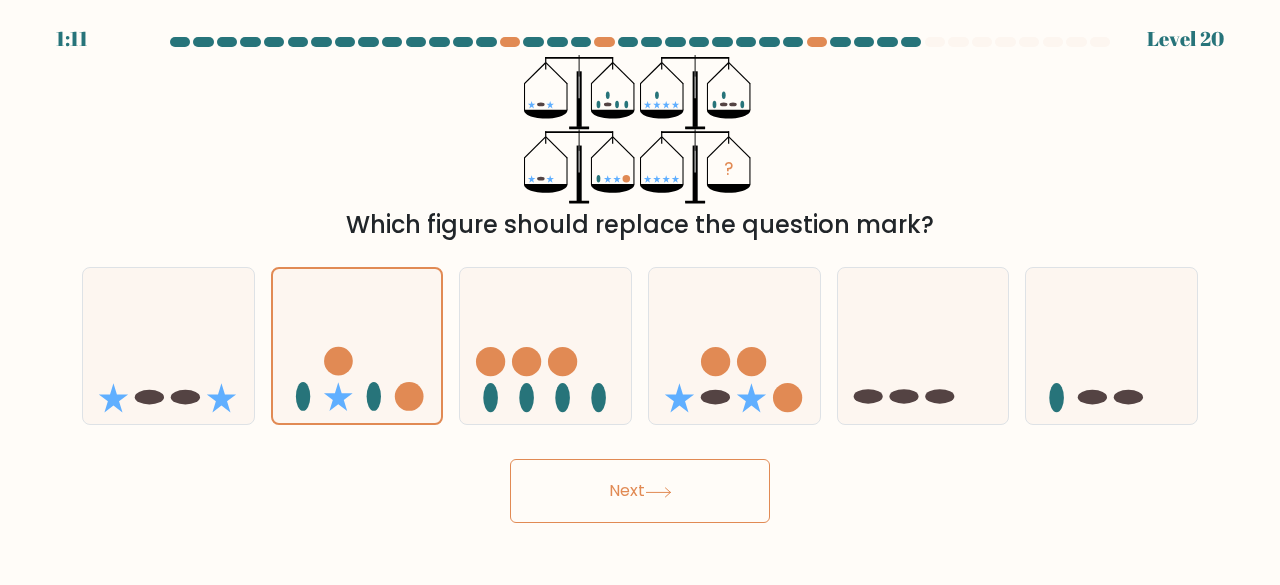 click on "Next" at bounding box center (640, 491) 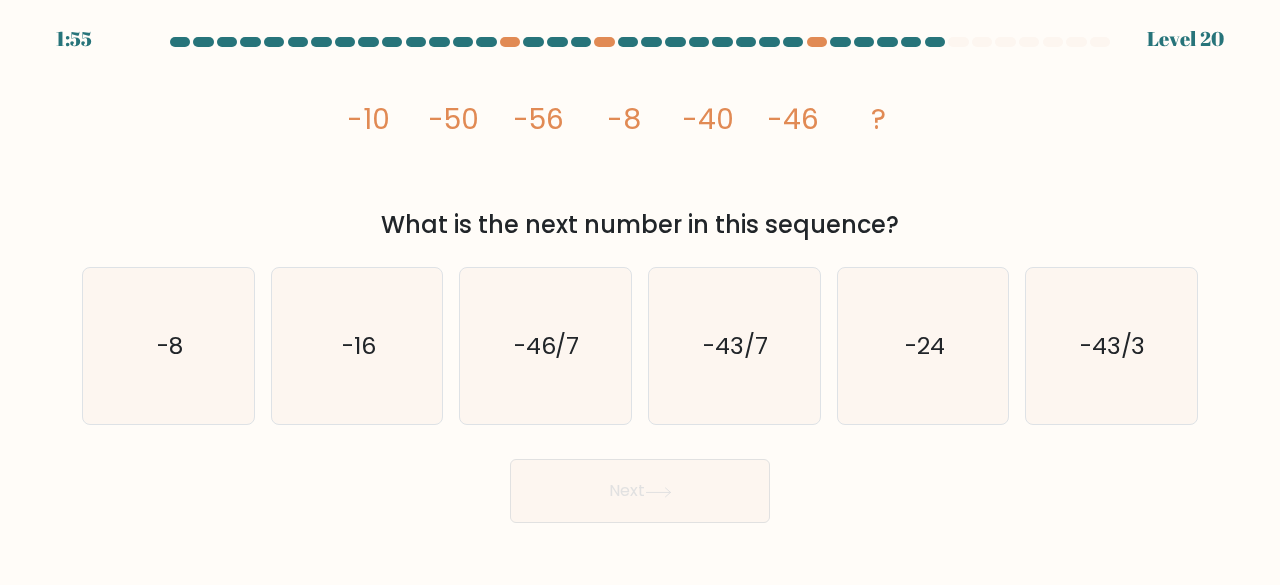 click on "Next" at bounding box center [640, 491] 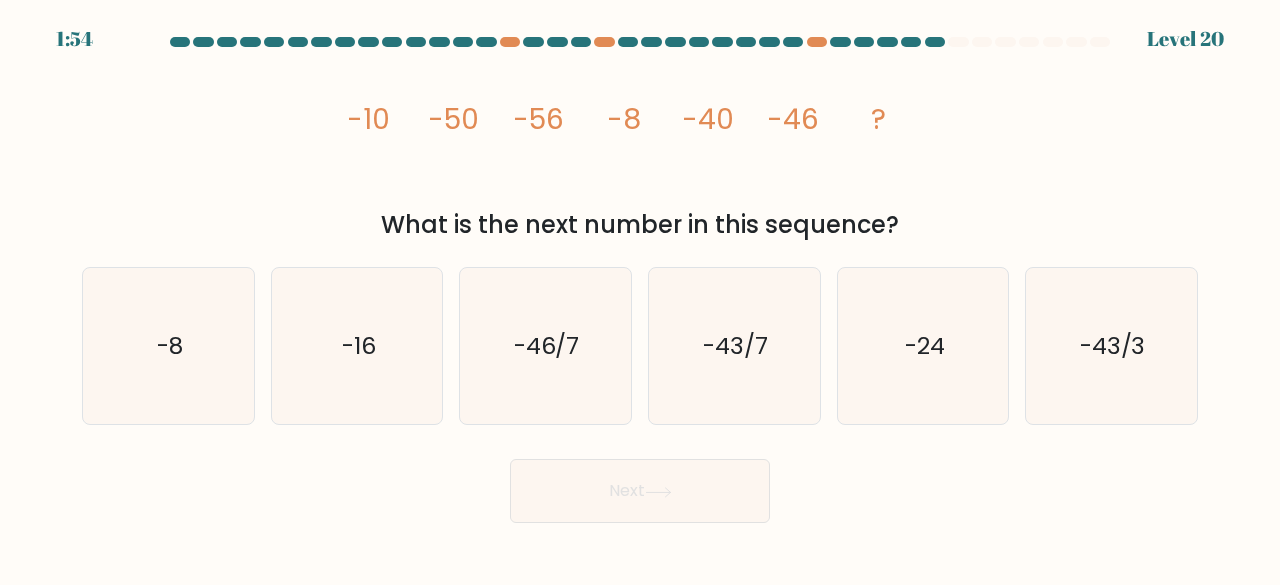 click on "1:54
Level 20" at bounding box center (640, 292) 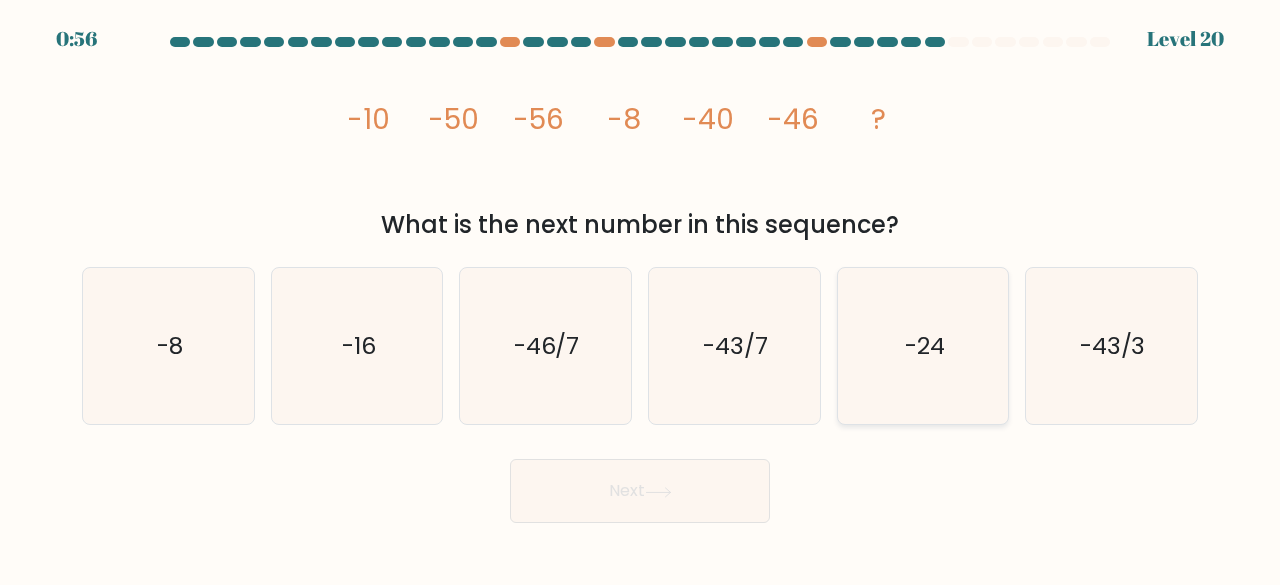 click on "-24" 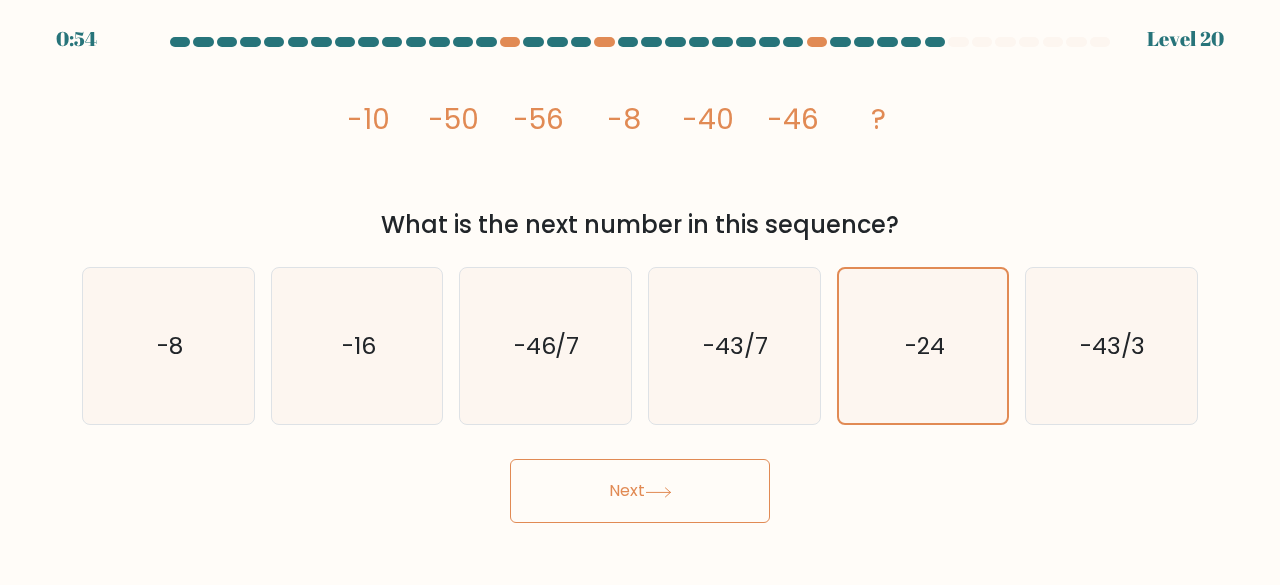 click on "Next" at bounding box center (640, 491) 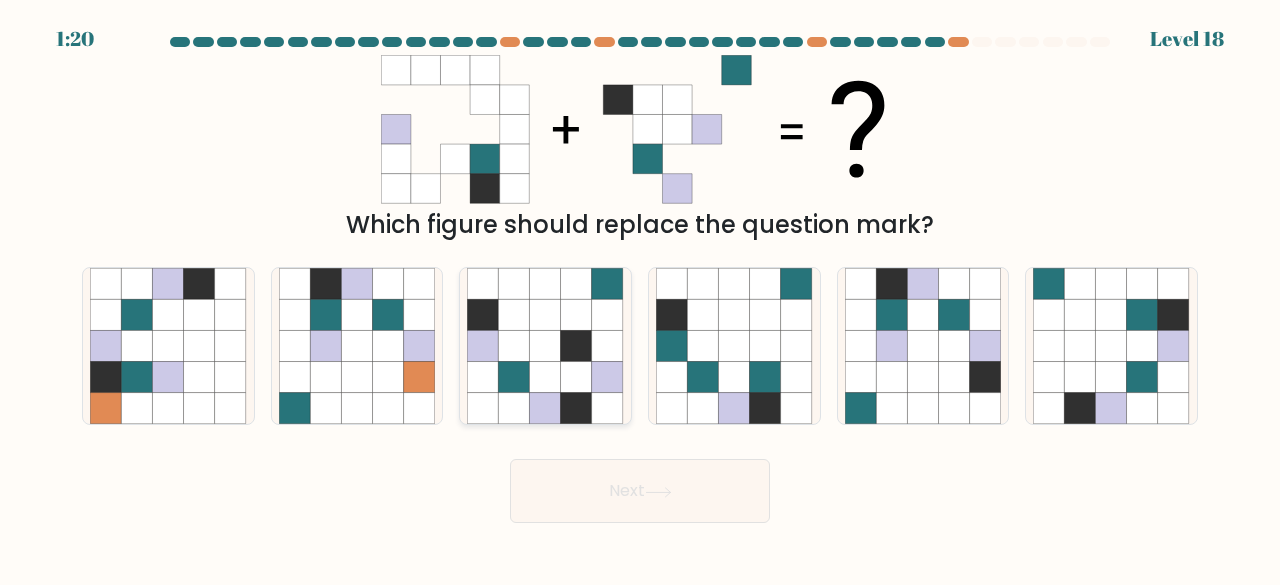 click 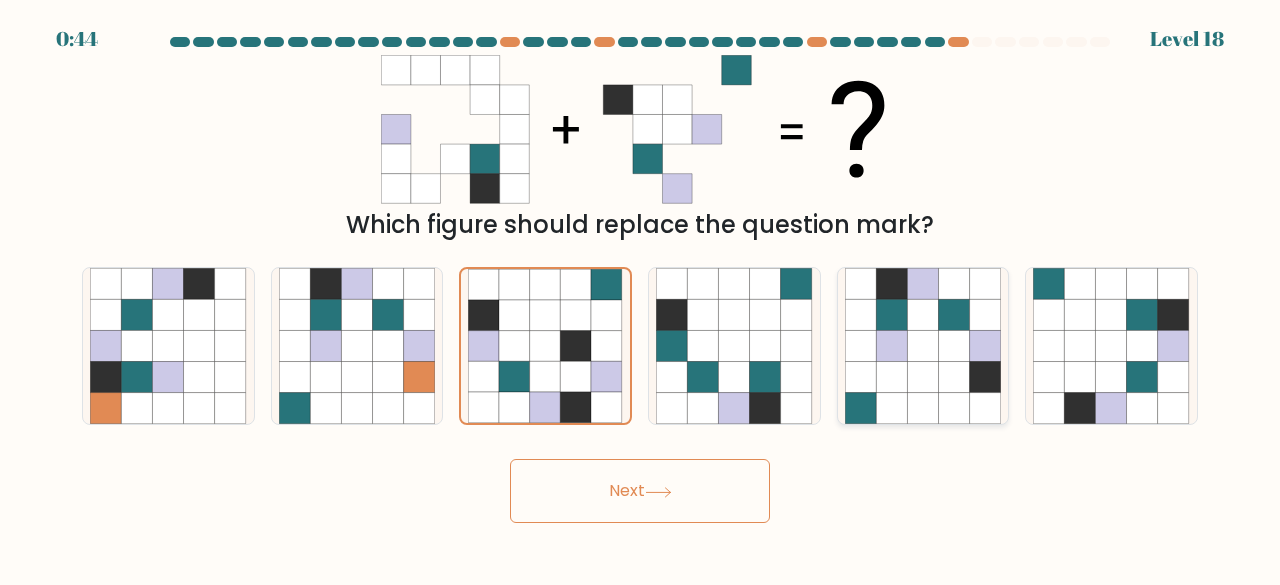 click 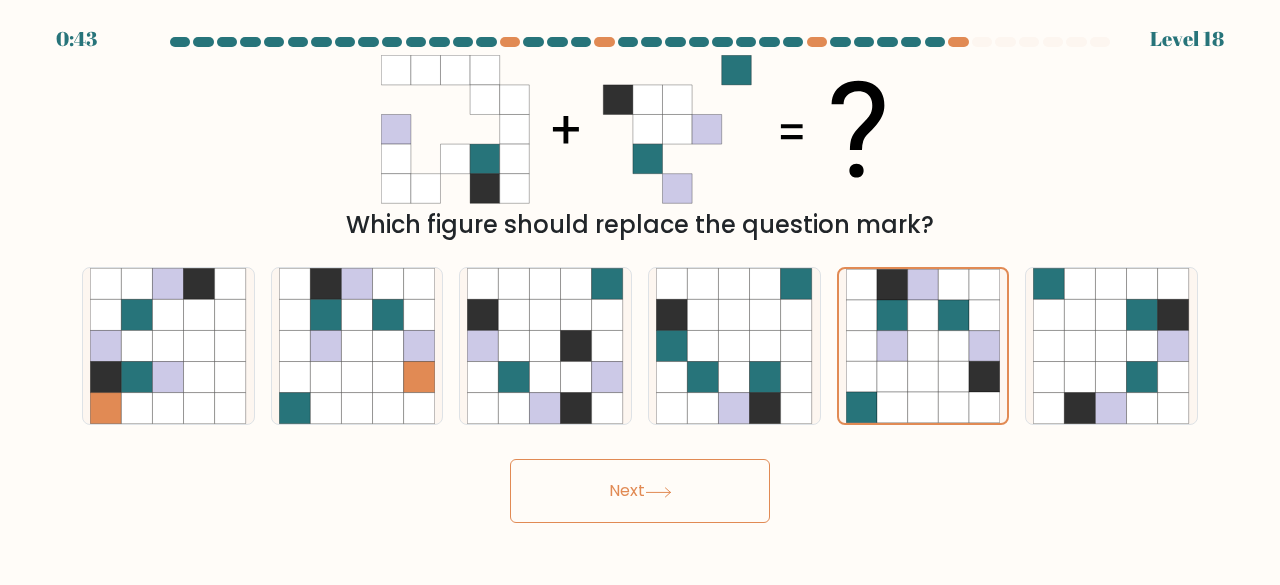 click on "Next" at bounding box center [640, 491] 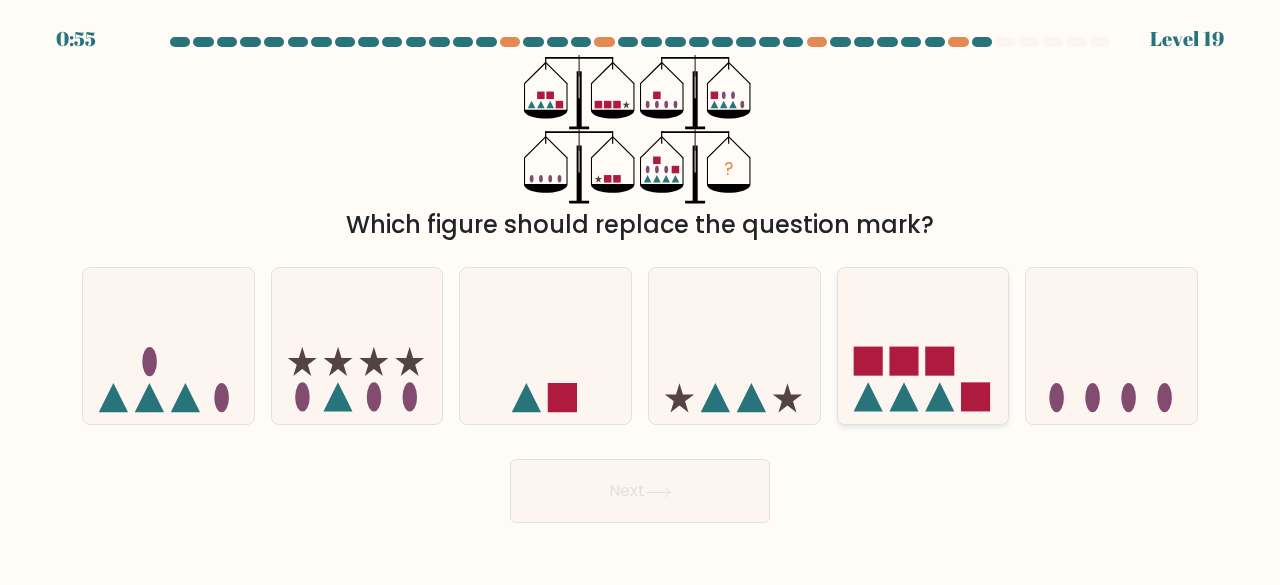 click 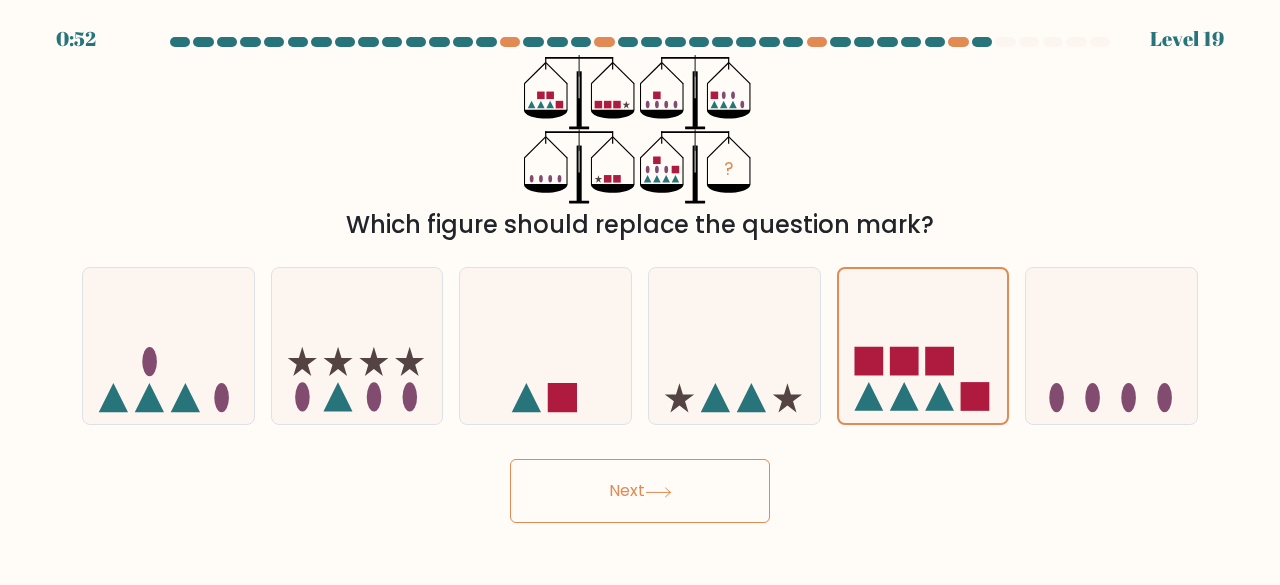 click on "Next" at bounding box center (640, 491) 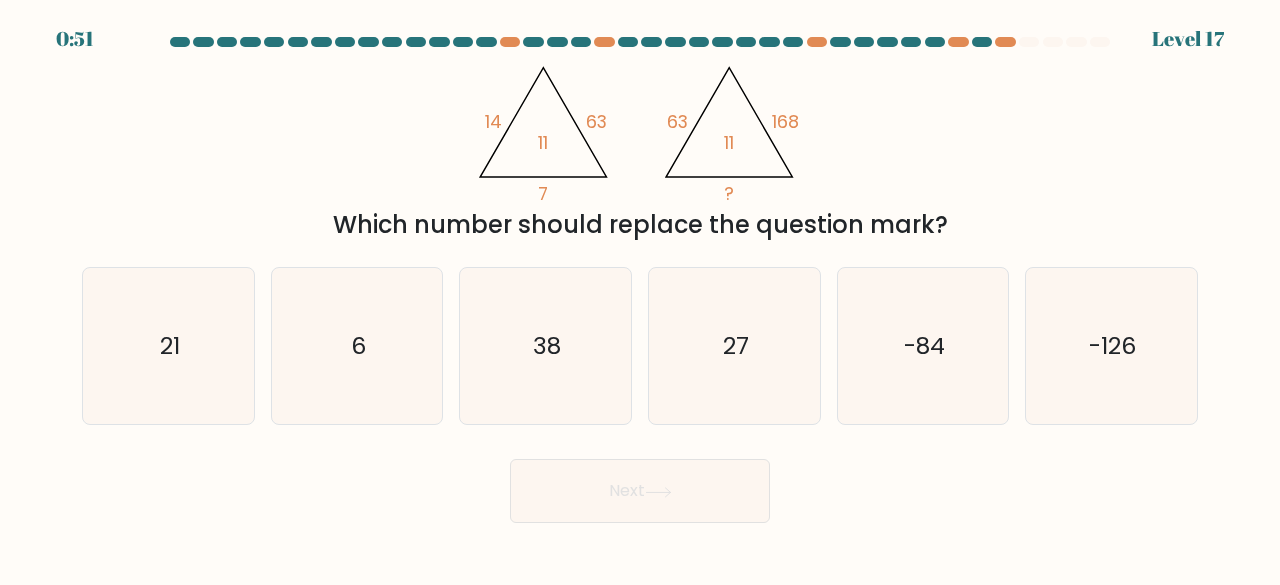 click on "Next" at bounding box center [640, 491] 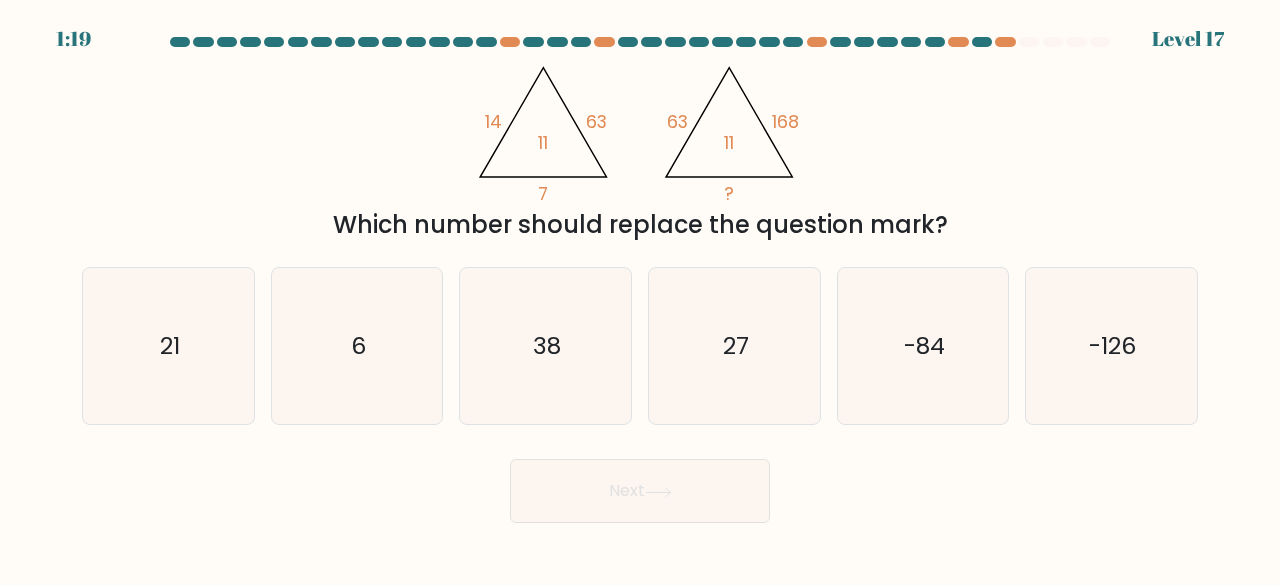 click on "Next" at bounding box center [640, 486] 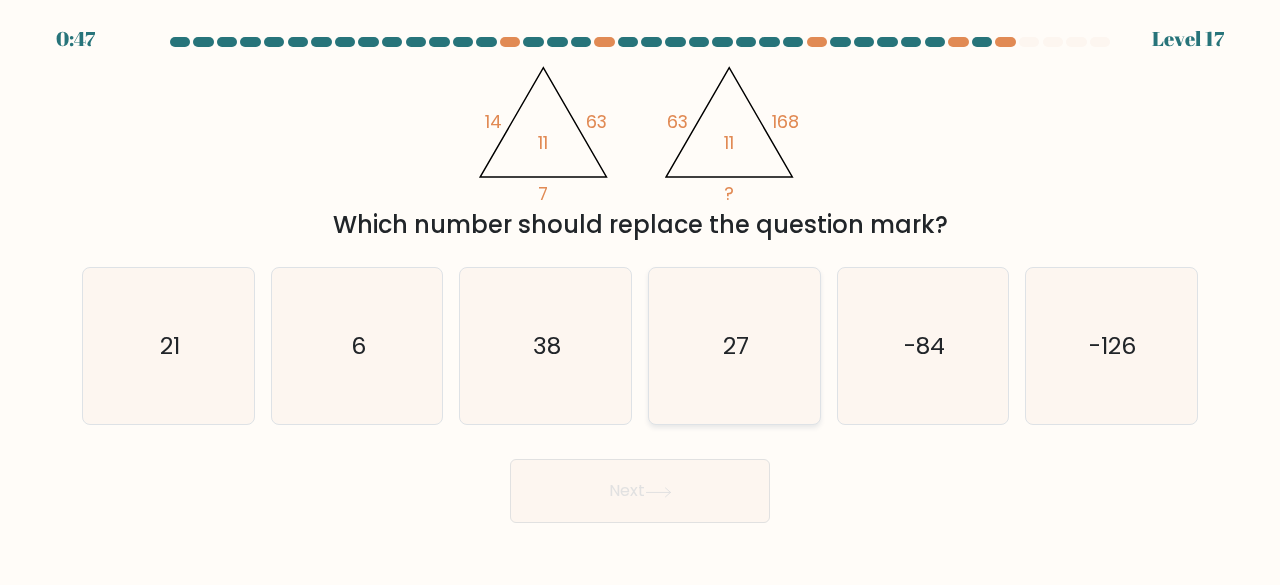 click on "27" 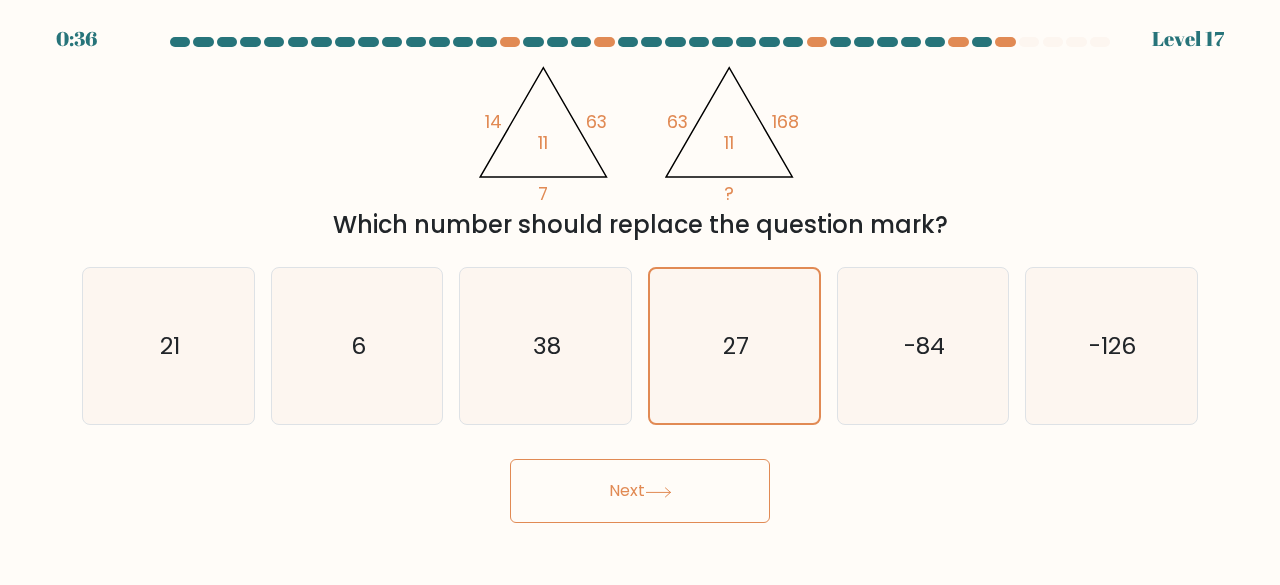 drag, startPoint x: 723, startPoint y: 489, endPoint x: 624, endPoint y: 490, distance: 99.00505 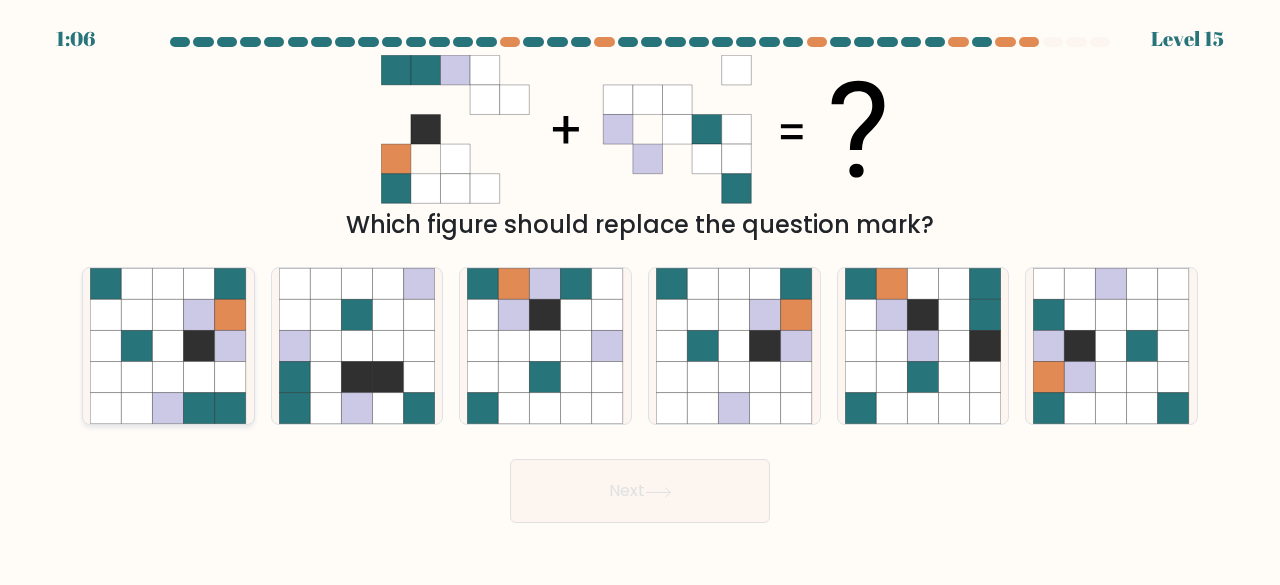 drag, startPoint x: 164, startPoint y: 349, endPoint x: 95, endPoint y: 334, distance: 70.61161 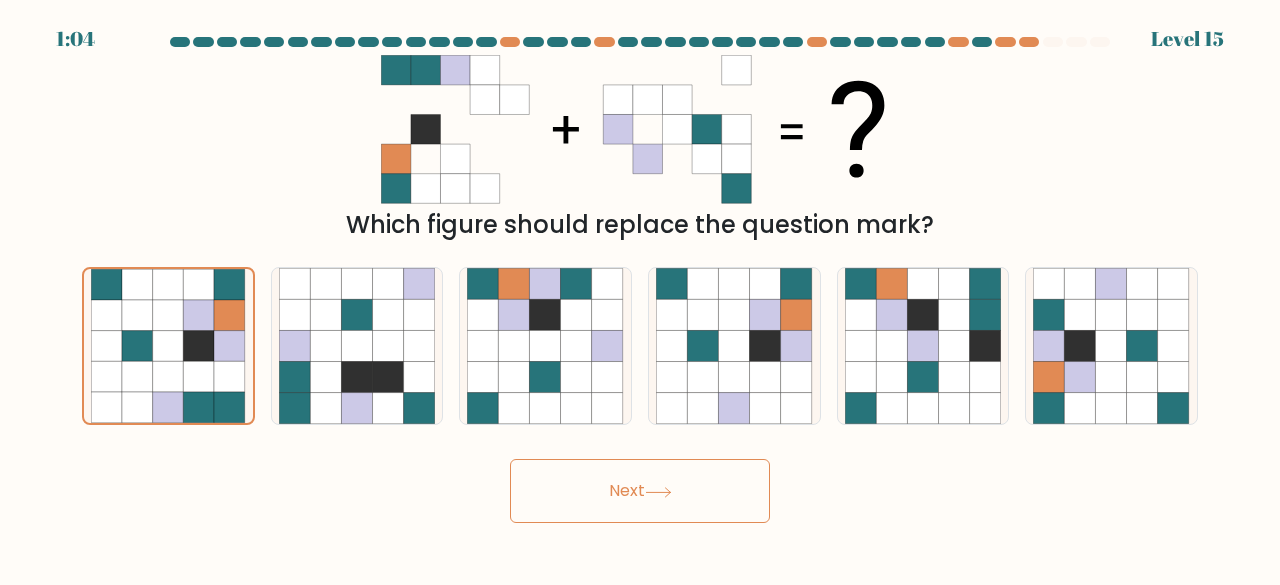click on "Next" at bounding box center [640, 491] 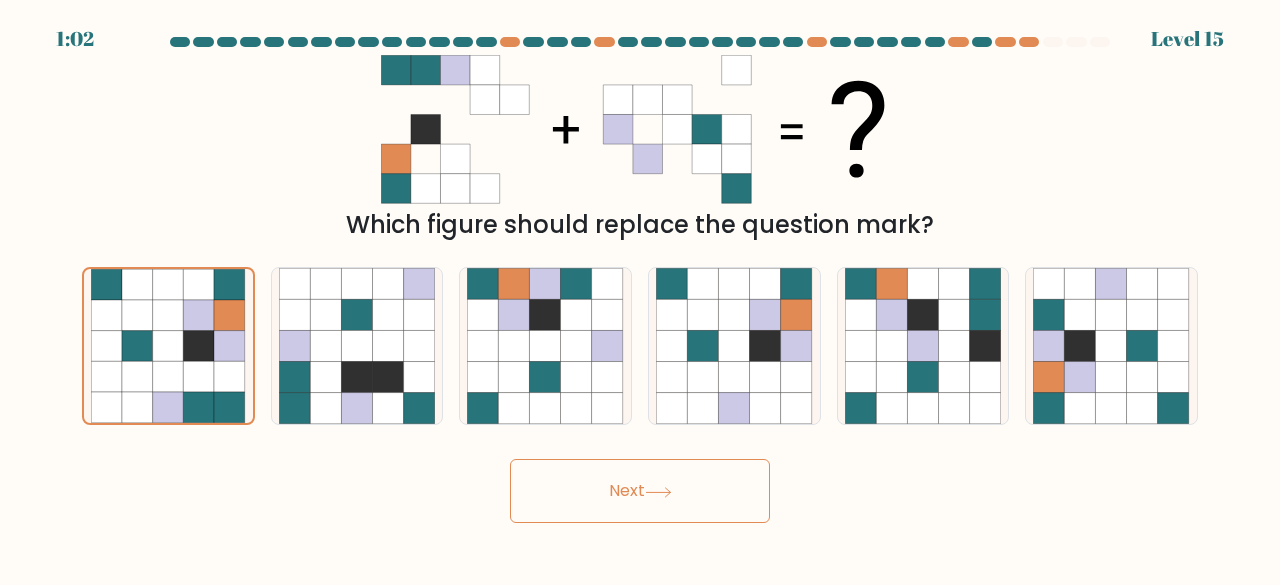 click on "Next" at bounding box center (640, 491) 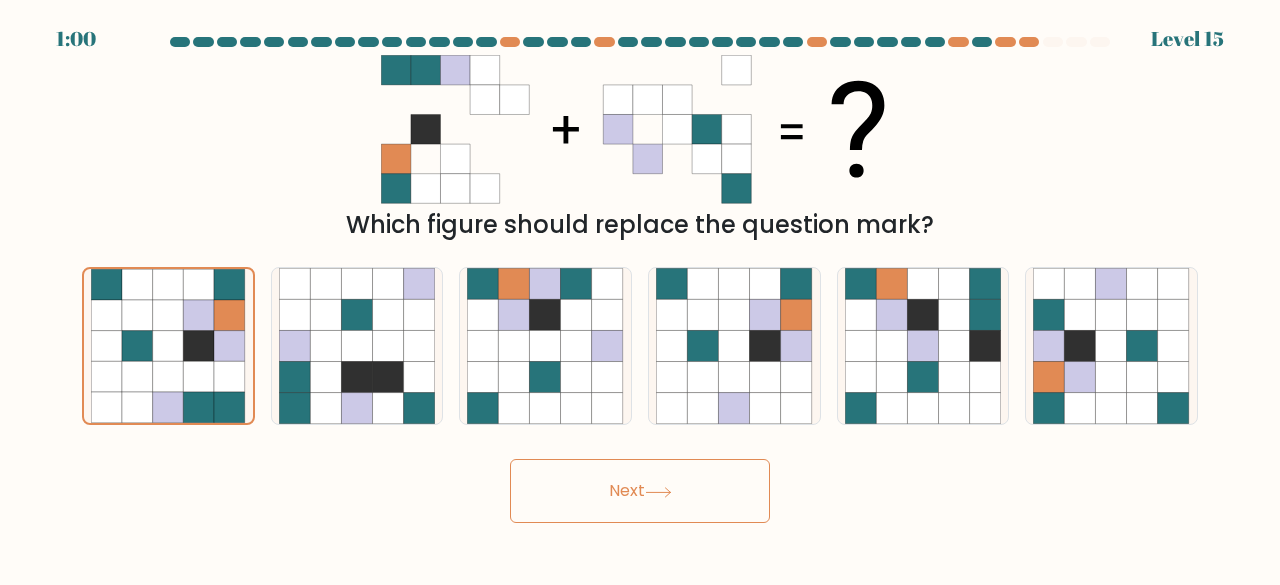 click on "Next" at bounding box center [640, 491] 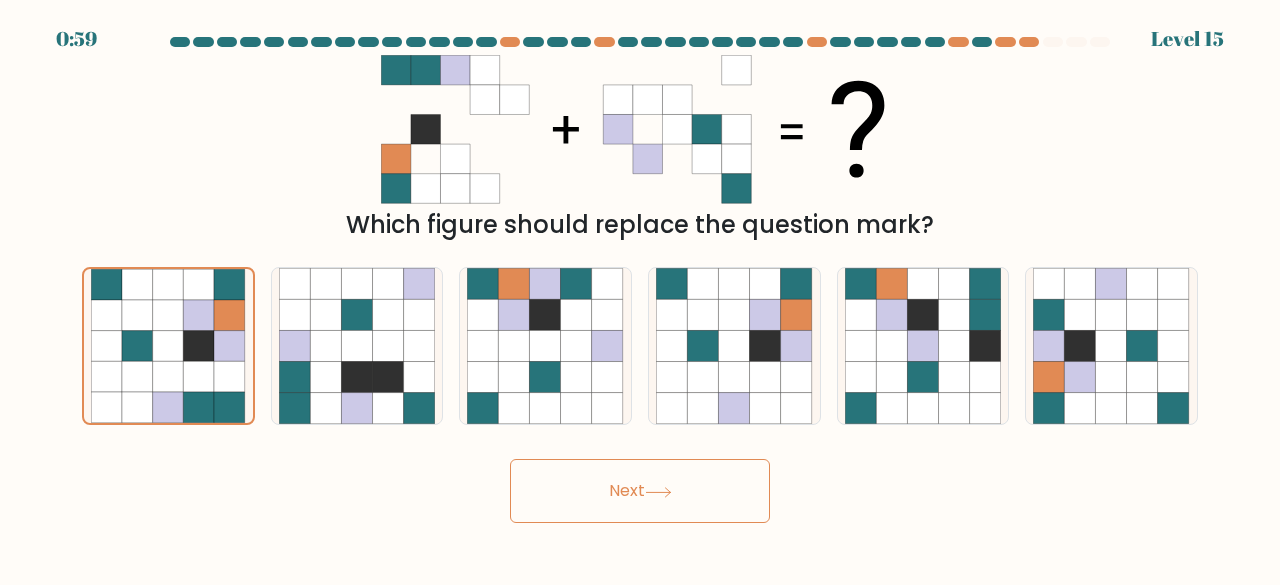 click on "Next" at bounding box center (640, 491) 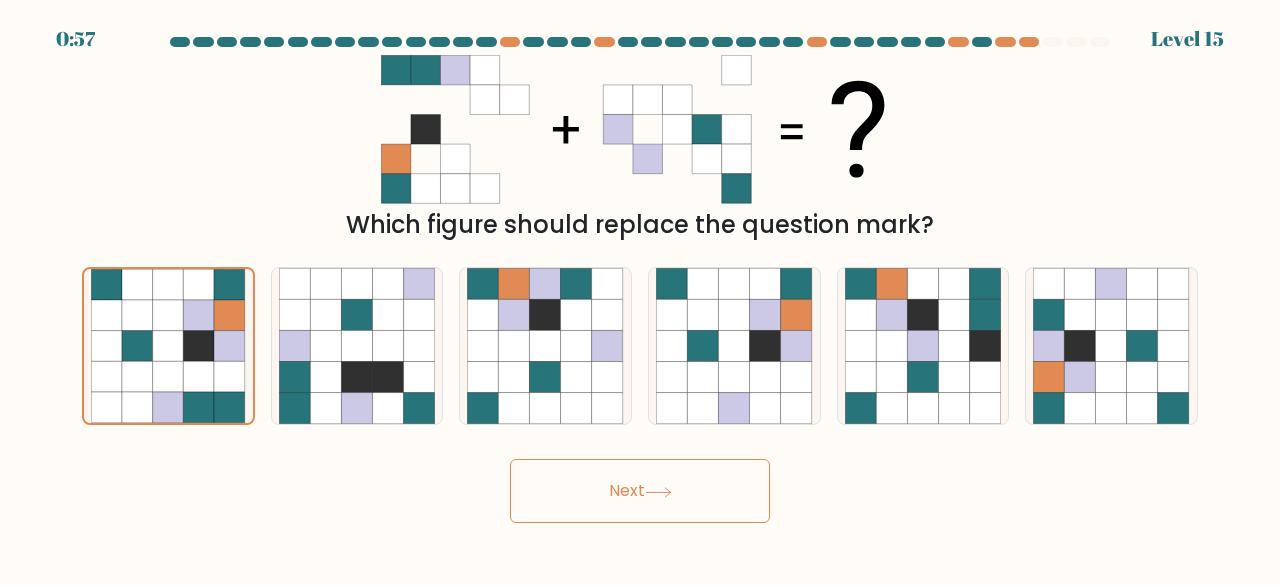 drag, startPoint x: 652, startPoint y: 483, endPoint x: 616, endPoint y: 477, distance: 36.496574 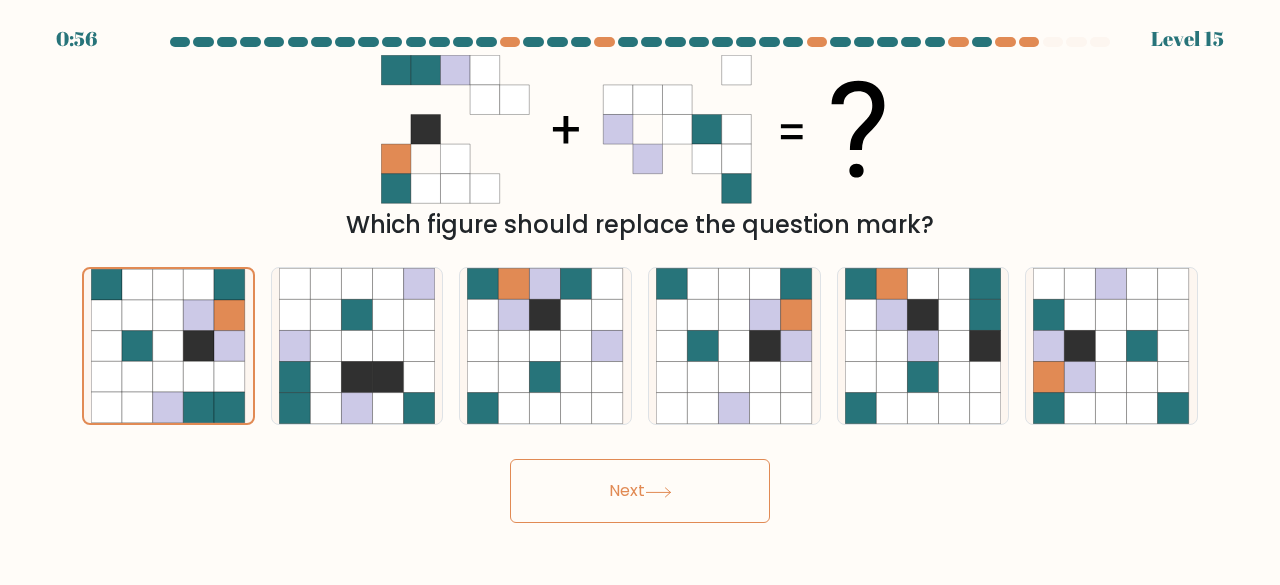 click on "Next" at bounding box center (640, 491) 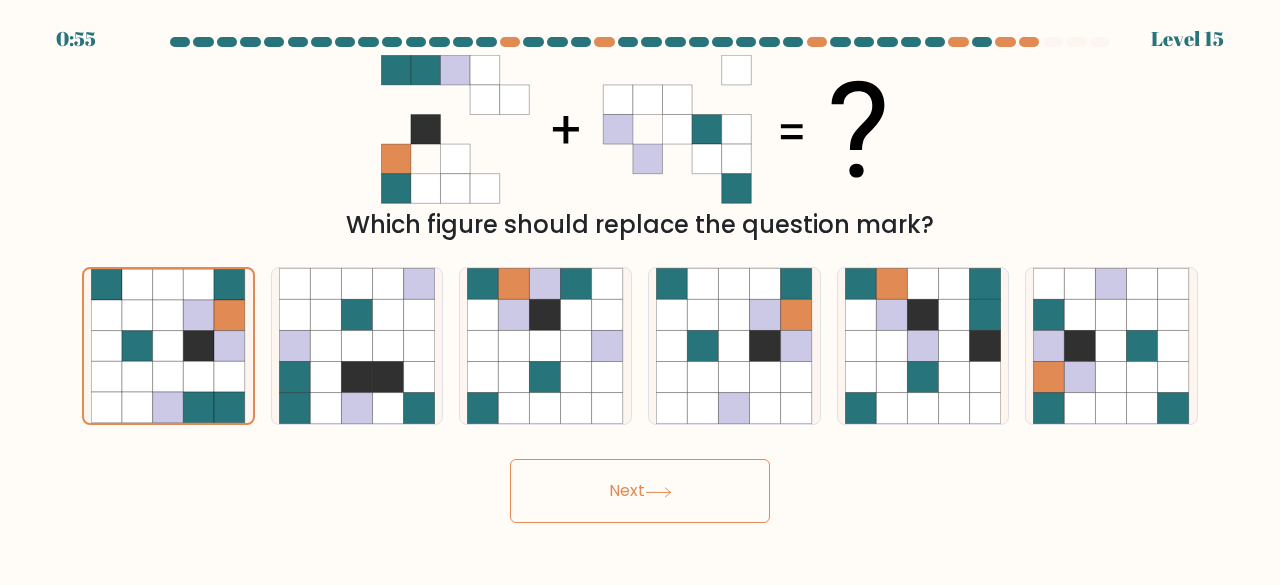 click on "Next" at bounding box center (640, 491) 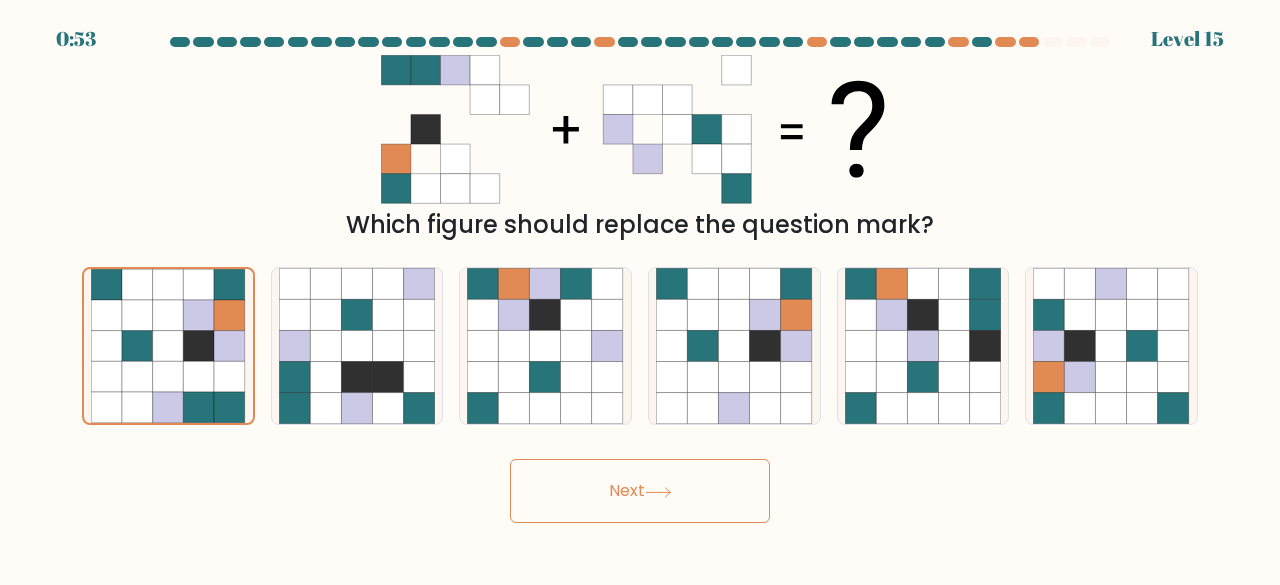 click on "Next" at bounding box center [640, 491] 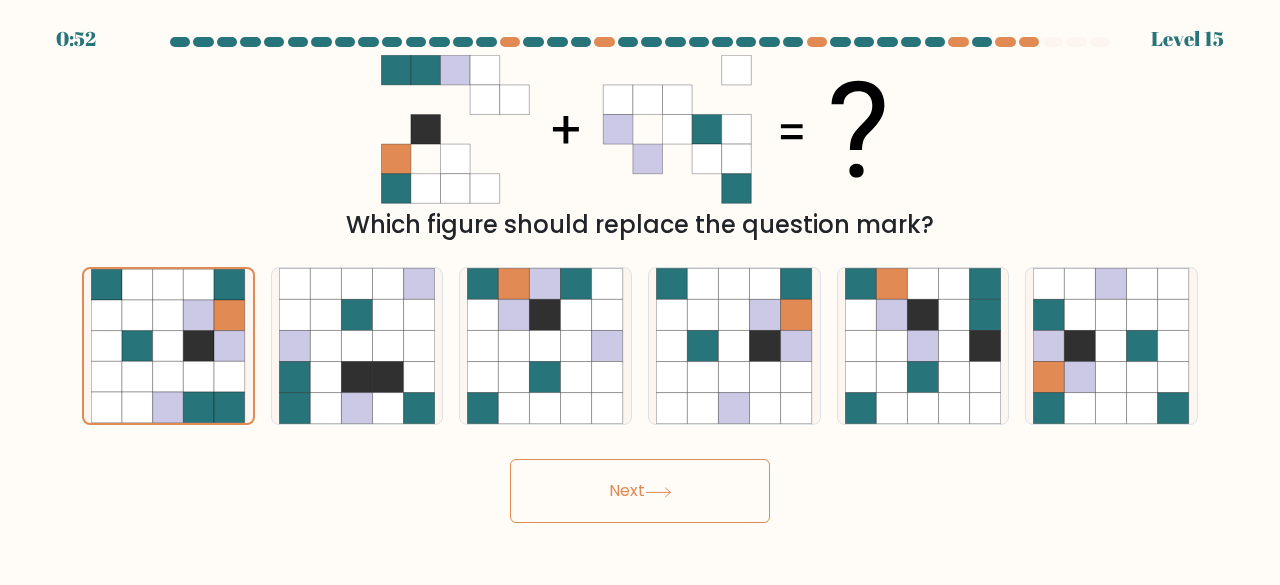 click on "Next" at bounding box center (640, 491) 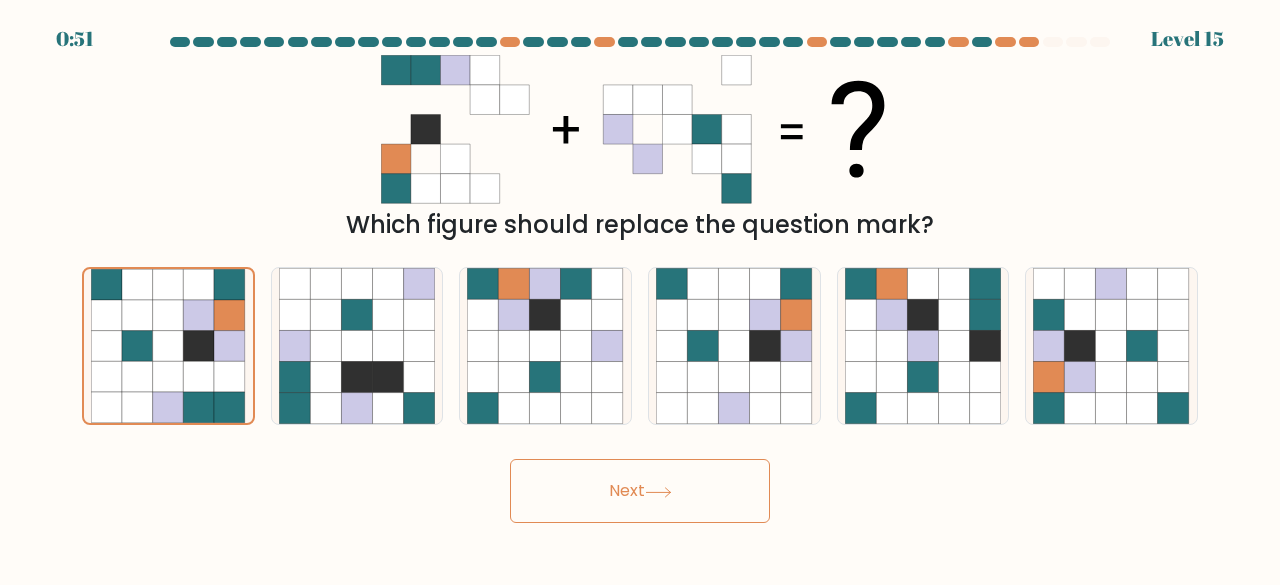 click on "Next" at bounding box center [640, 491] 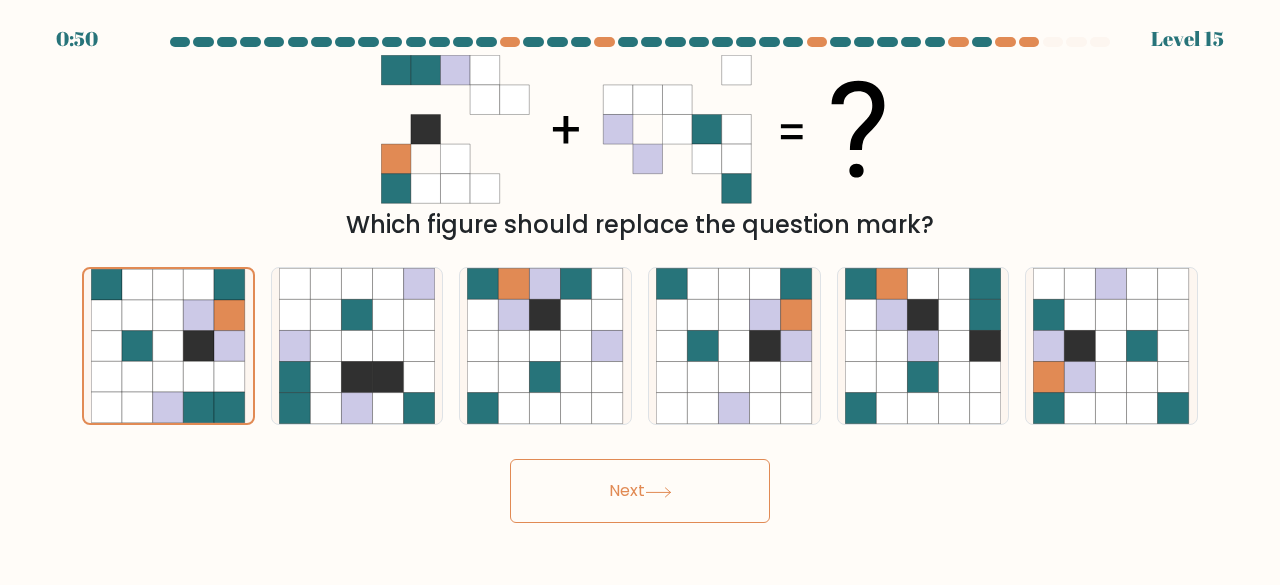 click on "Next" at bounding box center (640, 491) 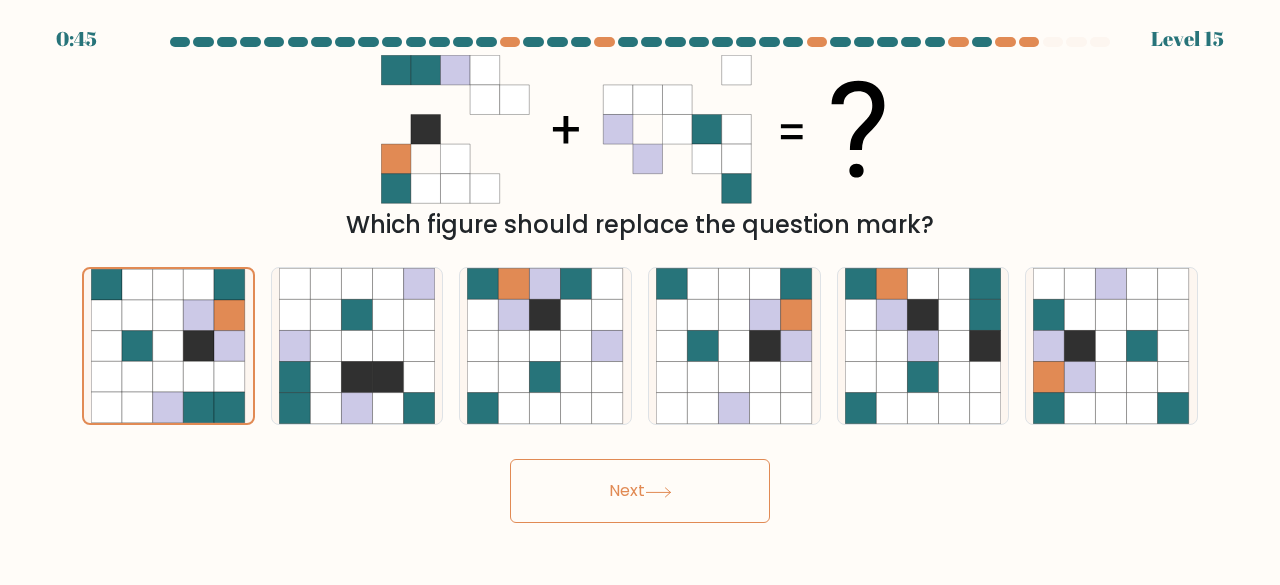 click on "Next" at bounding box center [640, 491] 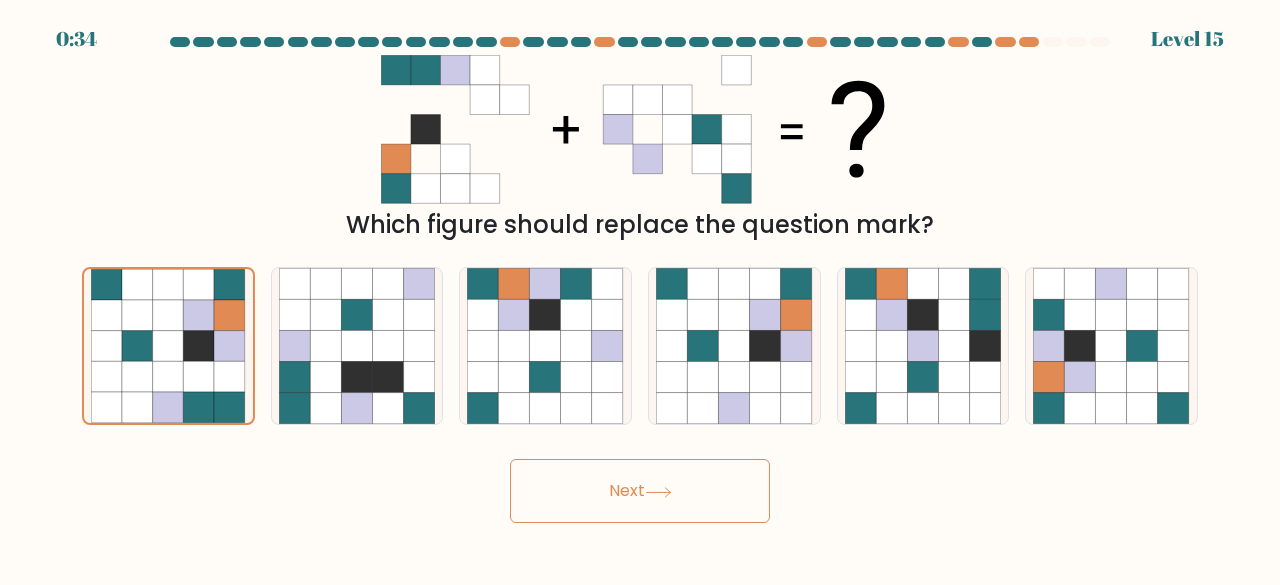 type 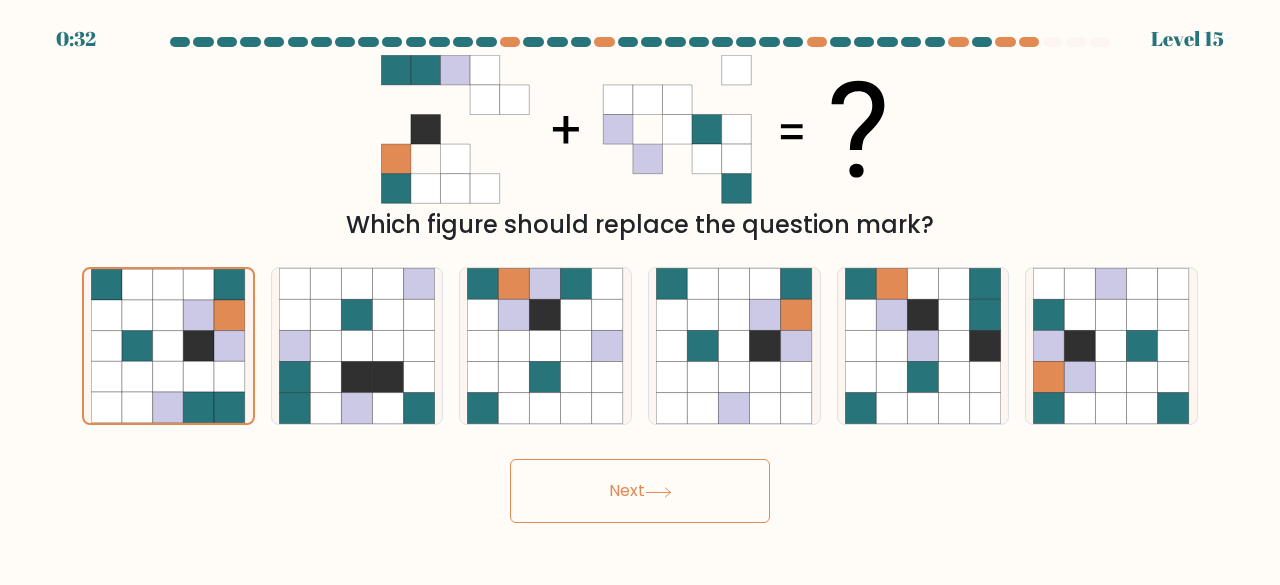 click on "Next" at bounding box center (640, 491) 